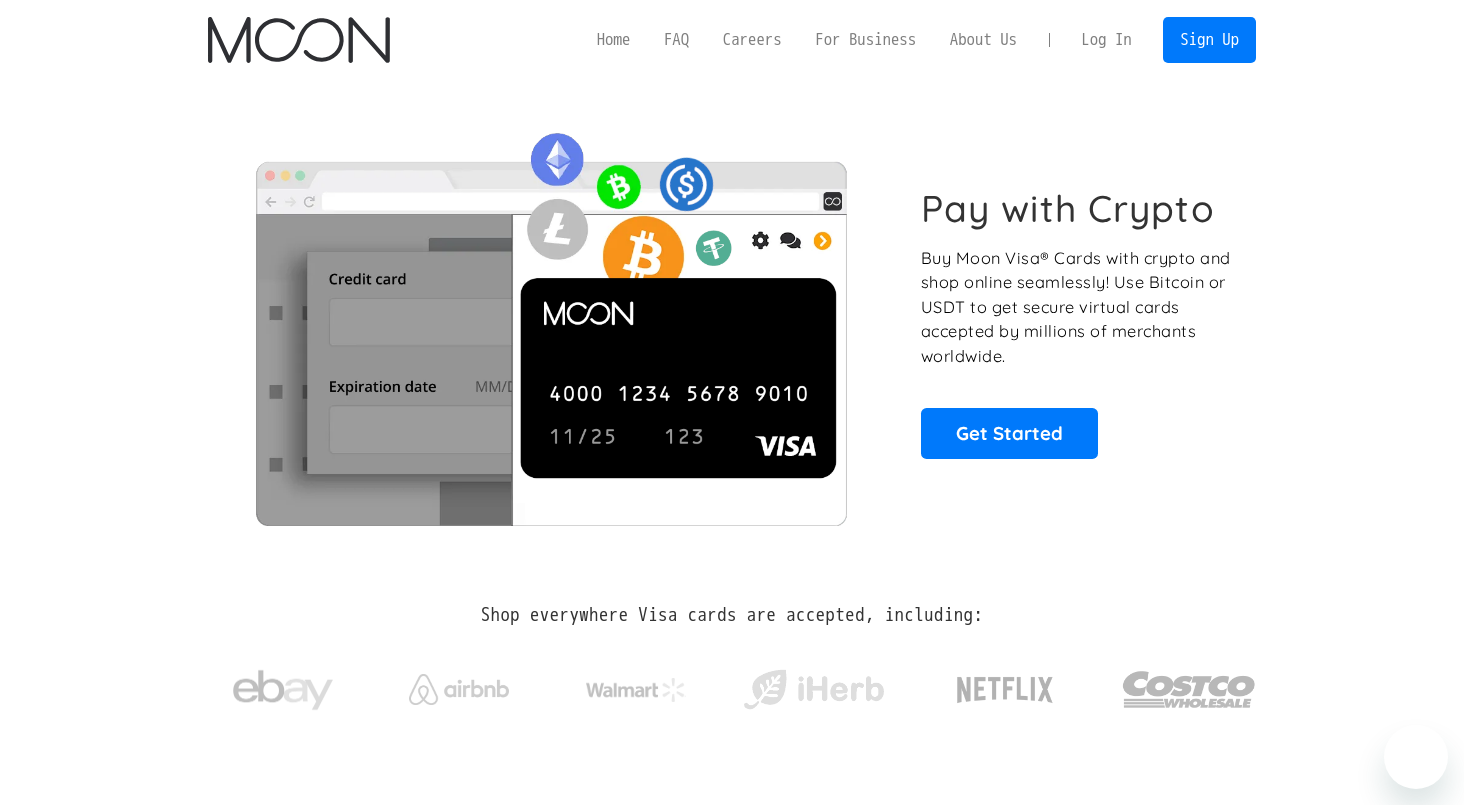 scroll, scrollTop: 0, scrollLeft: 0, axis: both 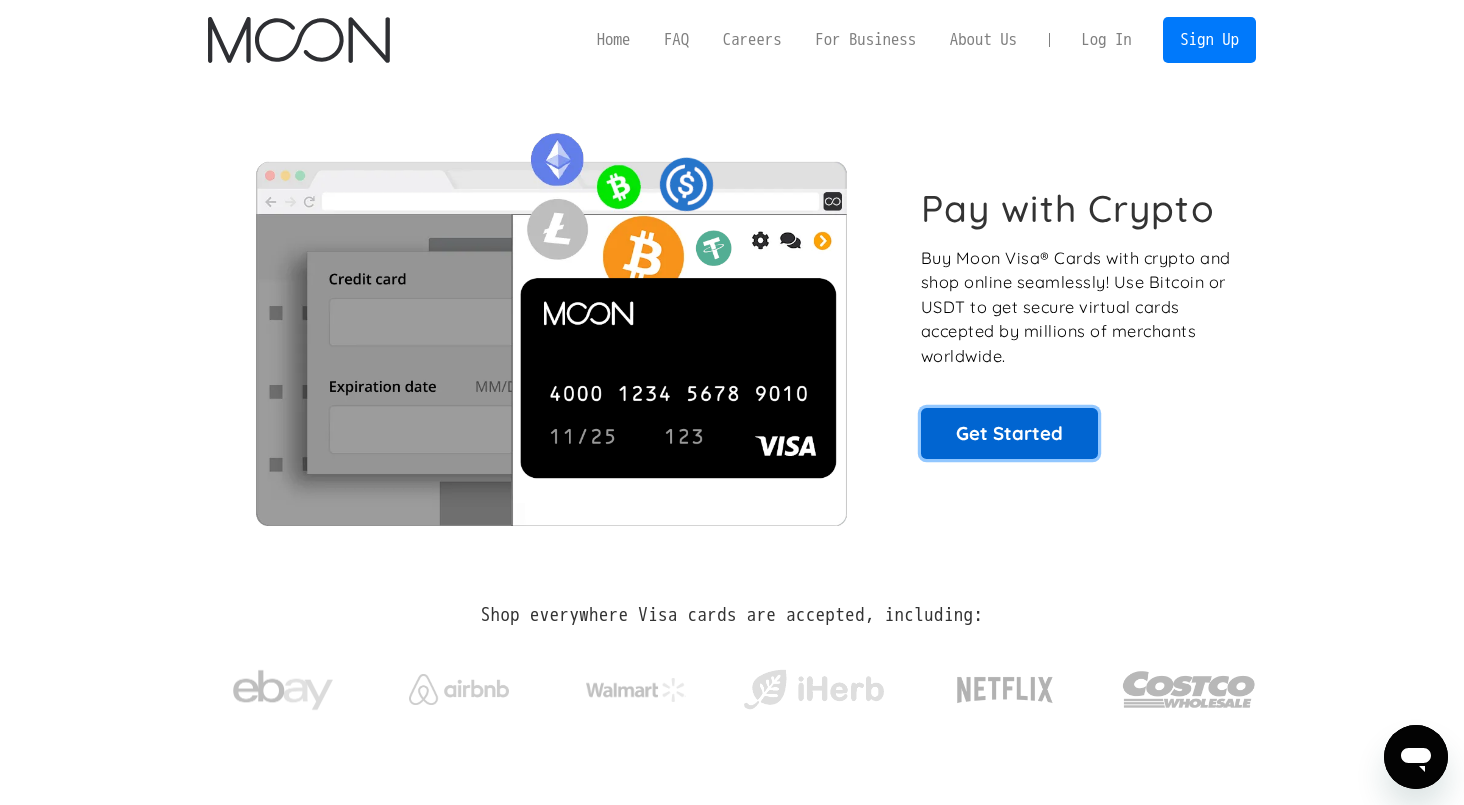 click on "Get Started" at bounding box center (1009, 433) 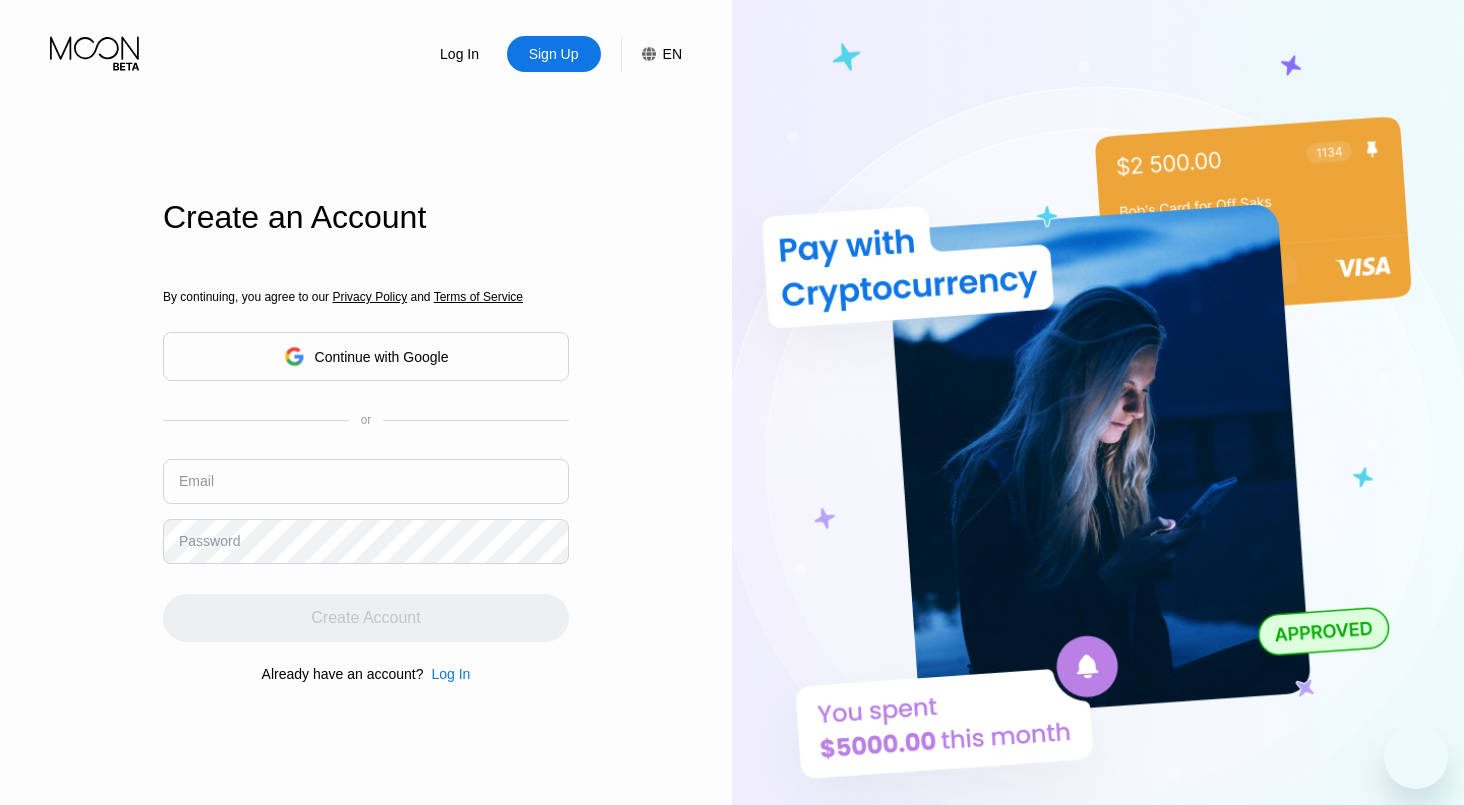 scroll, scrollTop: 0, scrollLeft: 0, axis: both 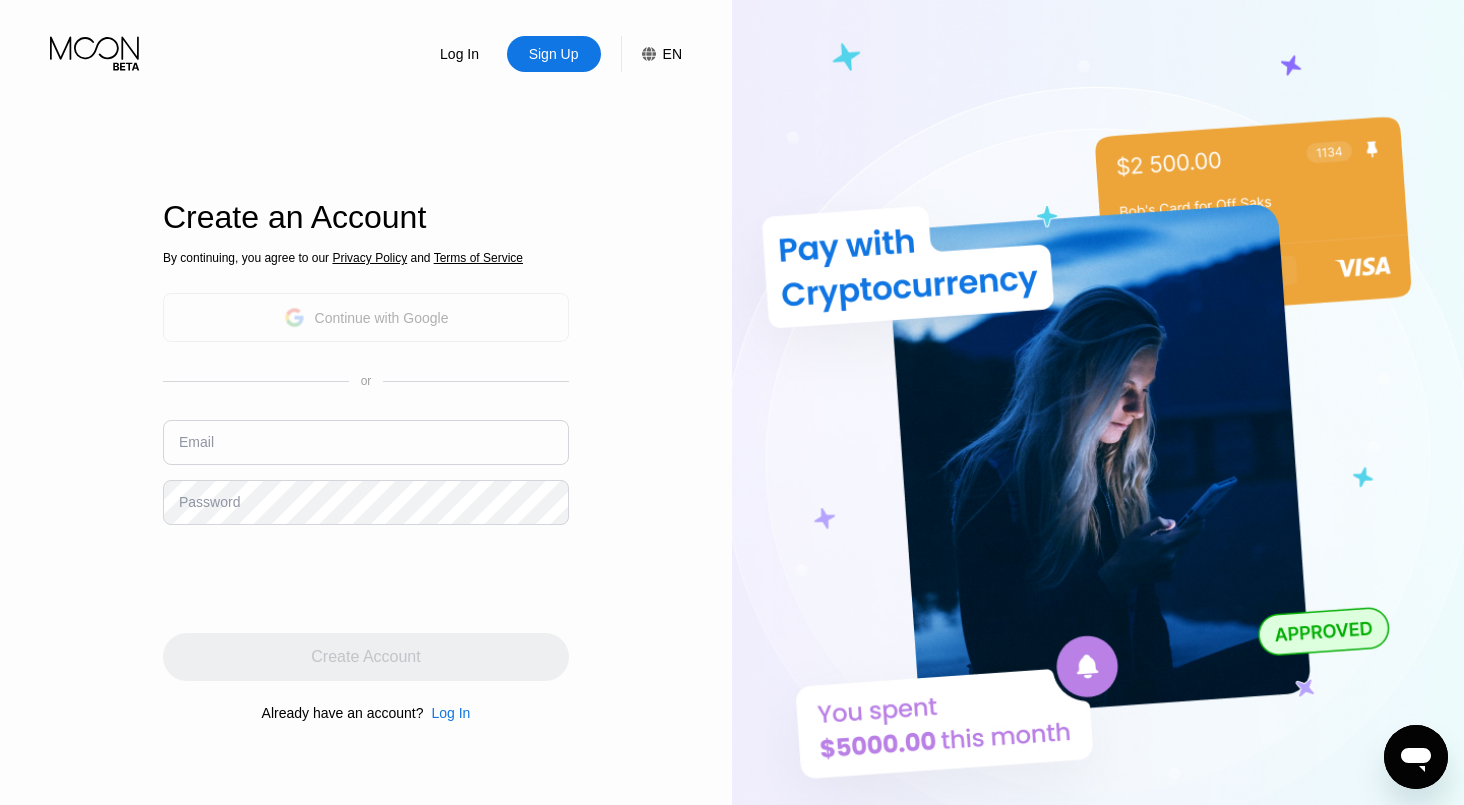 click on "Continue with Google" at bounding box center (382, 318) 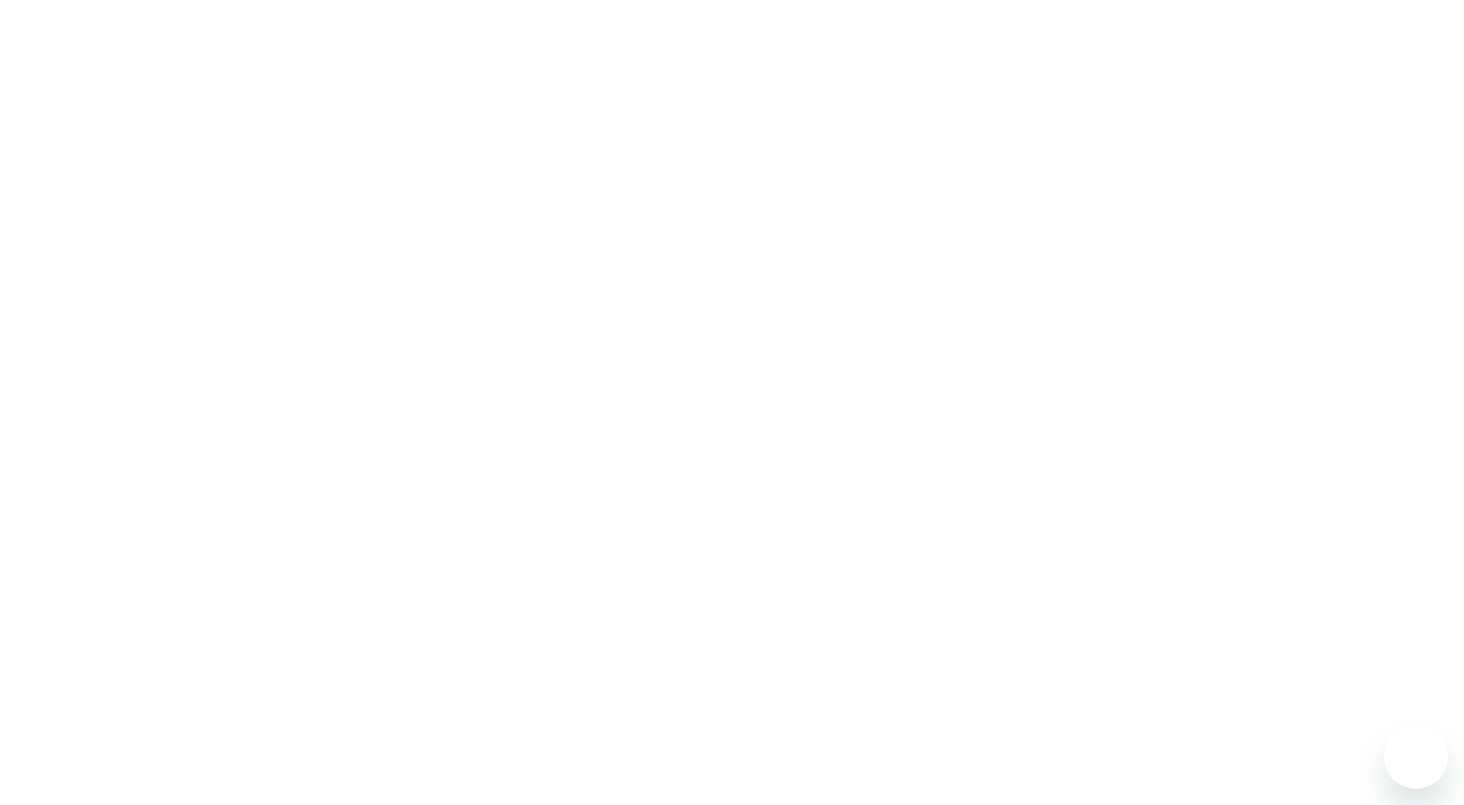scroll, scrollTop: 0, scrollLeft: 0, axis: both 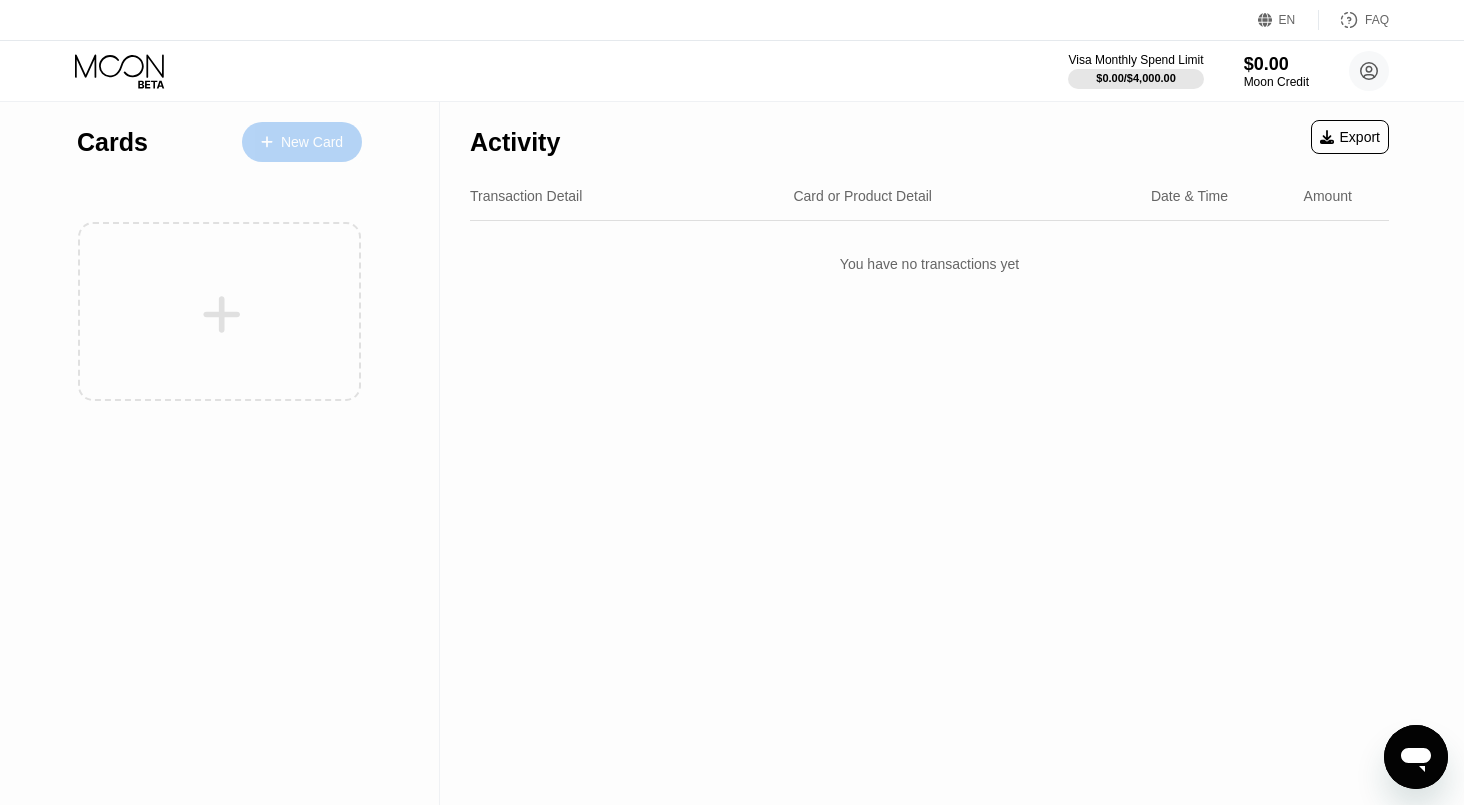 click on "New Card" at bounding box center (312, 142) 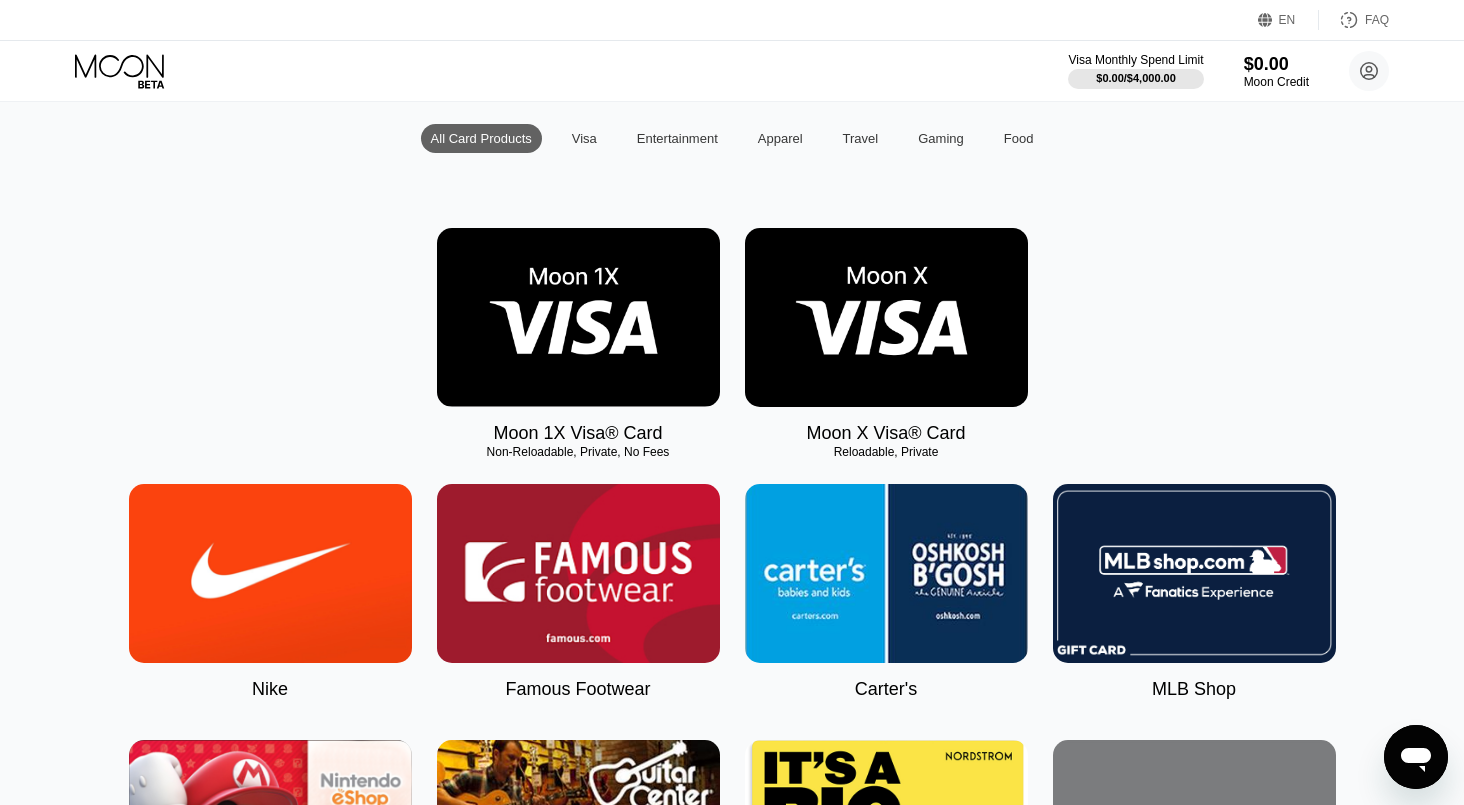 scroll, scrollTop: 203, scrollLeft: 0, axis: vertical 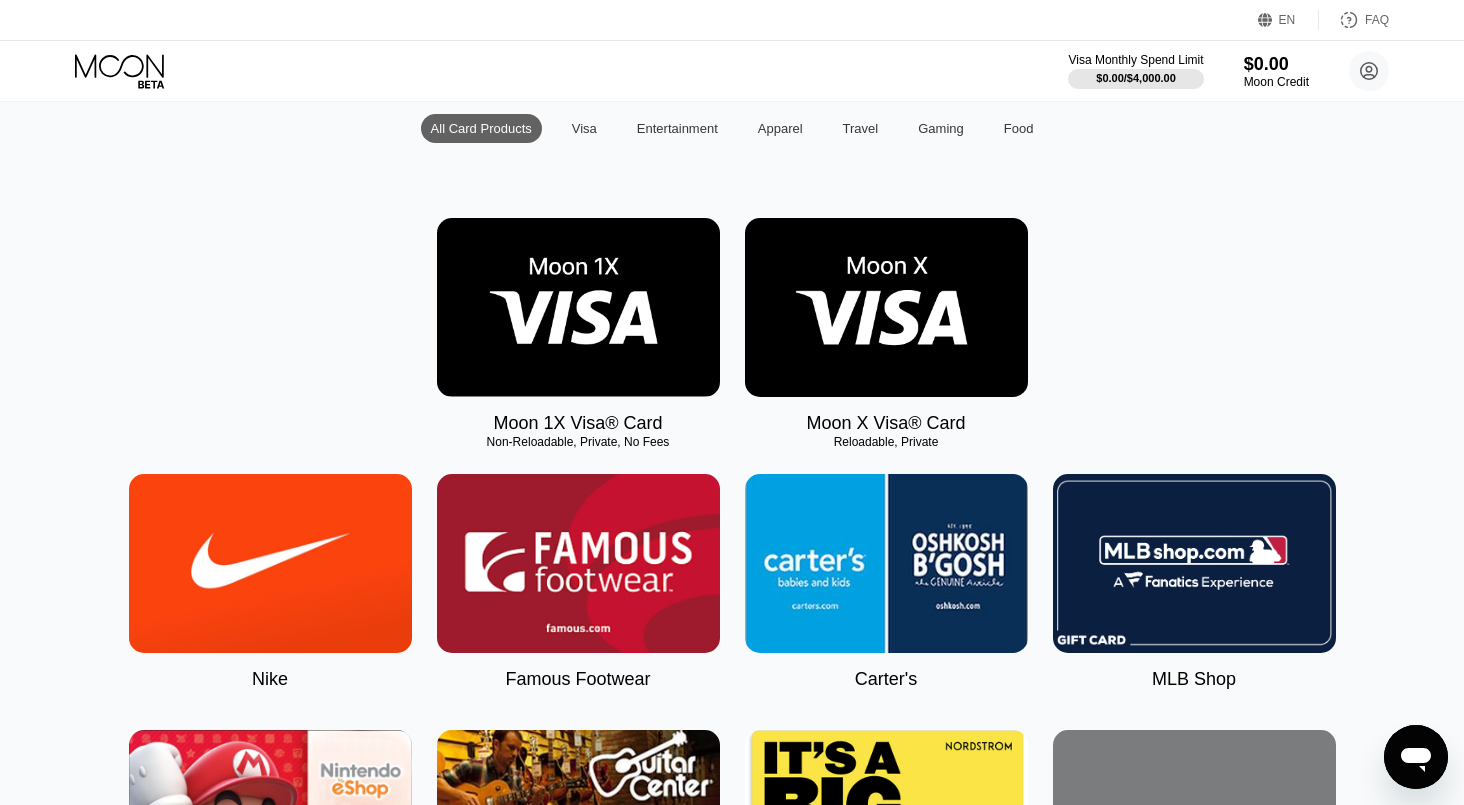 click on "Visa" at bounding box center [584, 128] 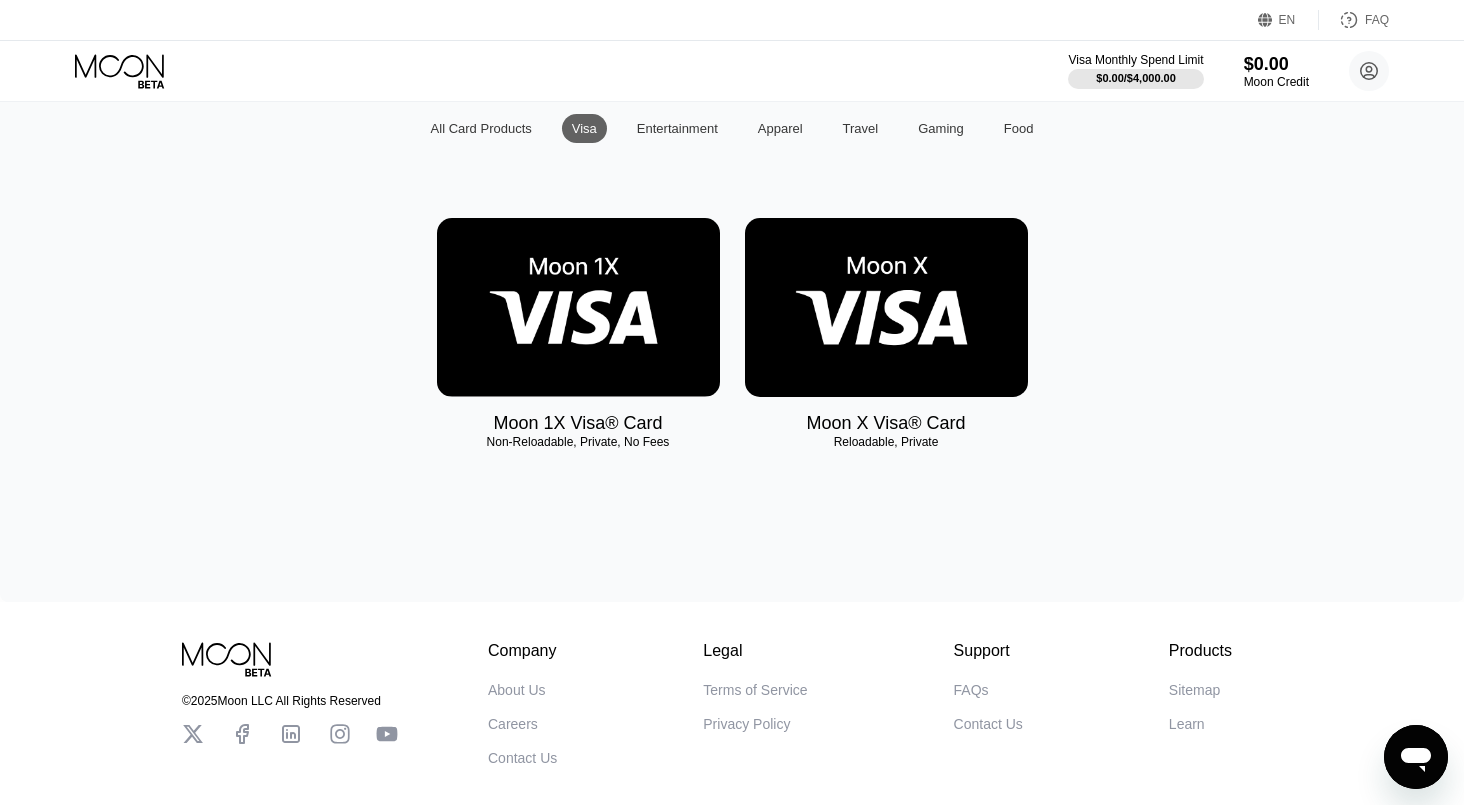 drag, startPoint x: 474, startPoint y: 417, endPoint x: 887, endPoint y: 450, distance: 414.3163 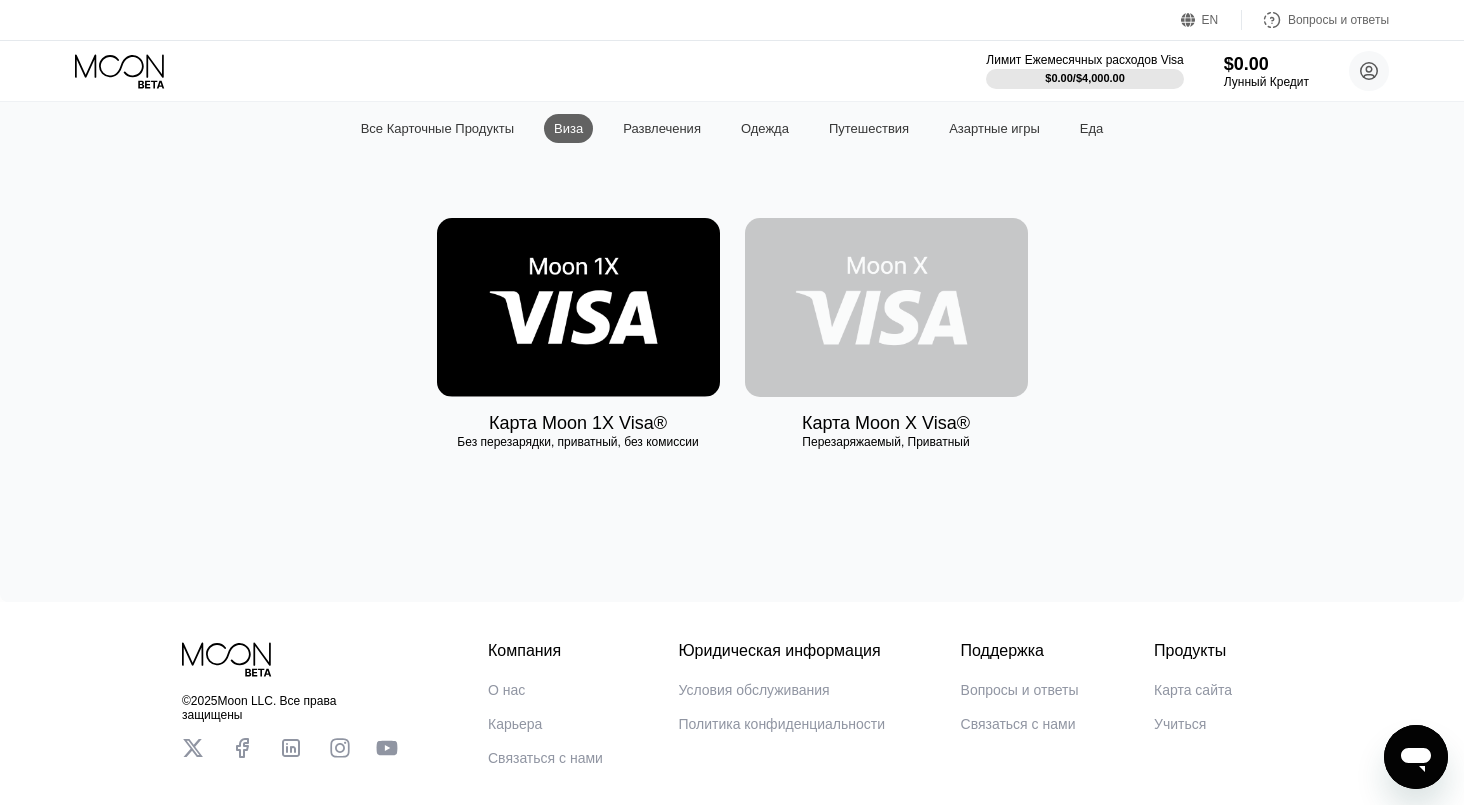 click at bounding box center [886, 307] 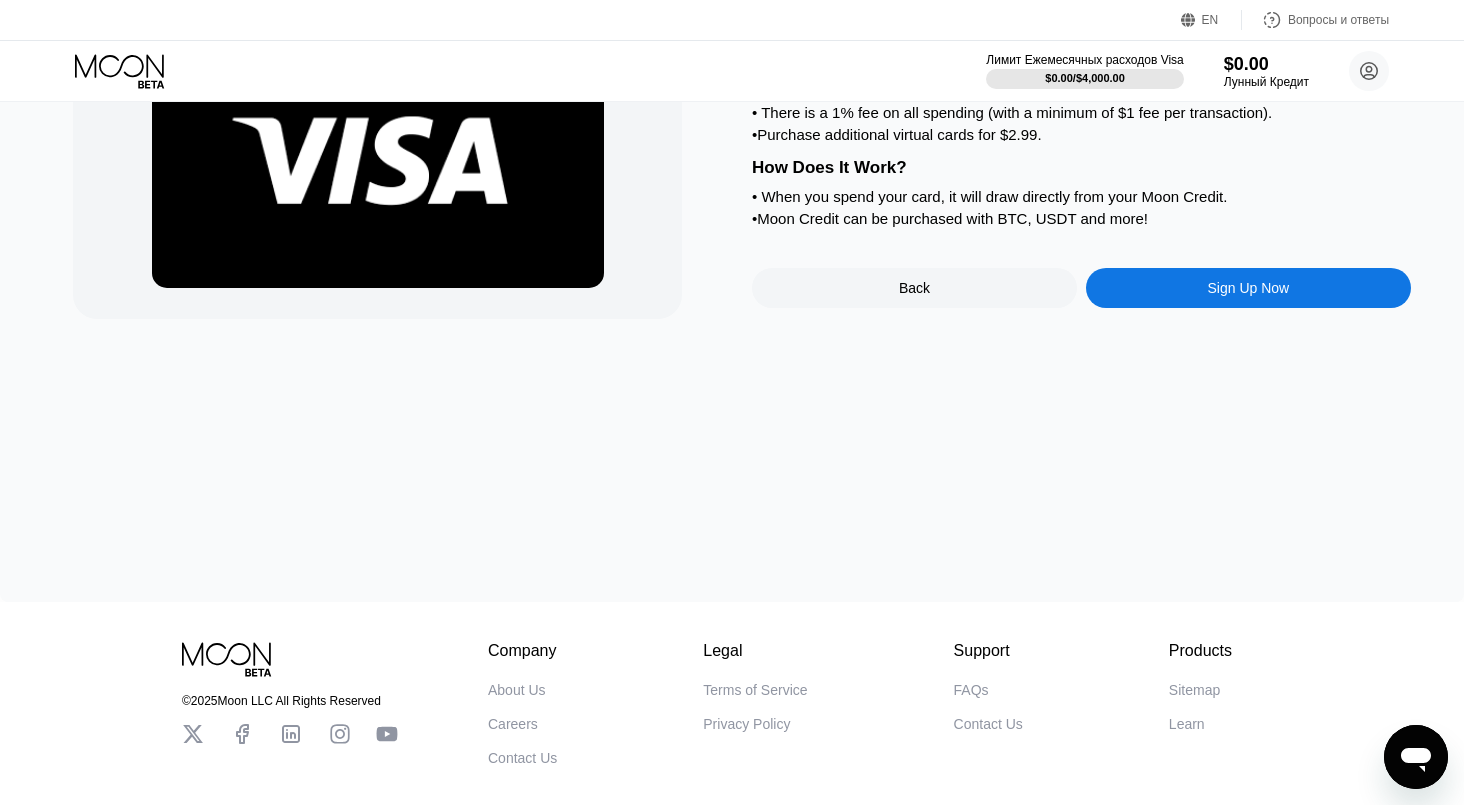scroll, scrollTop: 0, scrollLeft: 0, axis: both 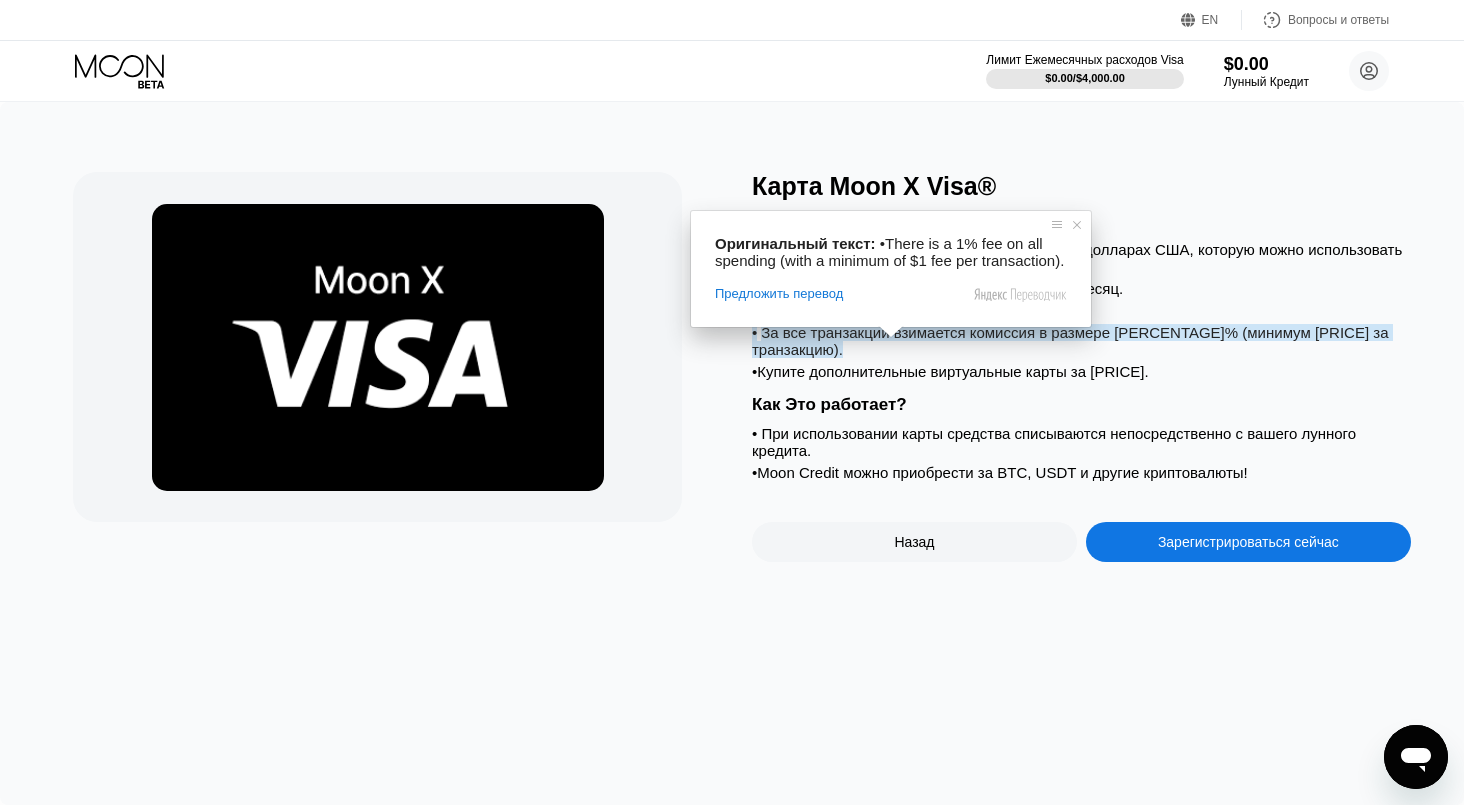 click on "Что такое карта Moon X? •    Карта с возможностью пополнения баланса в долларах США, которую можно использовать в более чем 147 странах! •  Потратьте на свою карту до 4000 долларов в месяц. •  Карта действительна в течение 3 лет. •    За все транзакции взимается комиссия в размере 1 % (минимум 1 доллар за транзакцию). •  Купите дополнительные виртуальные карты за 2,99 доллара. Как Это работает? •   При использовании карты средства списываются непосредственно с вашего лунного кредита. •  Moon Credit можно приобрести за BTC, USDT и другие криптовалюты!" at bounding box center [1081, 343] 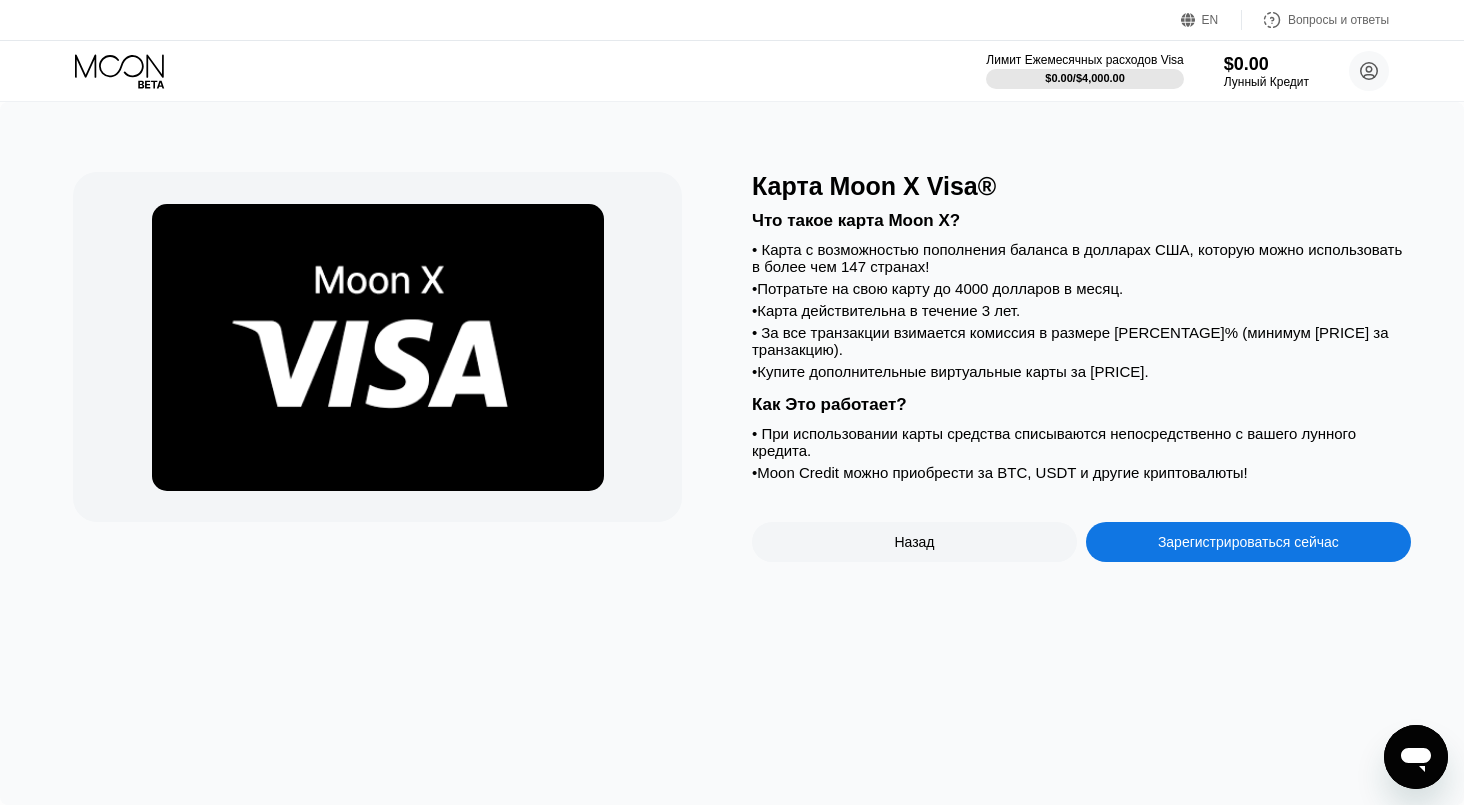 click on "Зарегистрироваться сейчас" at bounding box center (1248, 542) 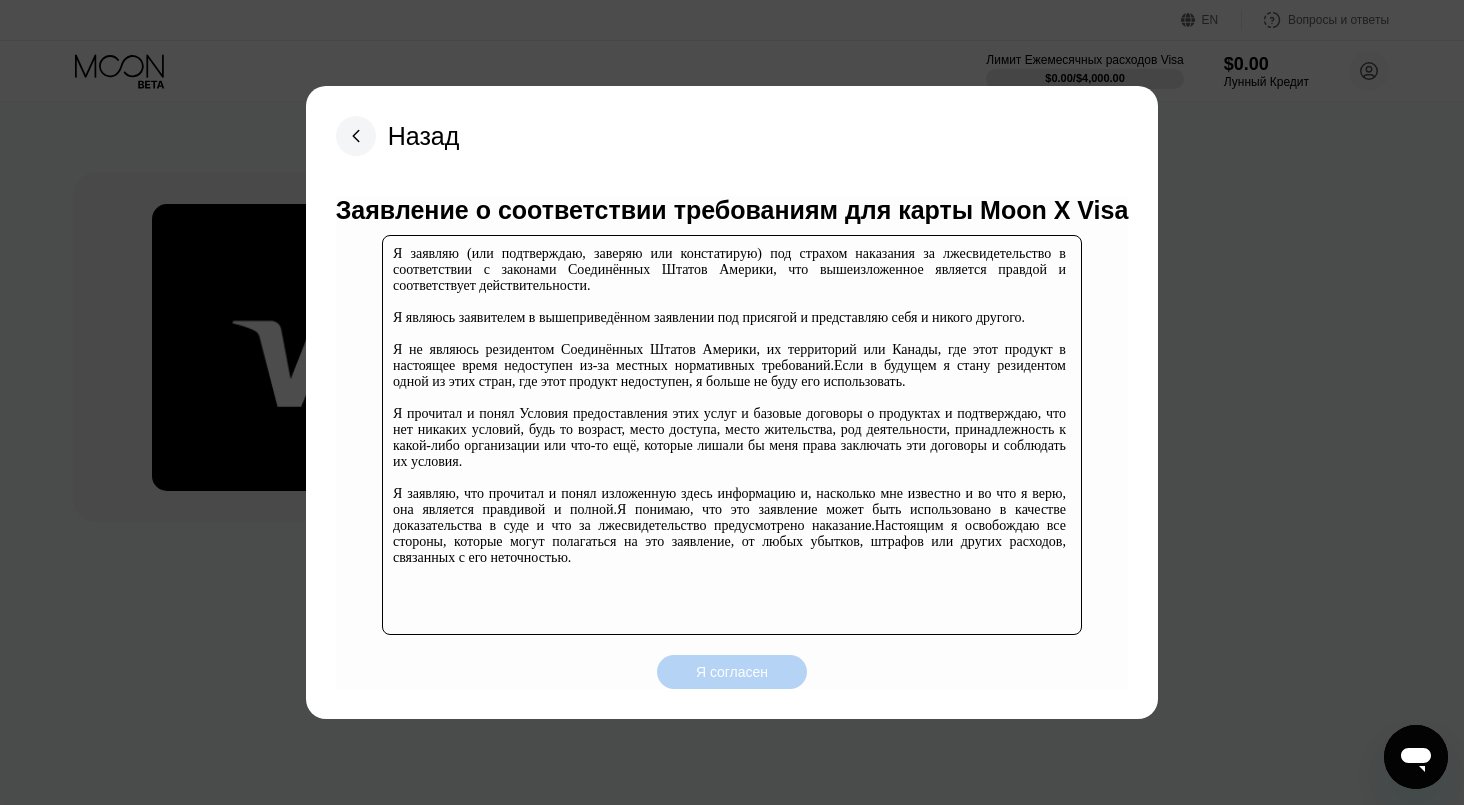 click on "Я согласен" at bounding box center [732, 672] 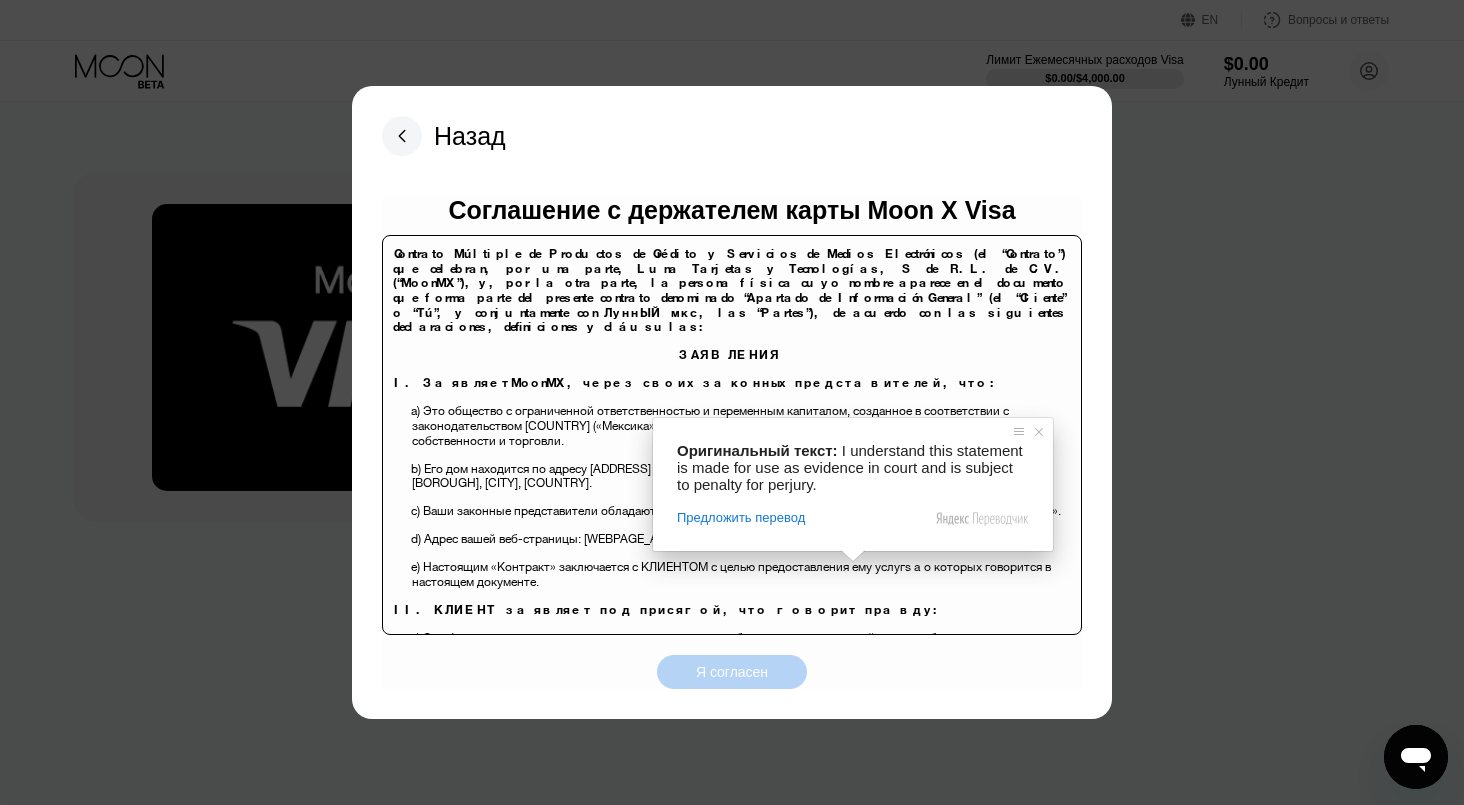 click on "Я согласен" at bounding box center (732, 672) 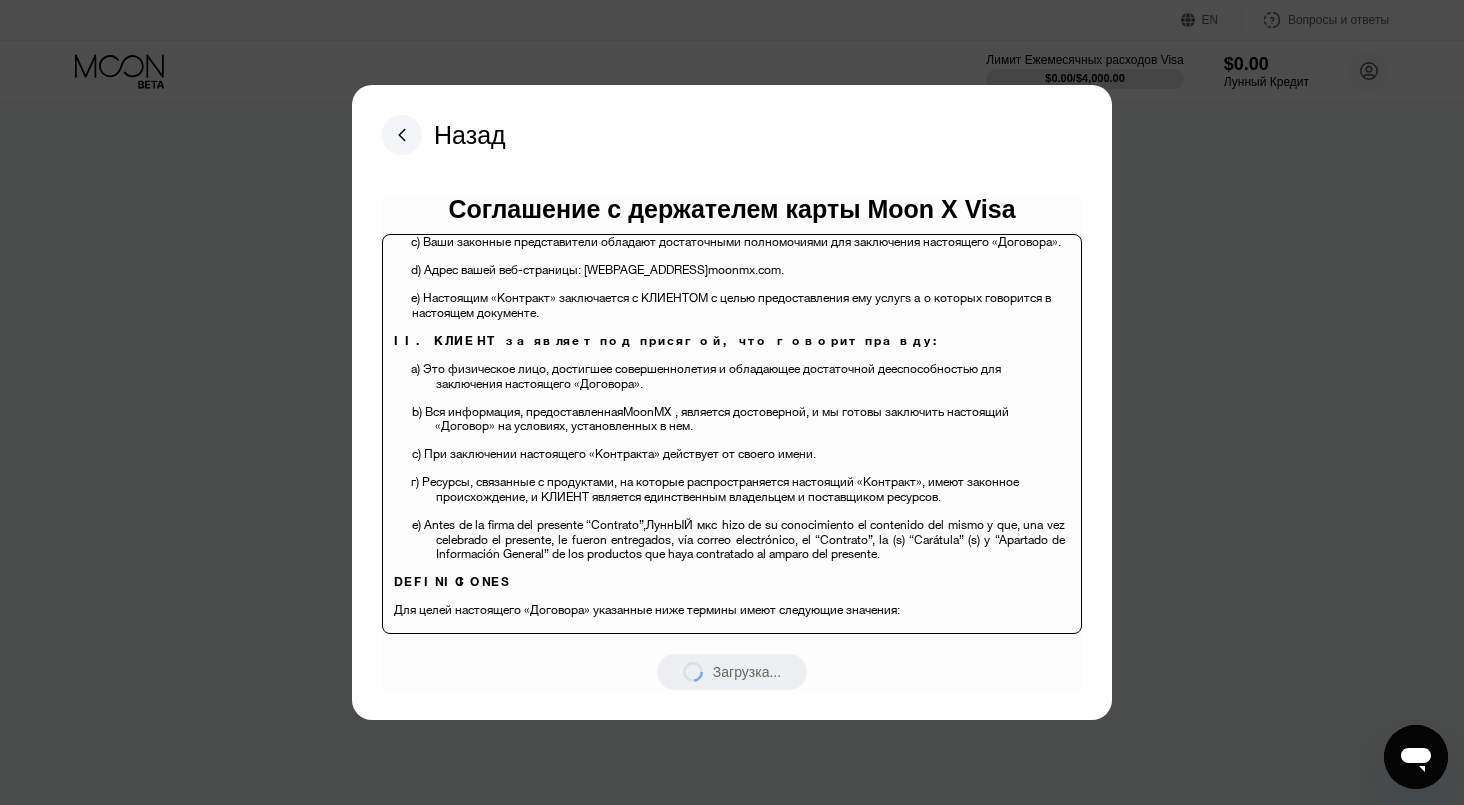 scroll, scrollTop: 0, scrollLeft: 0, axis: both 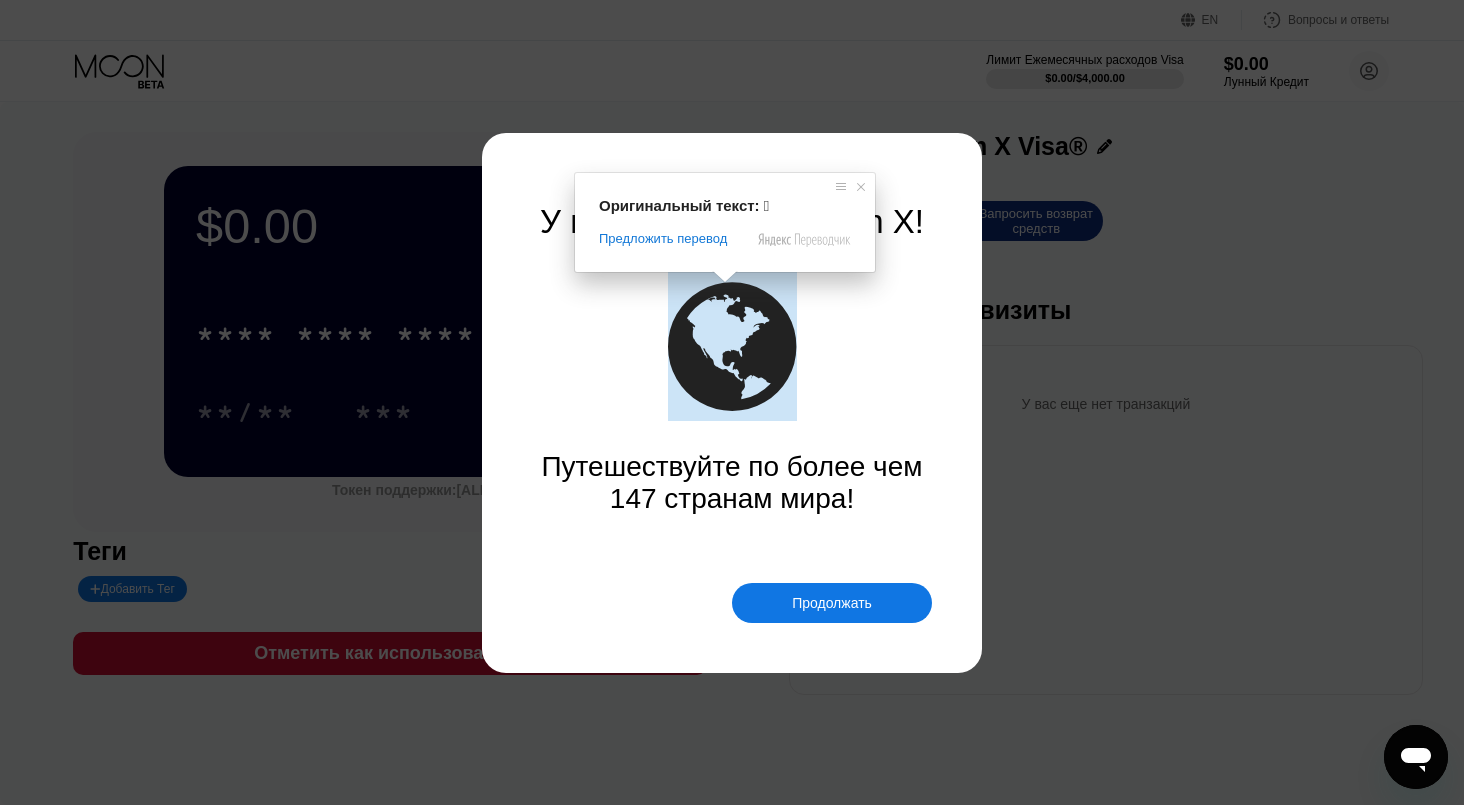 click on "" at bounding box center [732, 346] 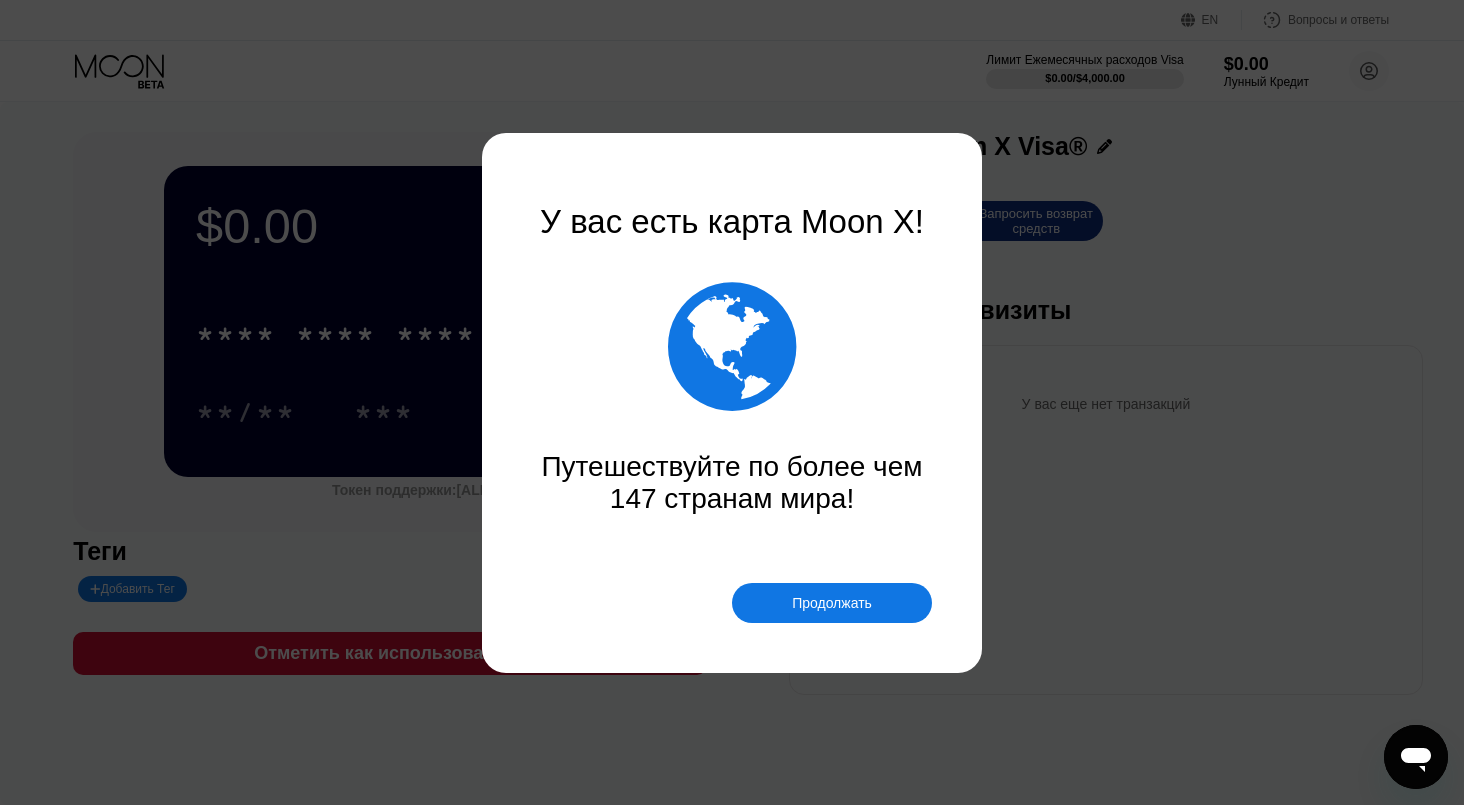 click on "Продолжать" at bounding box center [832, 603] 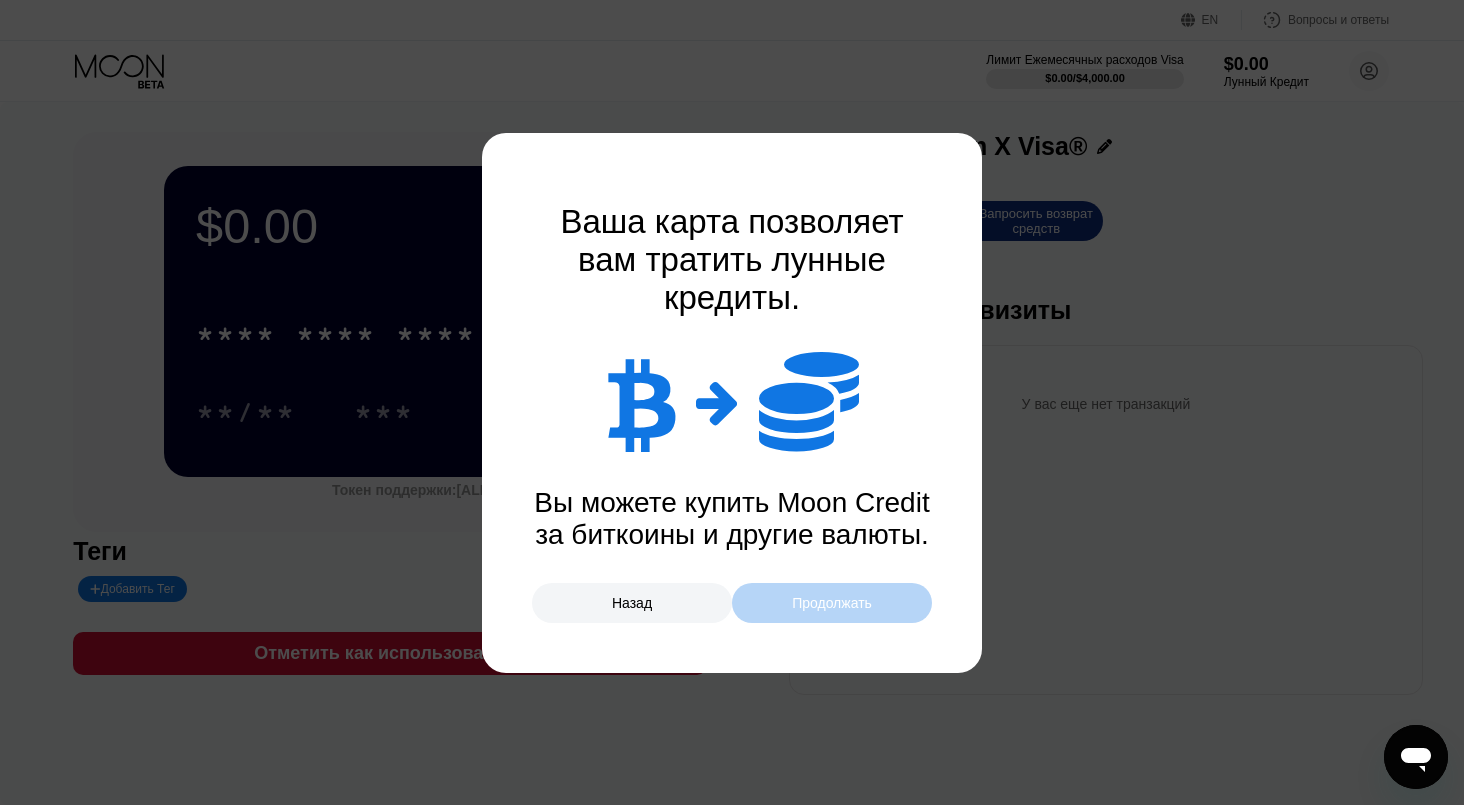 click on "Продолжать" at bounding box center (832, 603) 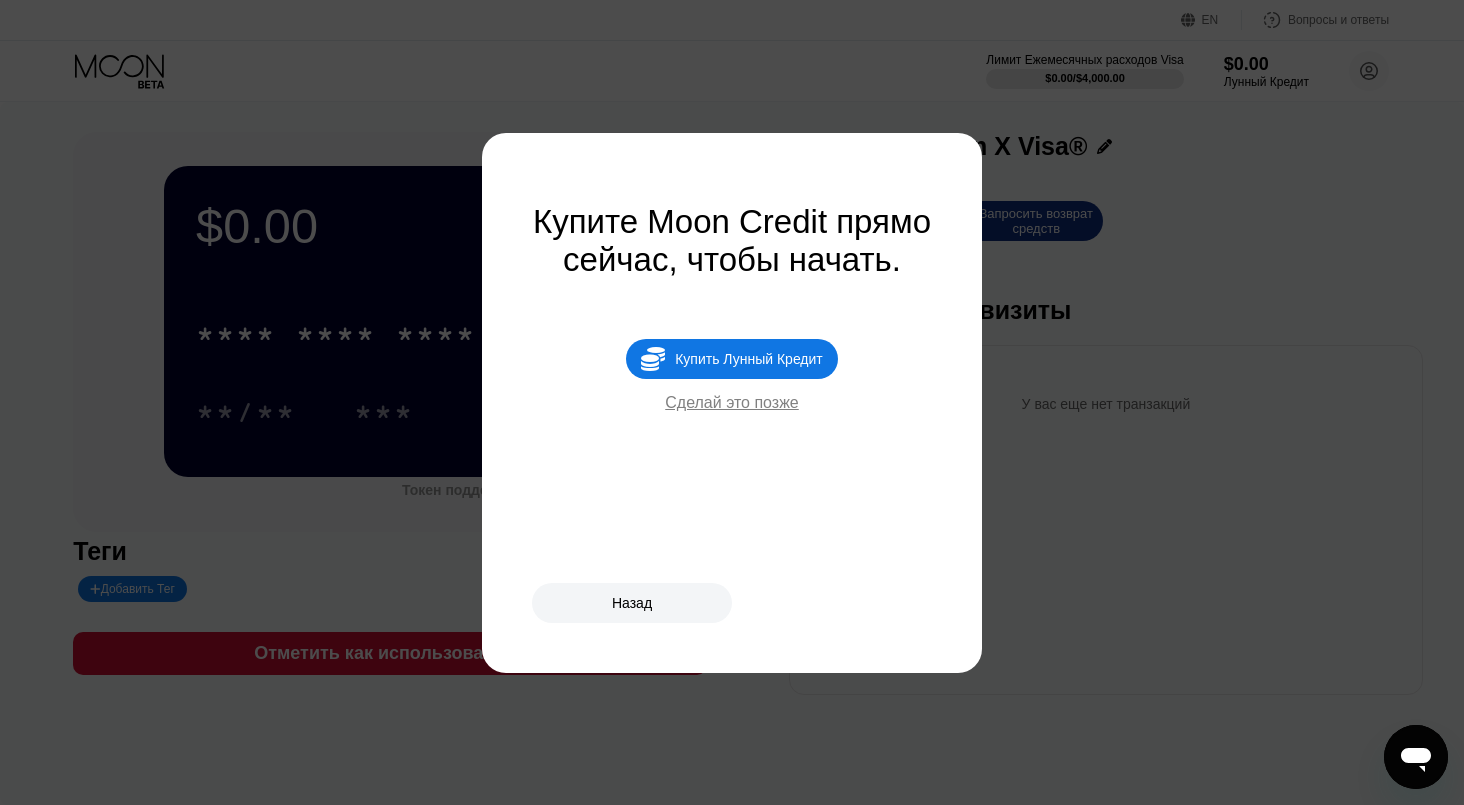 scroll, scrollTop: 0, scrollLeft: 0, axis: both 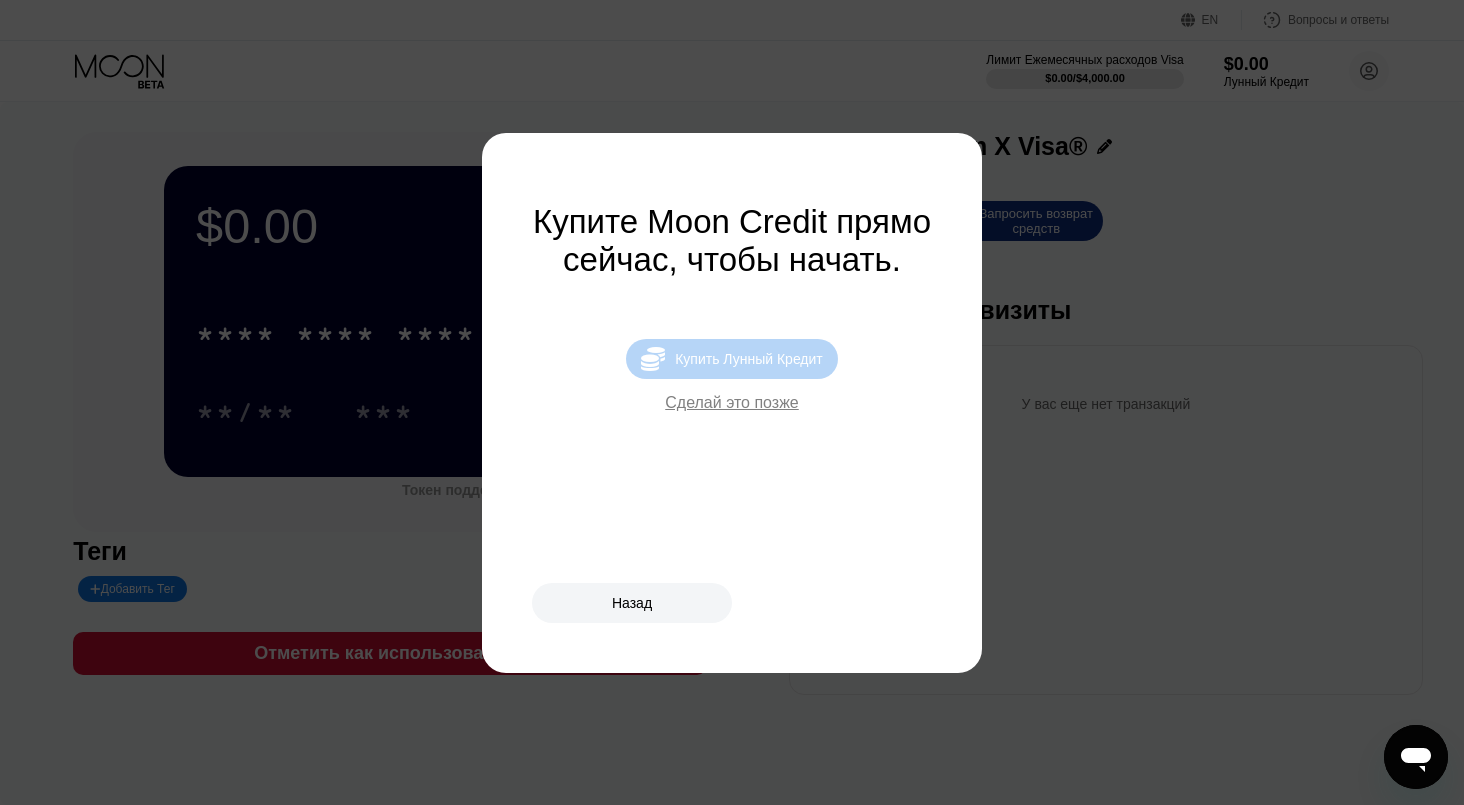 click on " Купить Лунный Кредит" at bounding box center (732, 359) 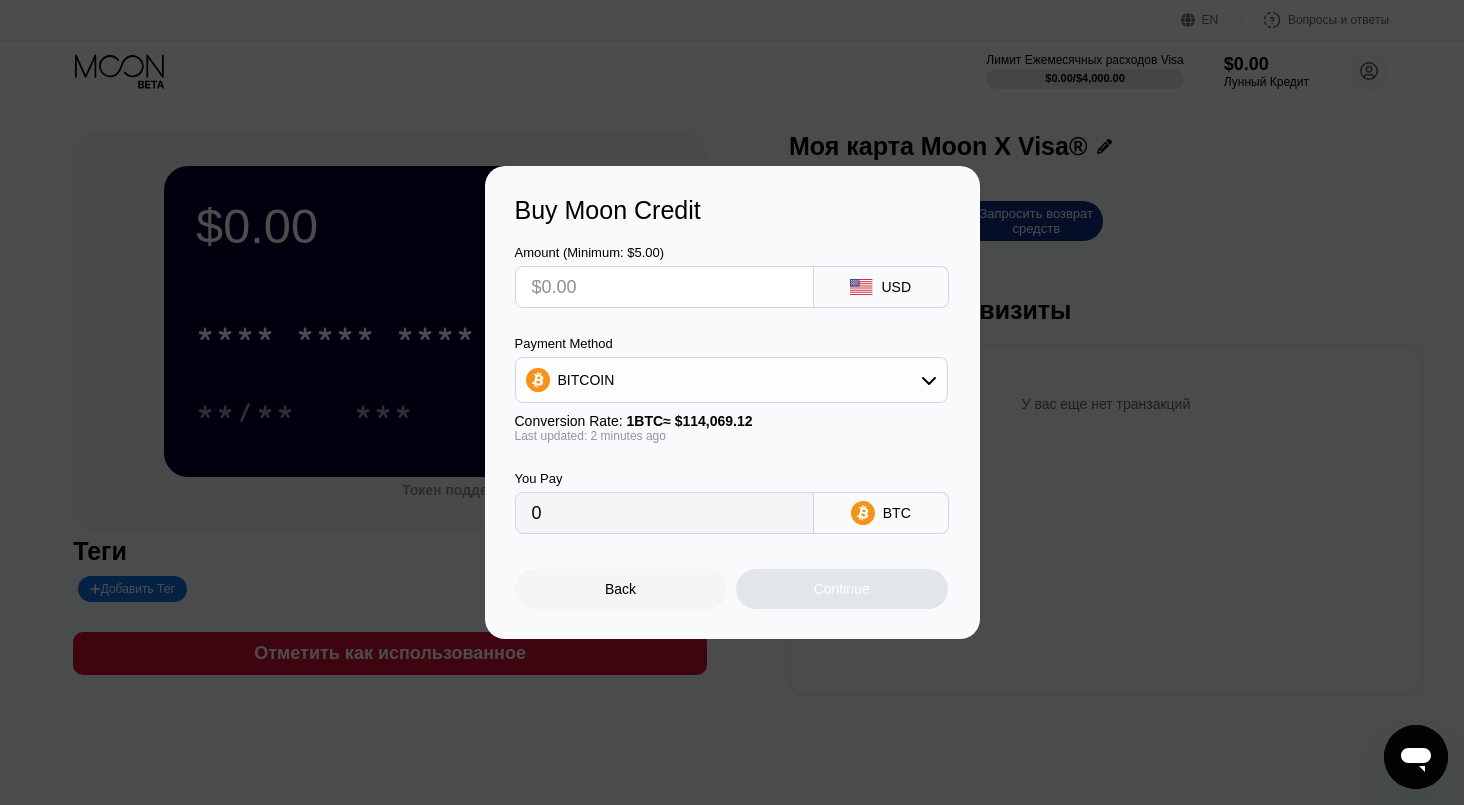 click on "Buy Moon Credit Amount (Minimum: $5.00) USD Payment Method BITCOIN Conversion Rate:   1  BTC  ≈   $114,069.12 Last updated:   2 minutes ago You Pay 0 BTC Back Continue" at bounding box center [732, 402] 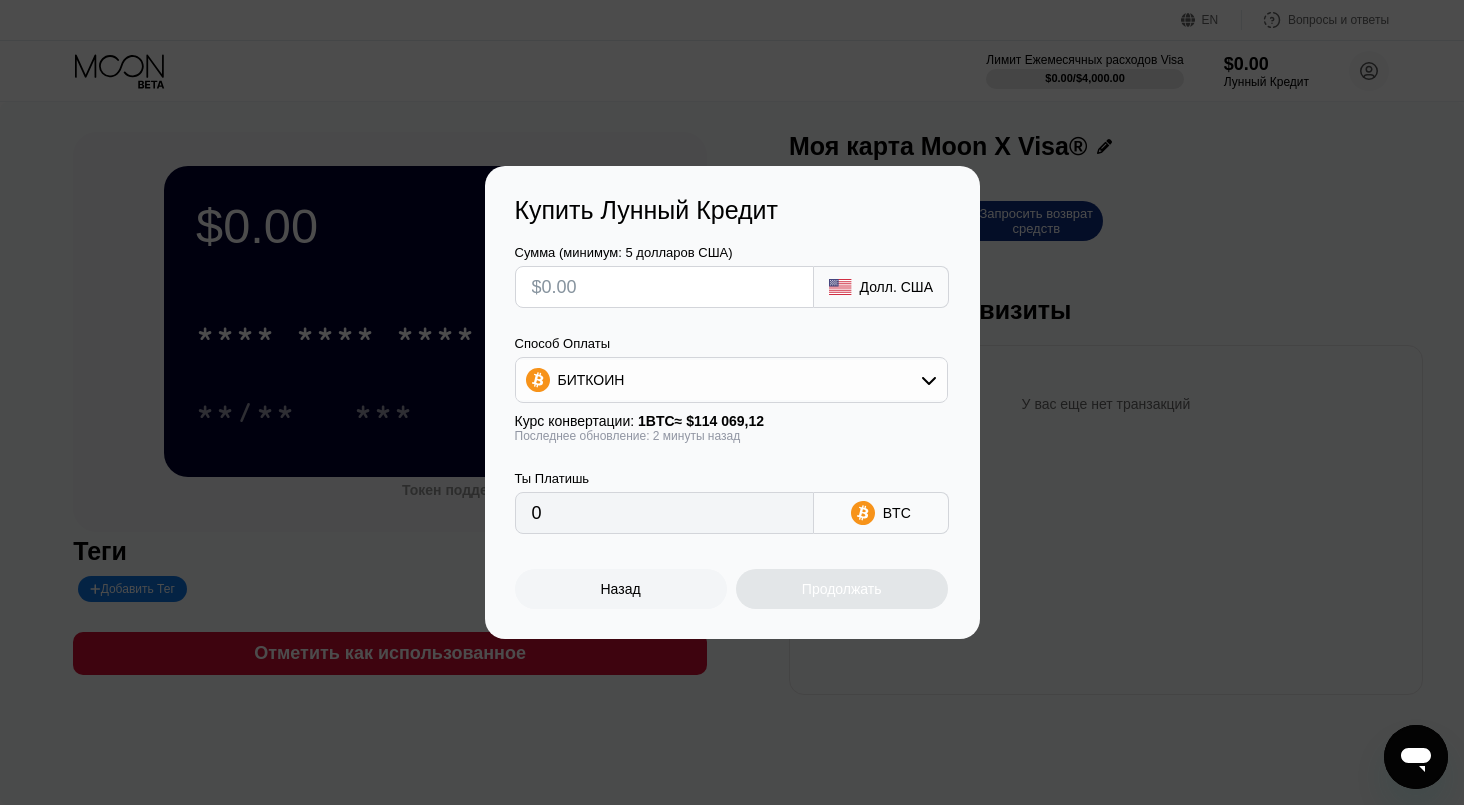 click at bounding box center (664, 287) 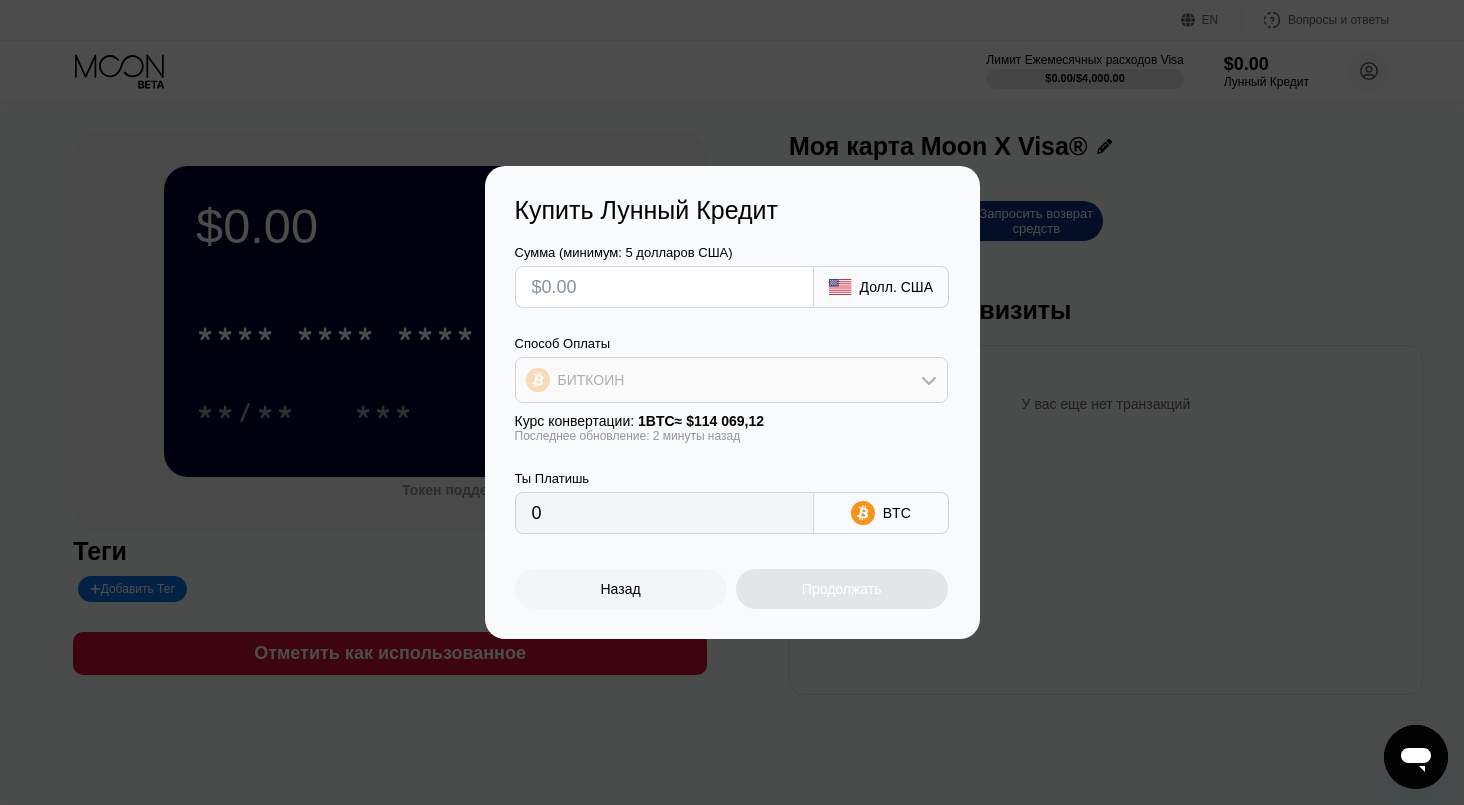click on "БИТКОИН" at bounding box center (731, 380) 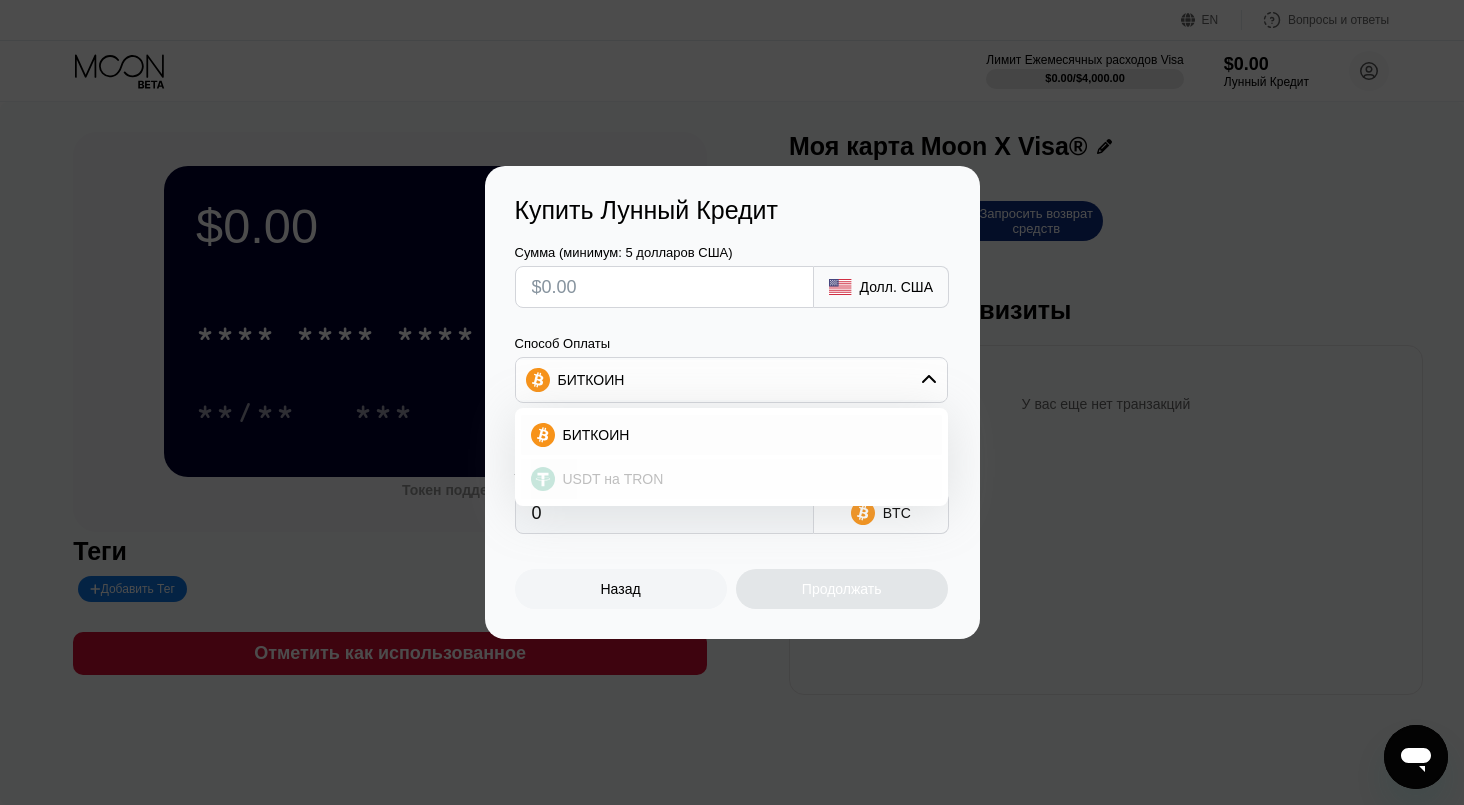 click on "USDT на TRON" at bounding box center [743, 479] 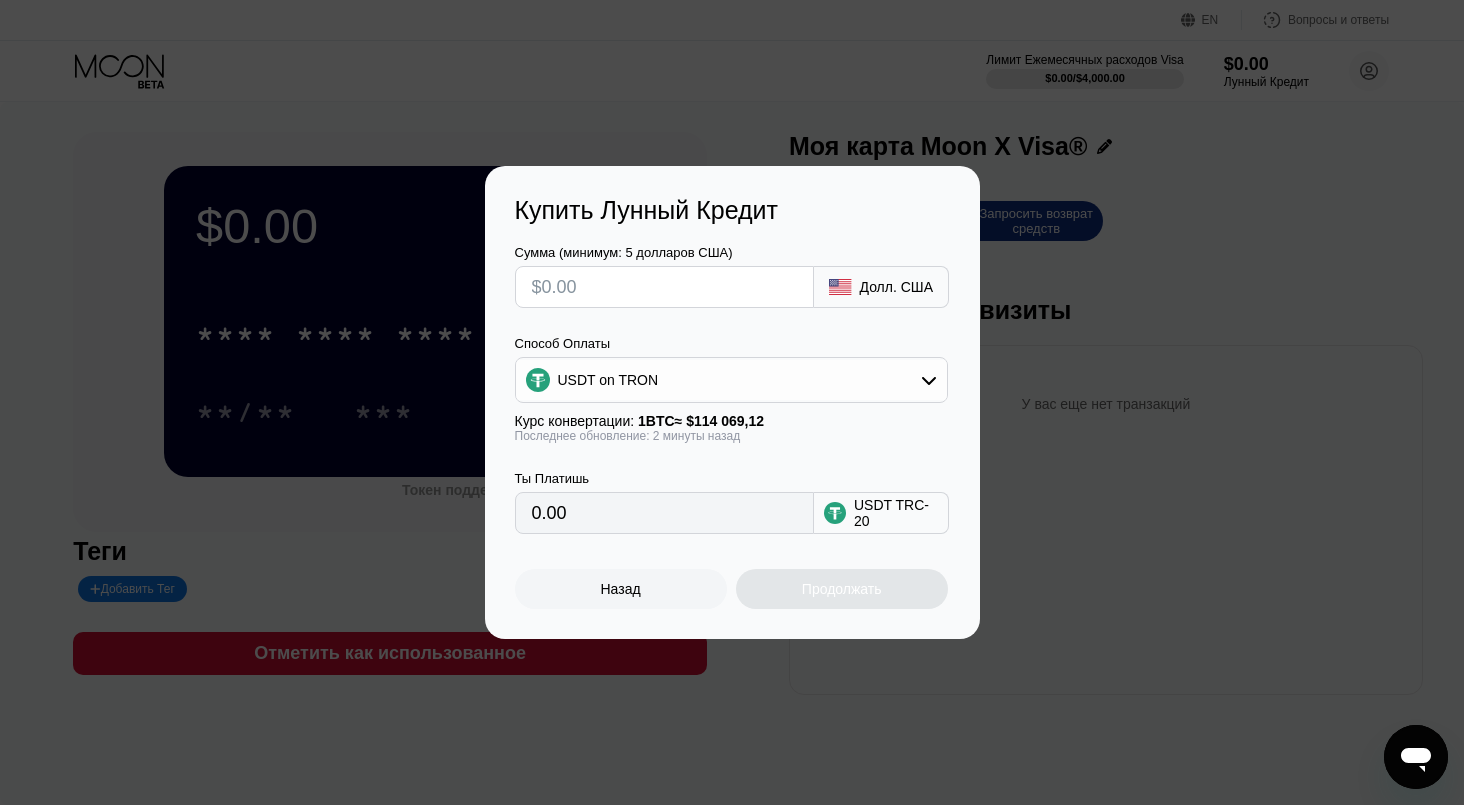click at bounding box center [664, 287] 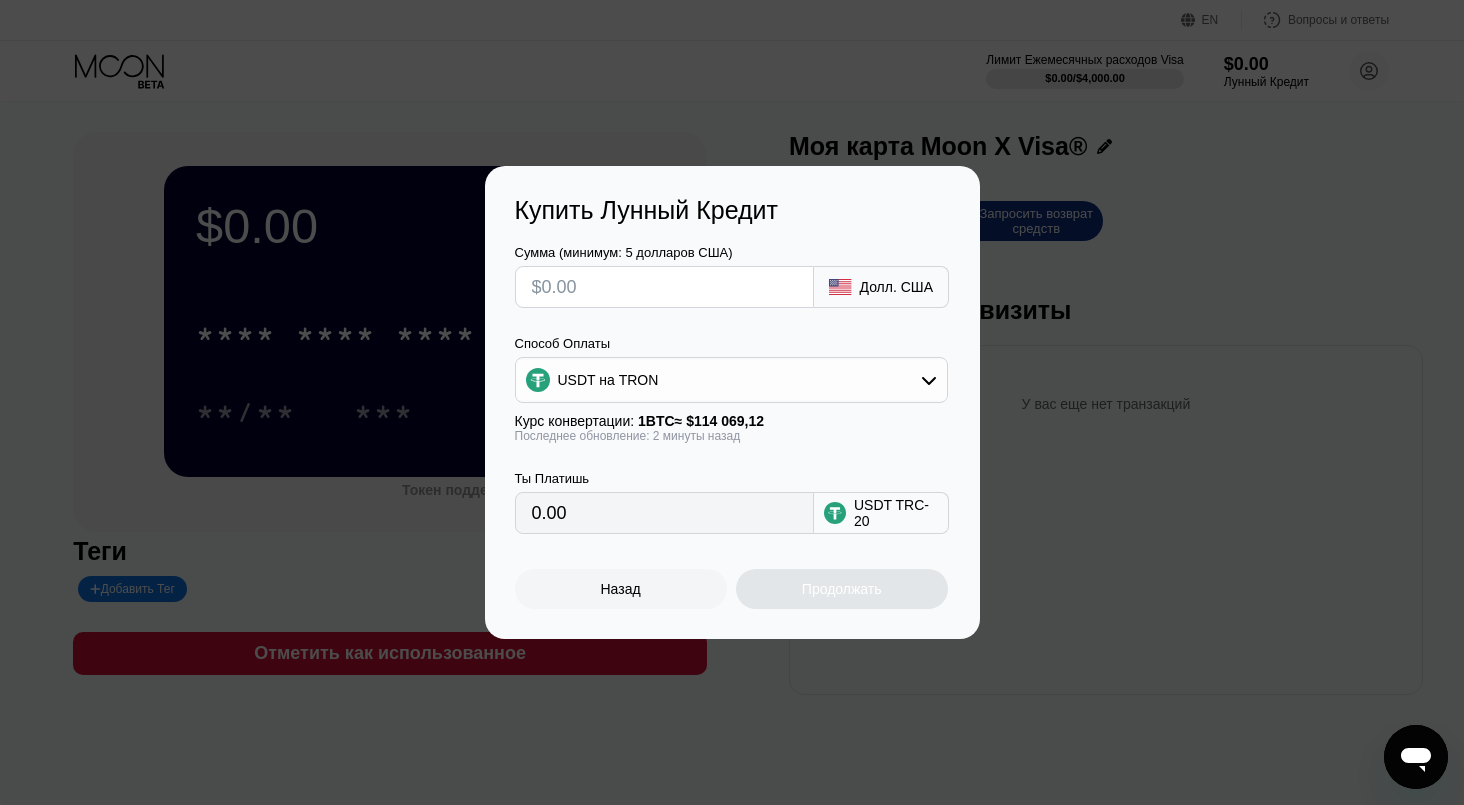 type on "$2" 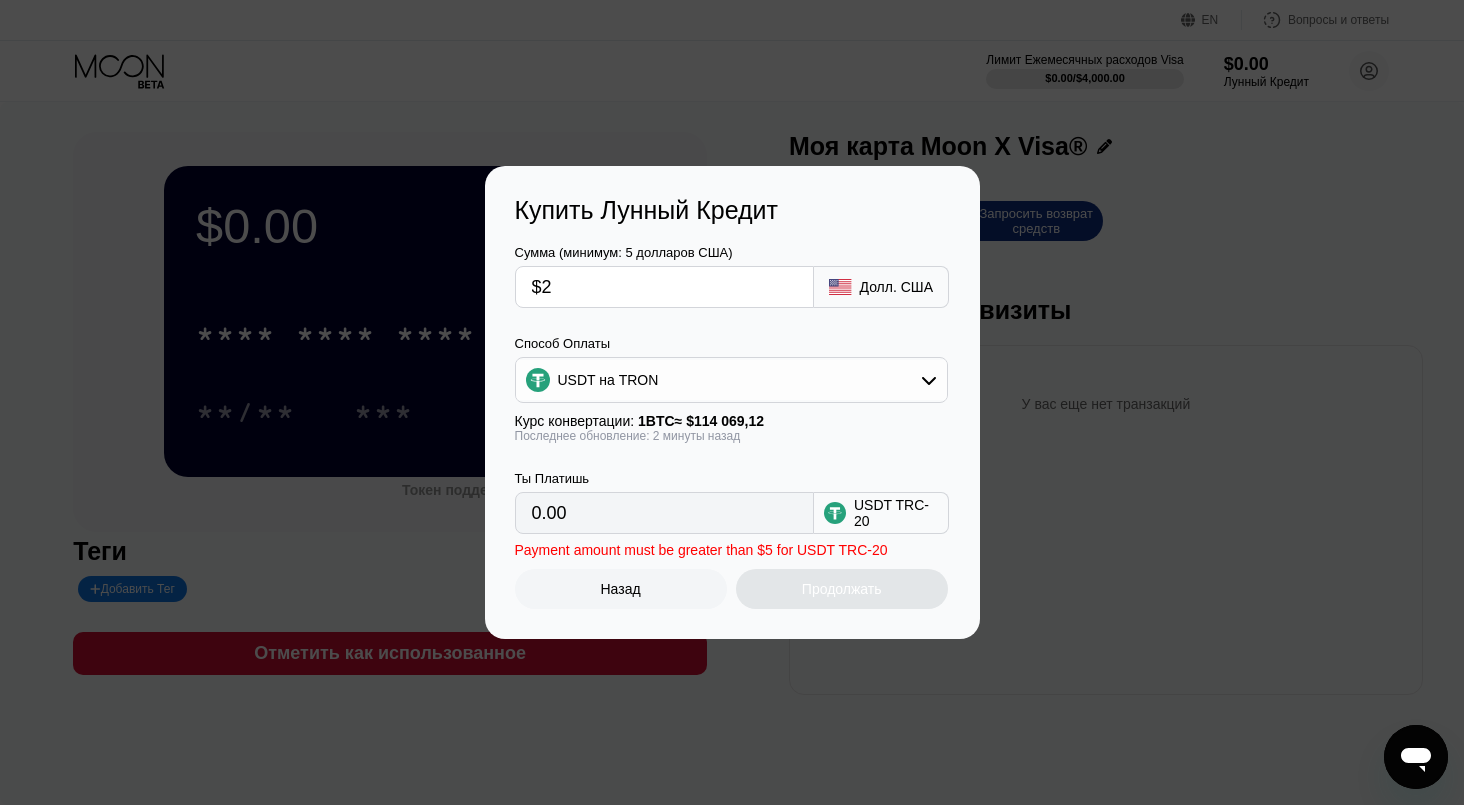type on "2.02" 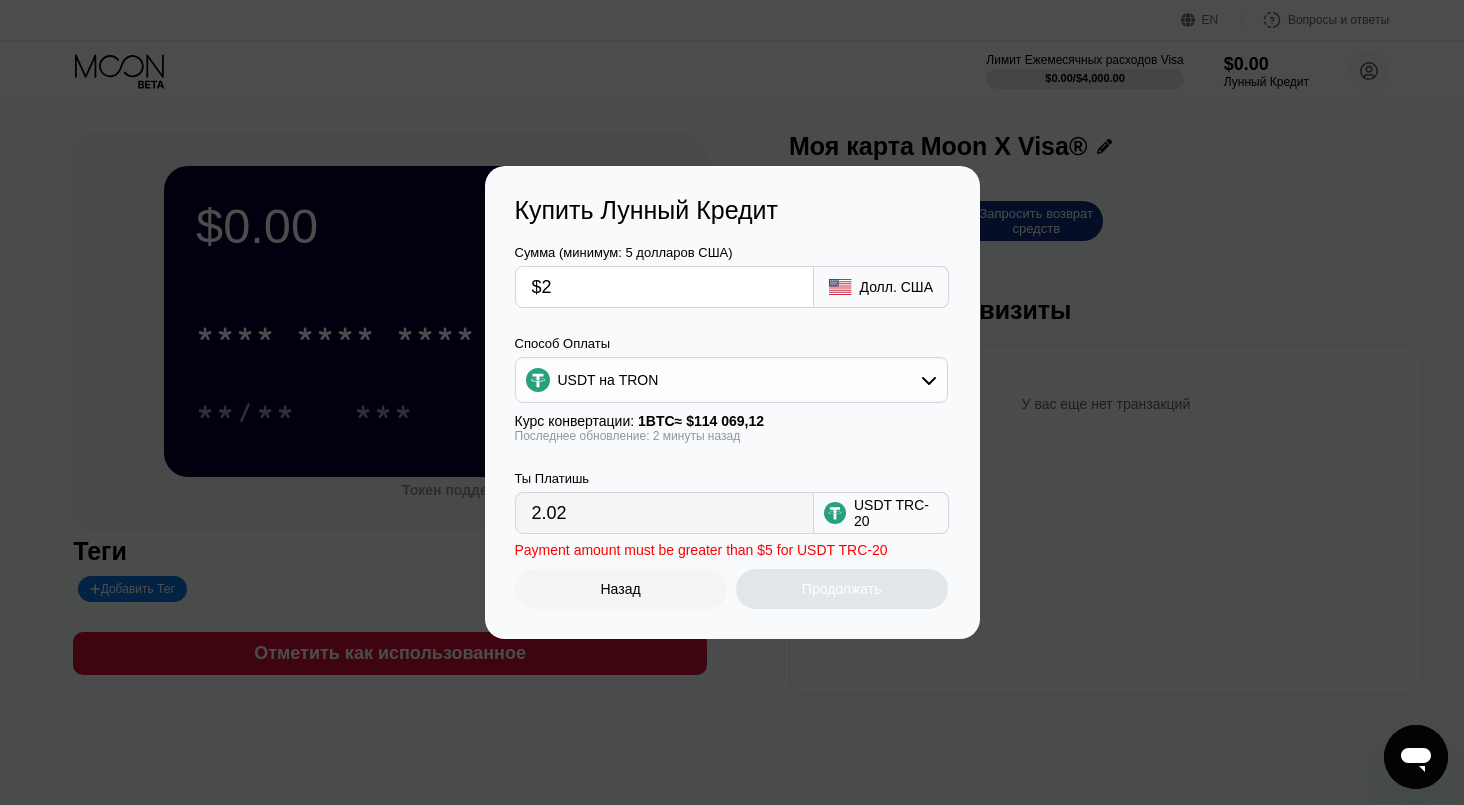 type on "$25" 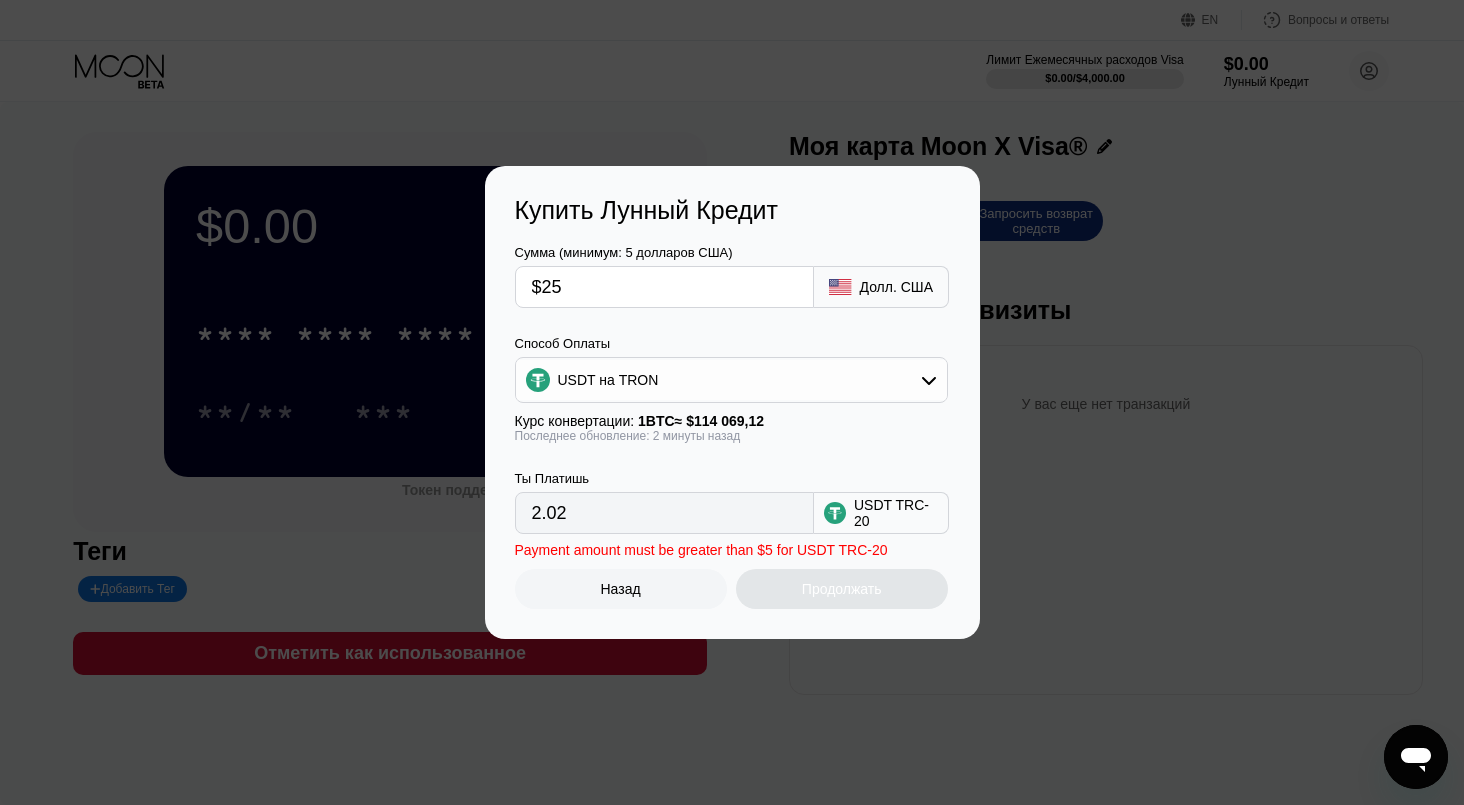 type on "25.25" 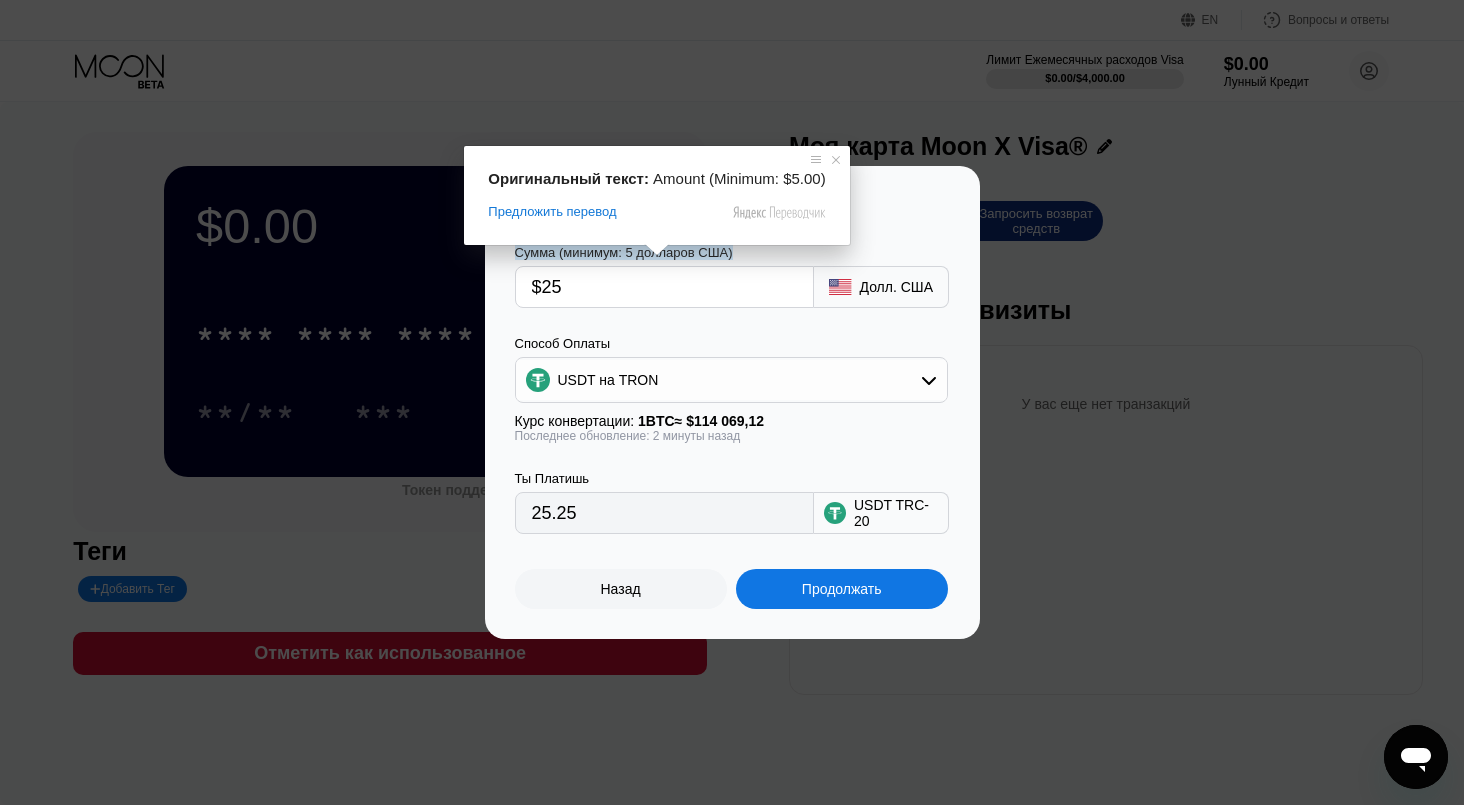type on "$2" 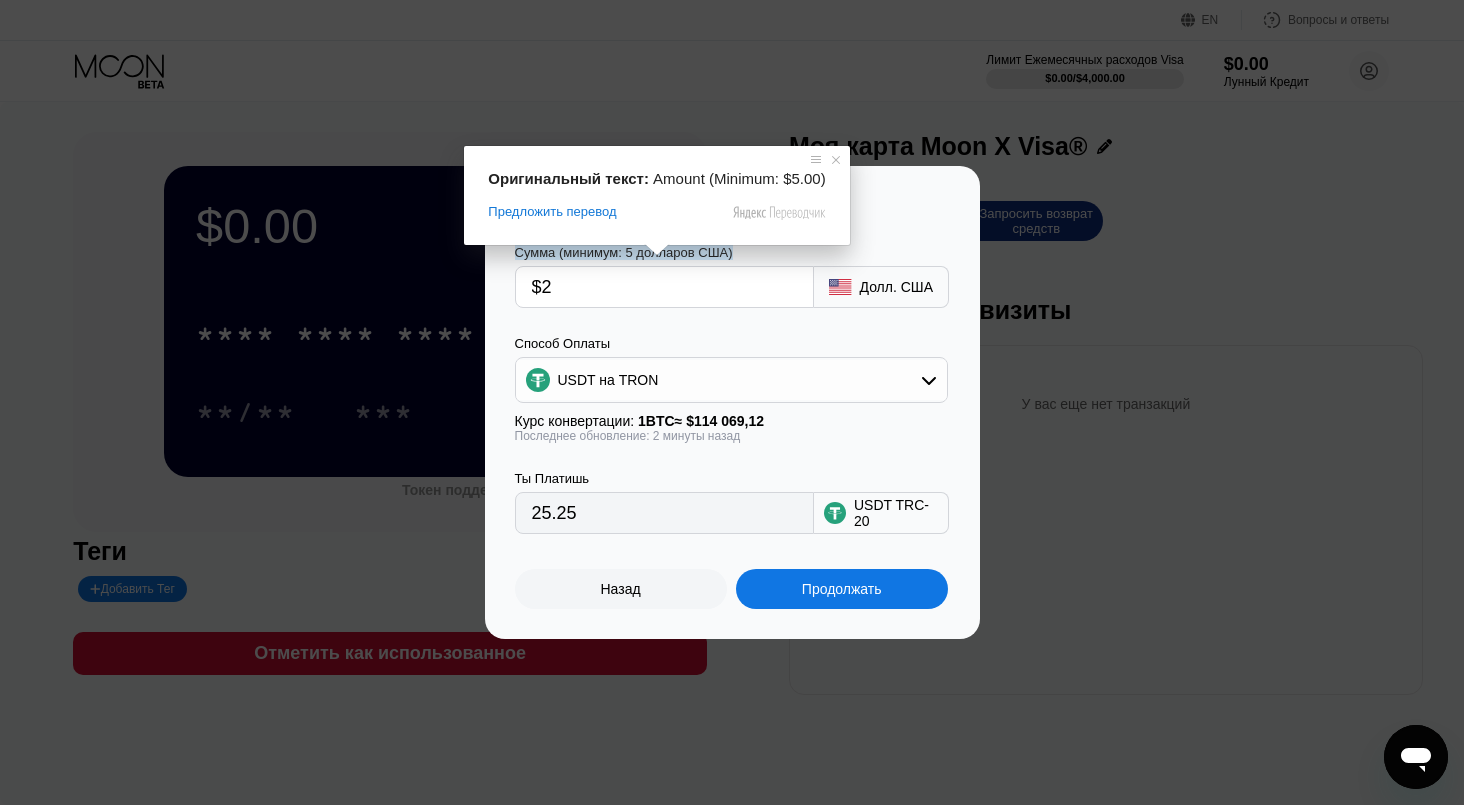 type on "2.02" 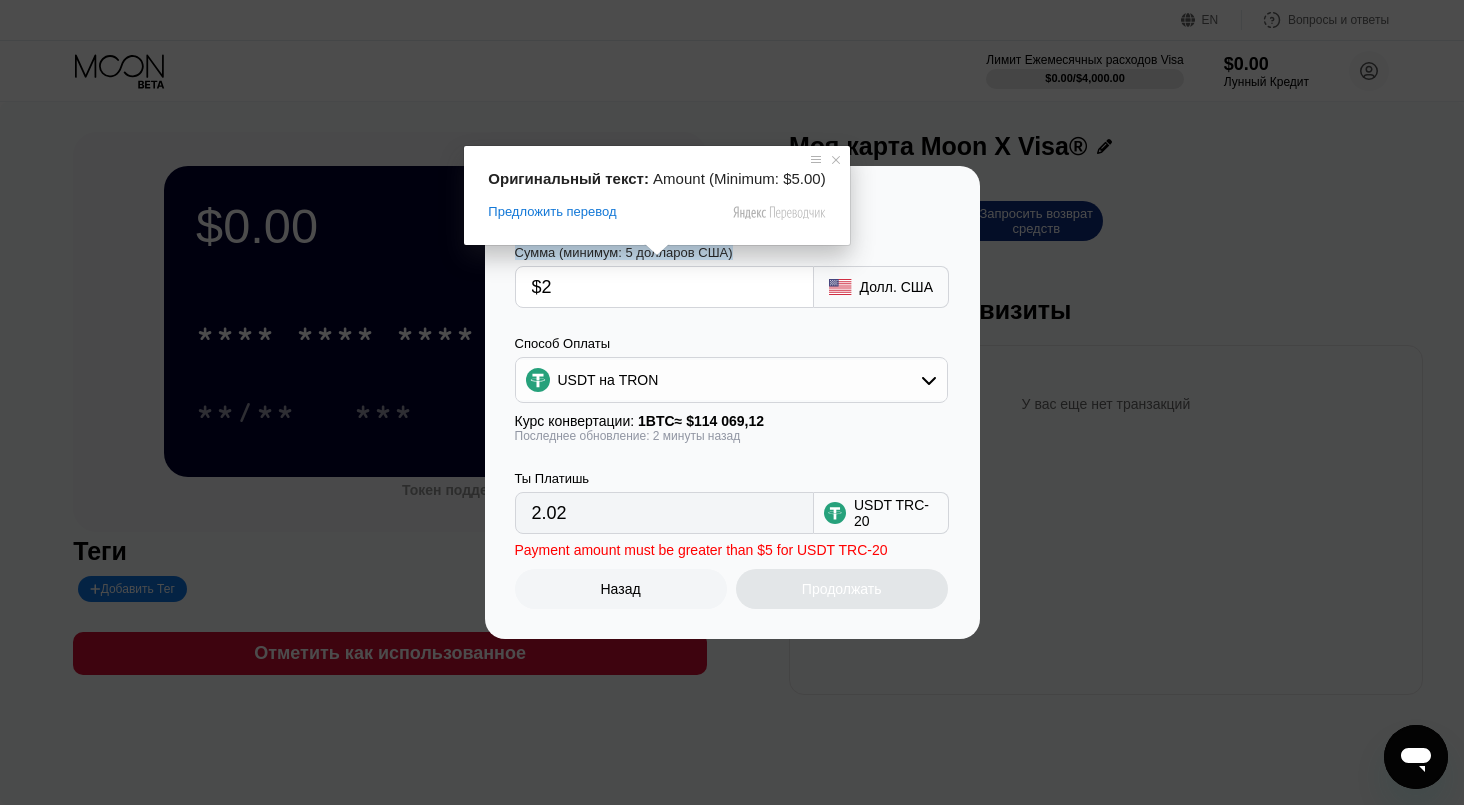 type 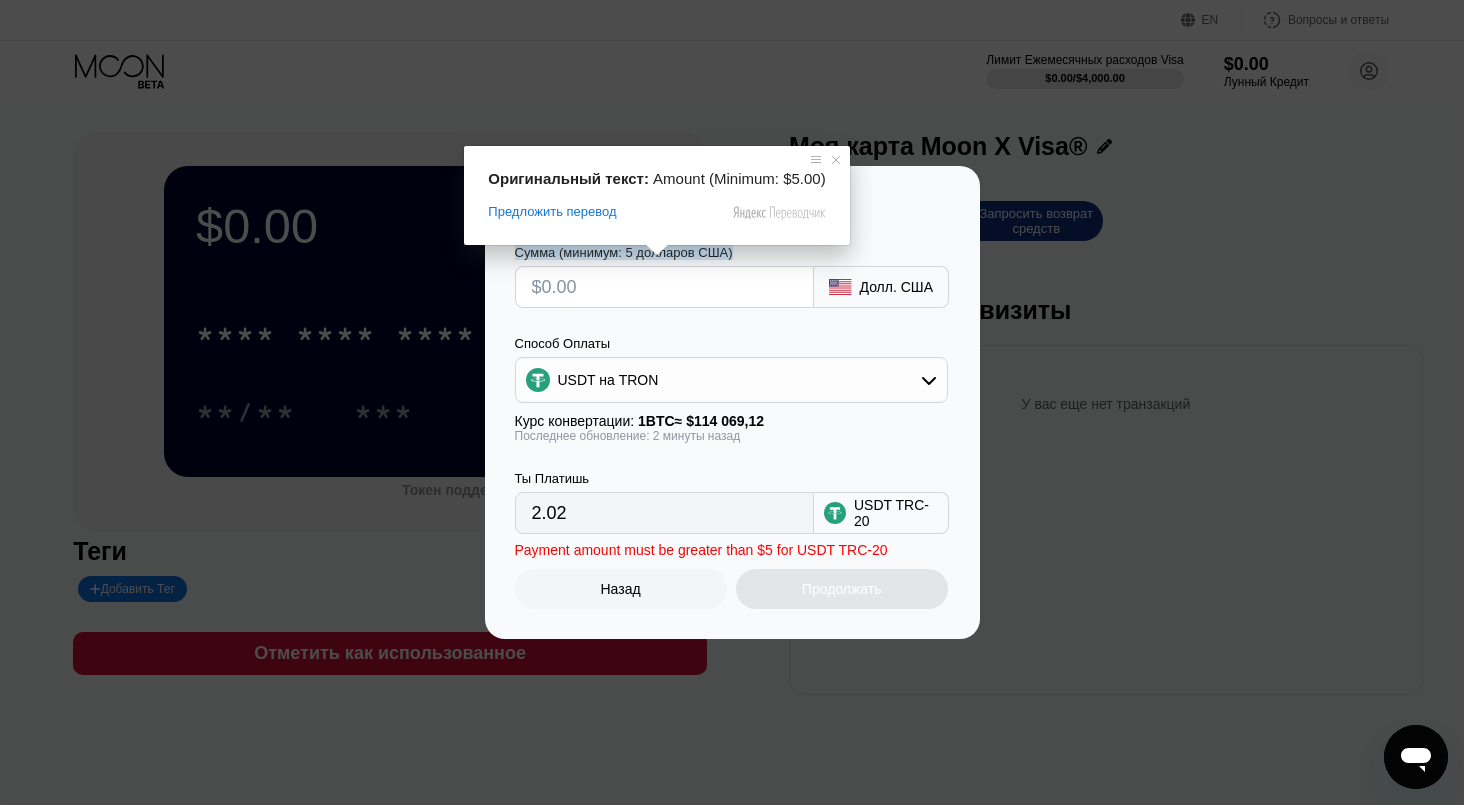 type on "0.00" 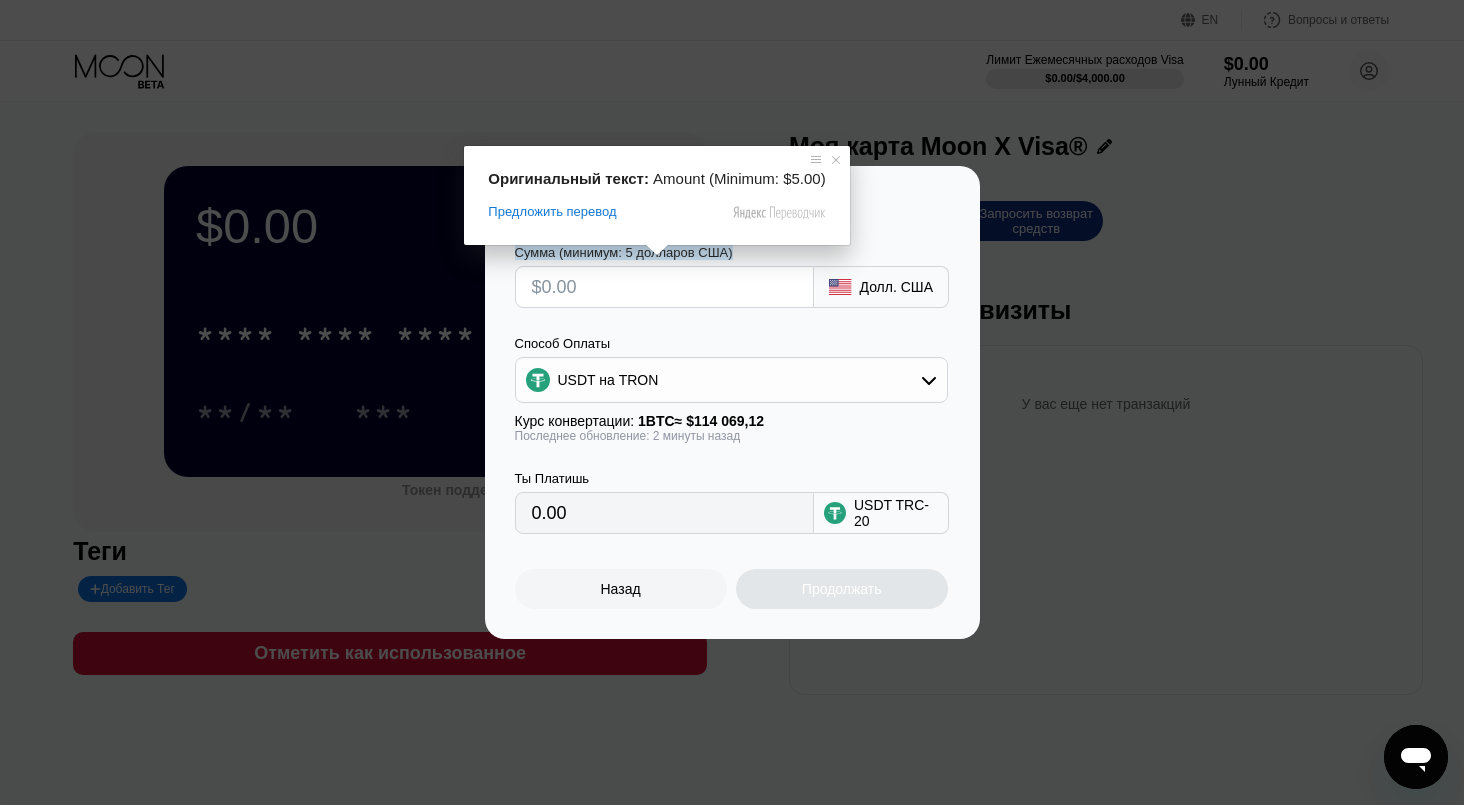 type on "$3" 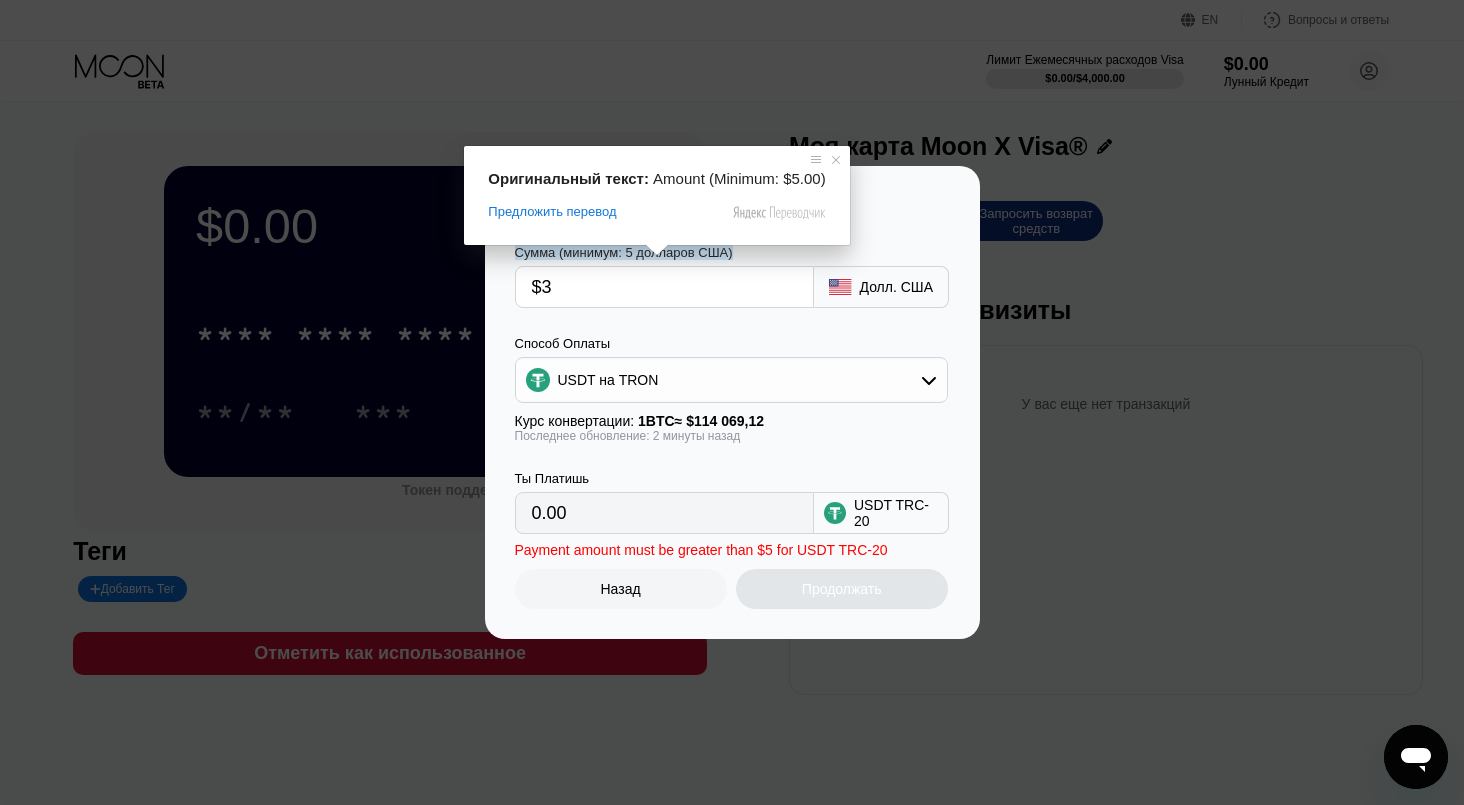 type on "3.03" 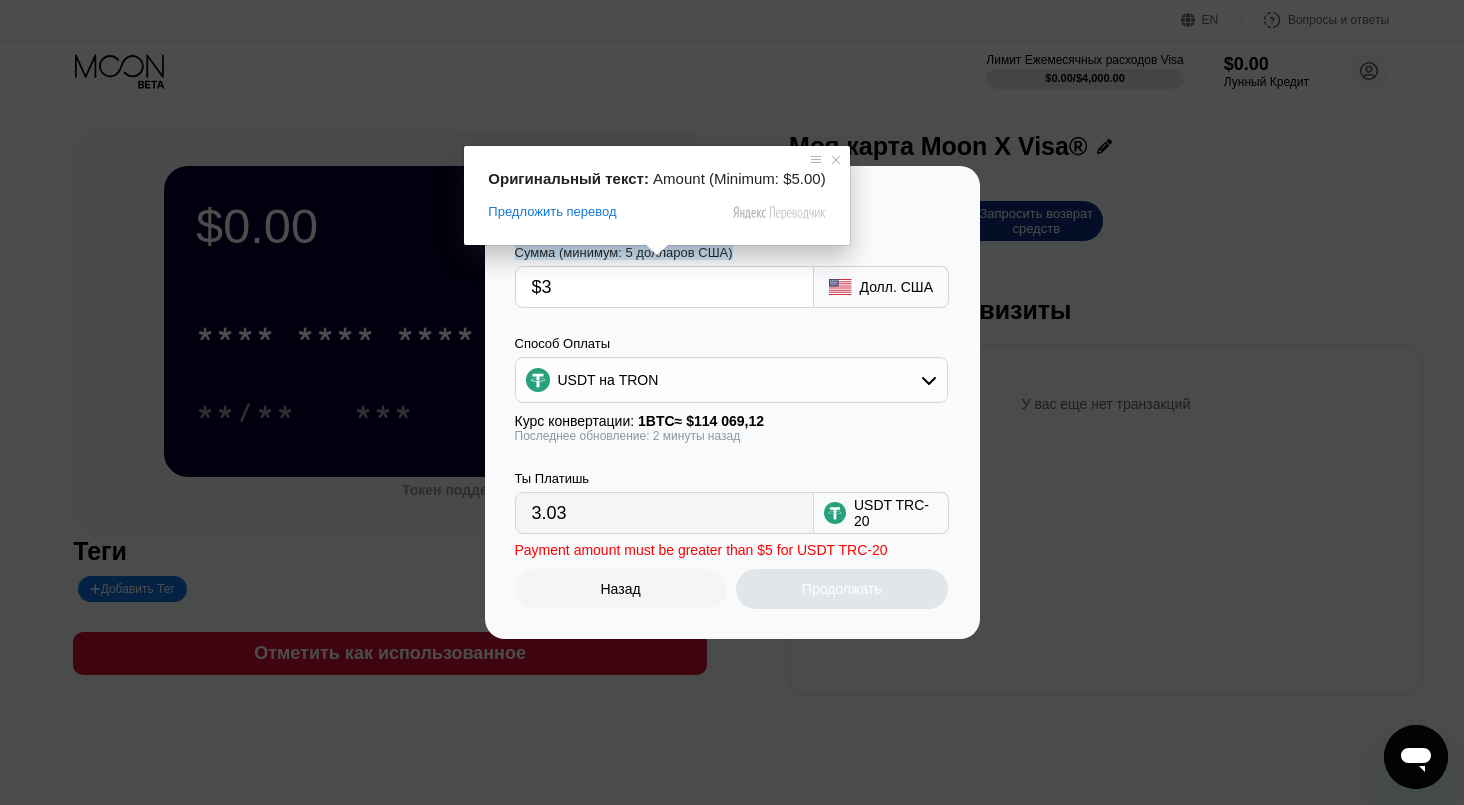 type on "$30" 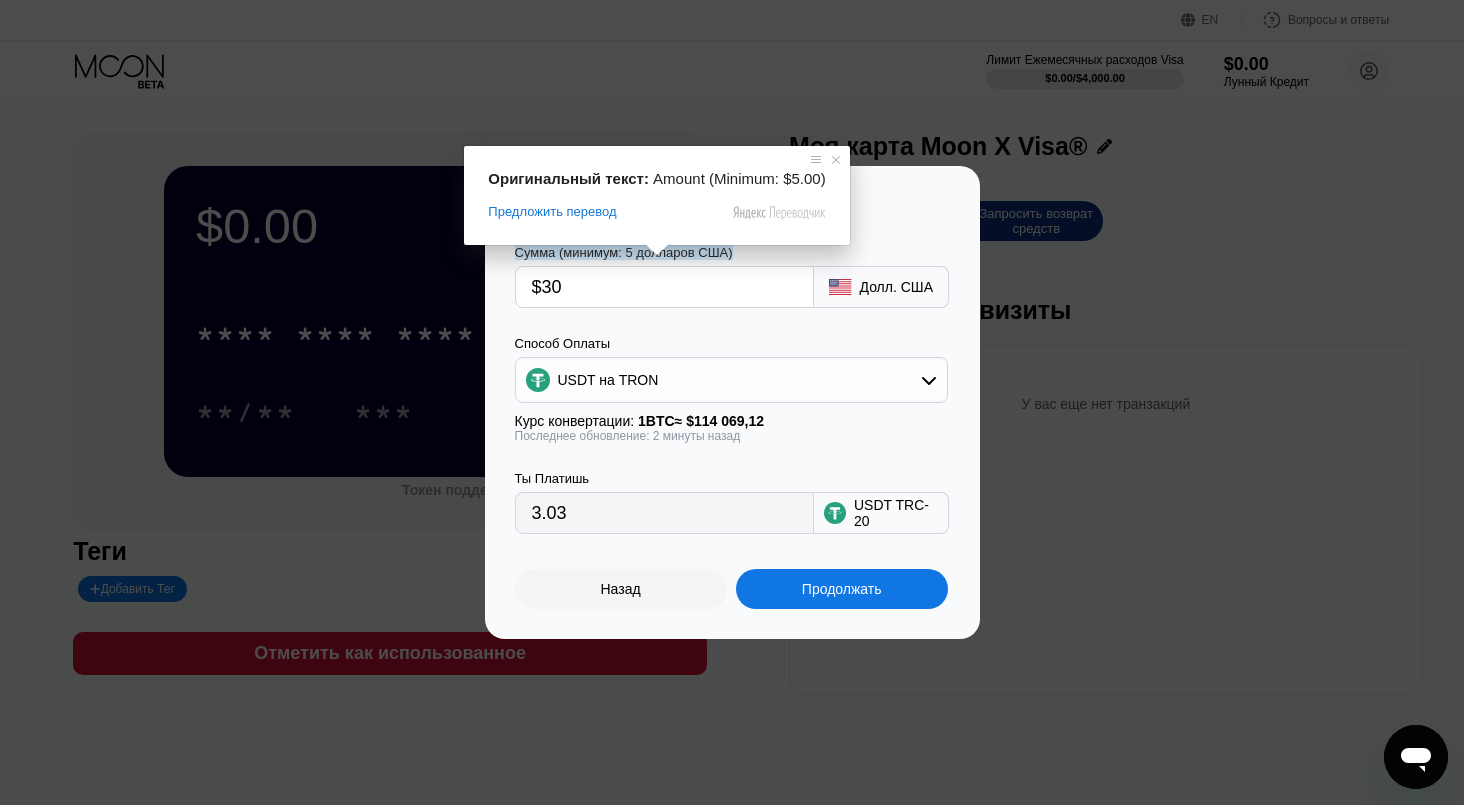 type on "30.30" 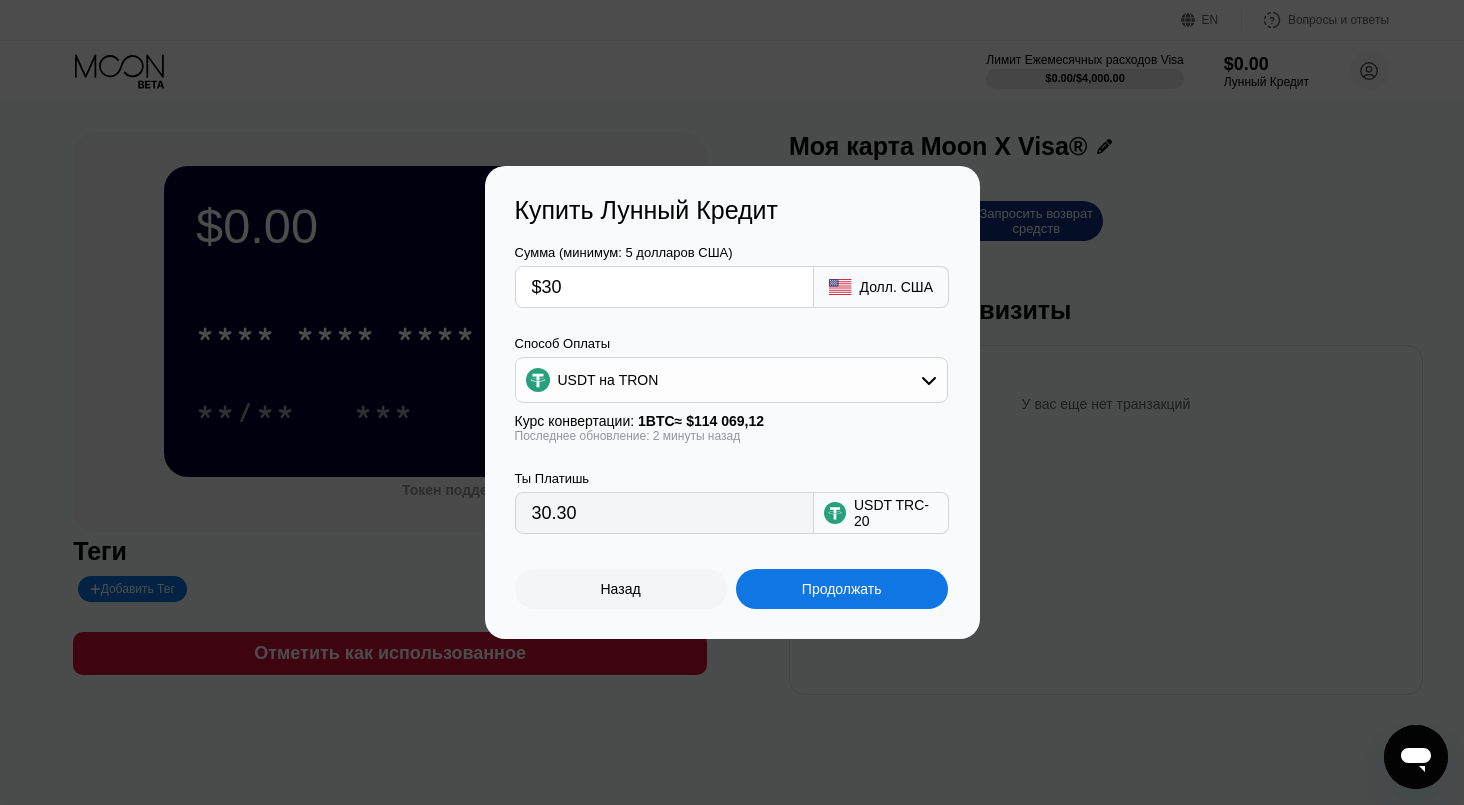 type on "$30" 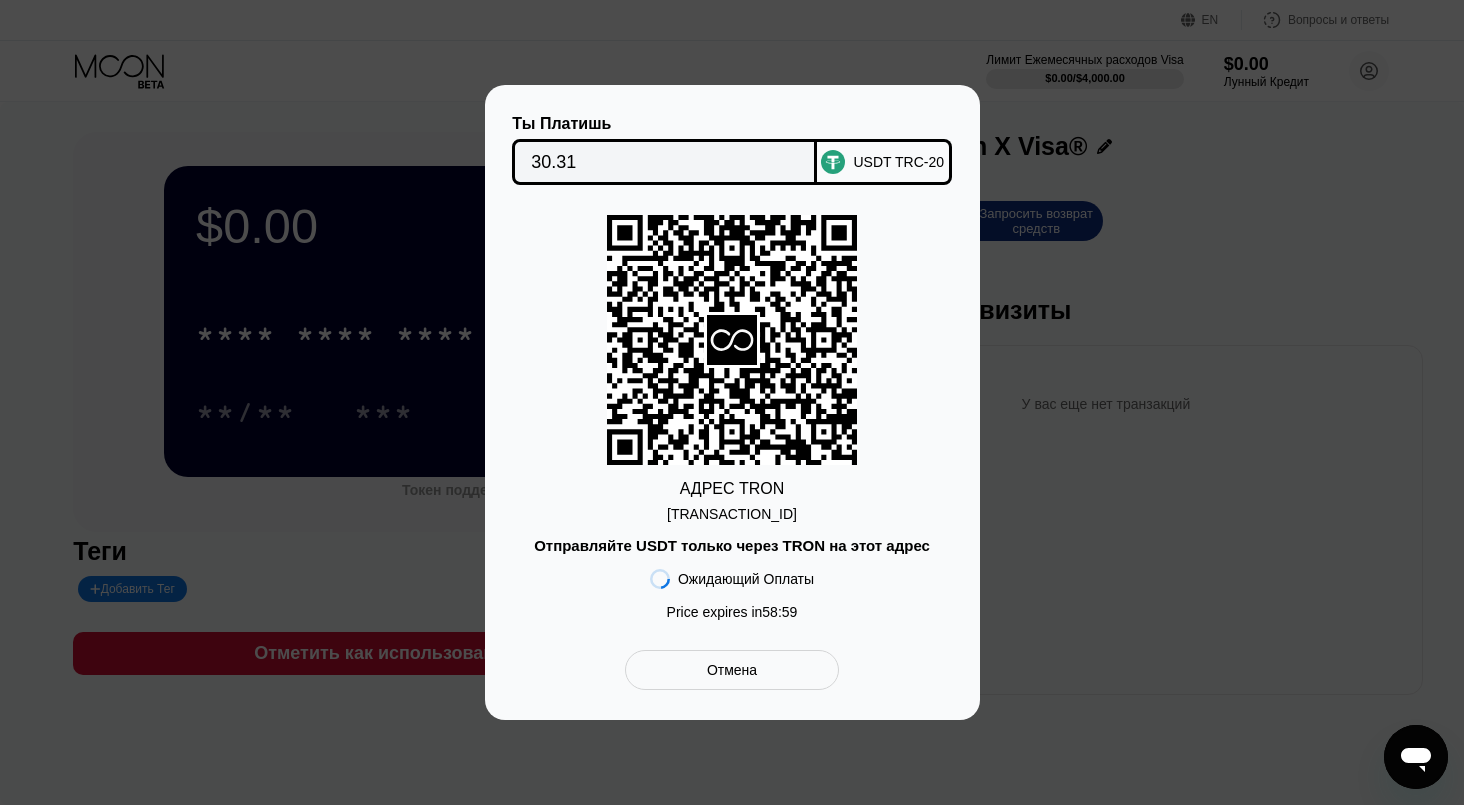 click on "Отмена" at bounding box center [731, 670] 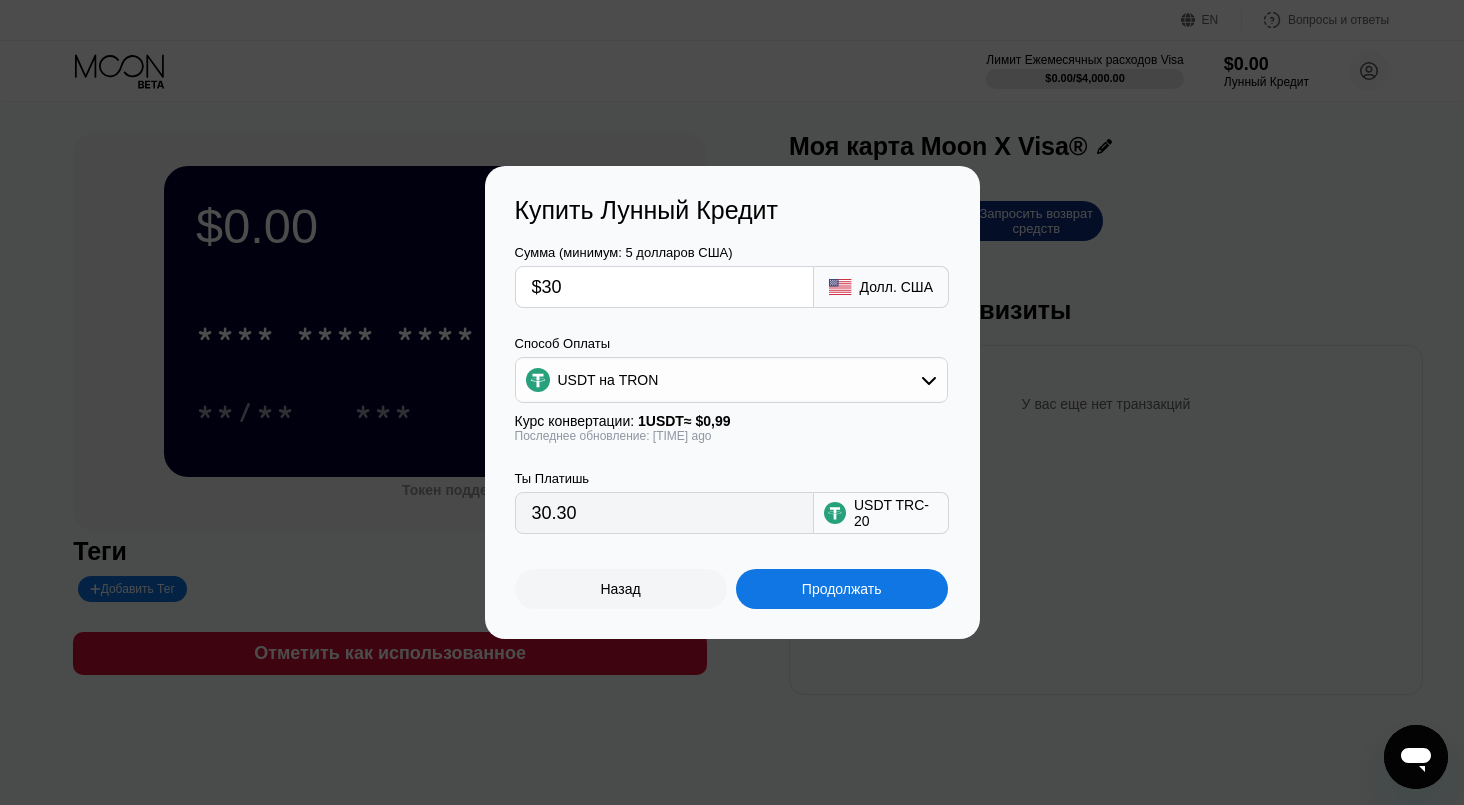 click on "USDT на TRON" at bounding box center (731, 380) 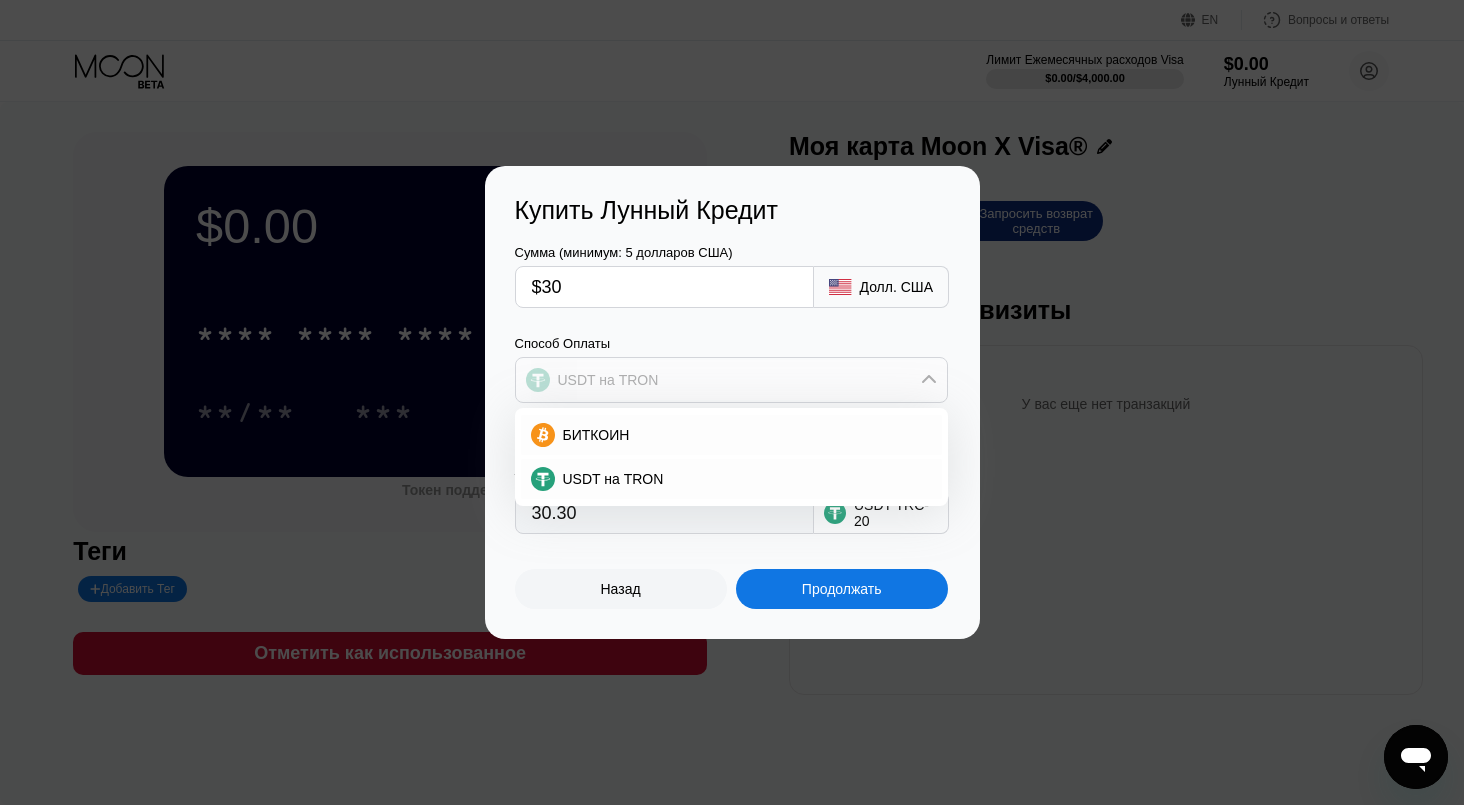 click on "USDT на TRON" at bounding box center [731, 380] 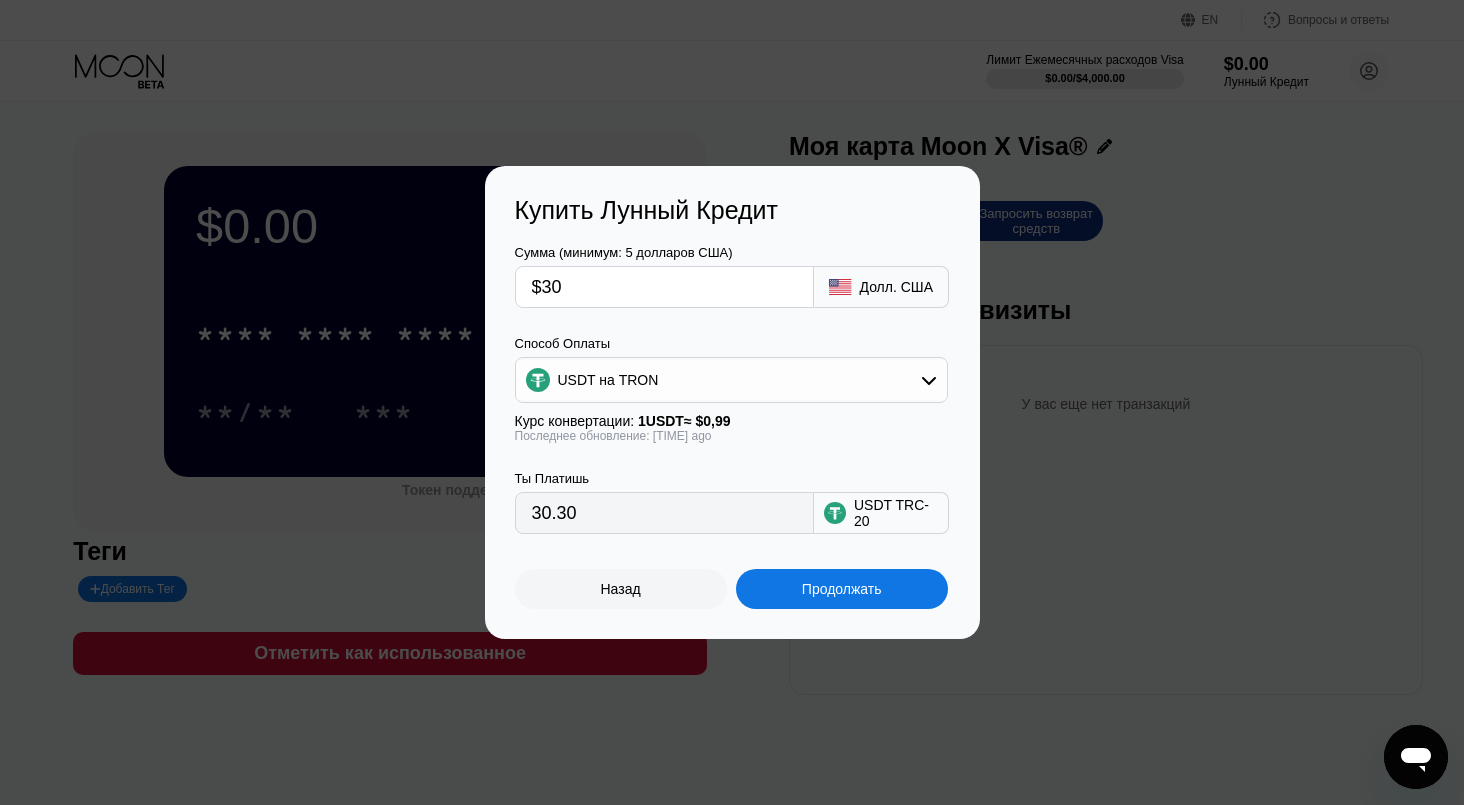click on "USDT TRC-20" at bounding box center (881, 513) 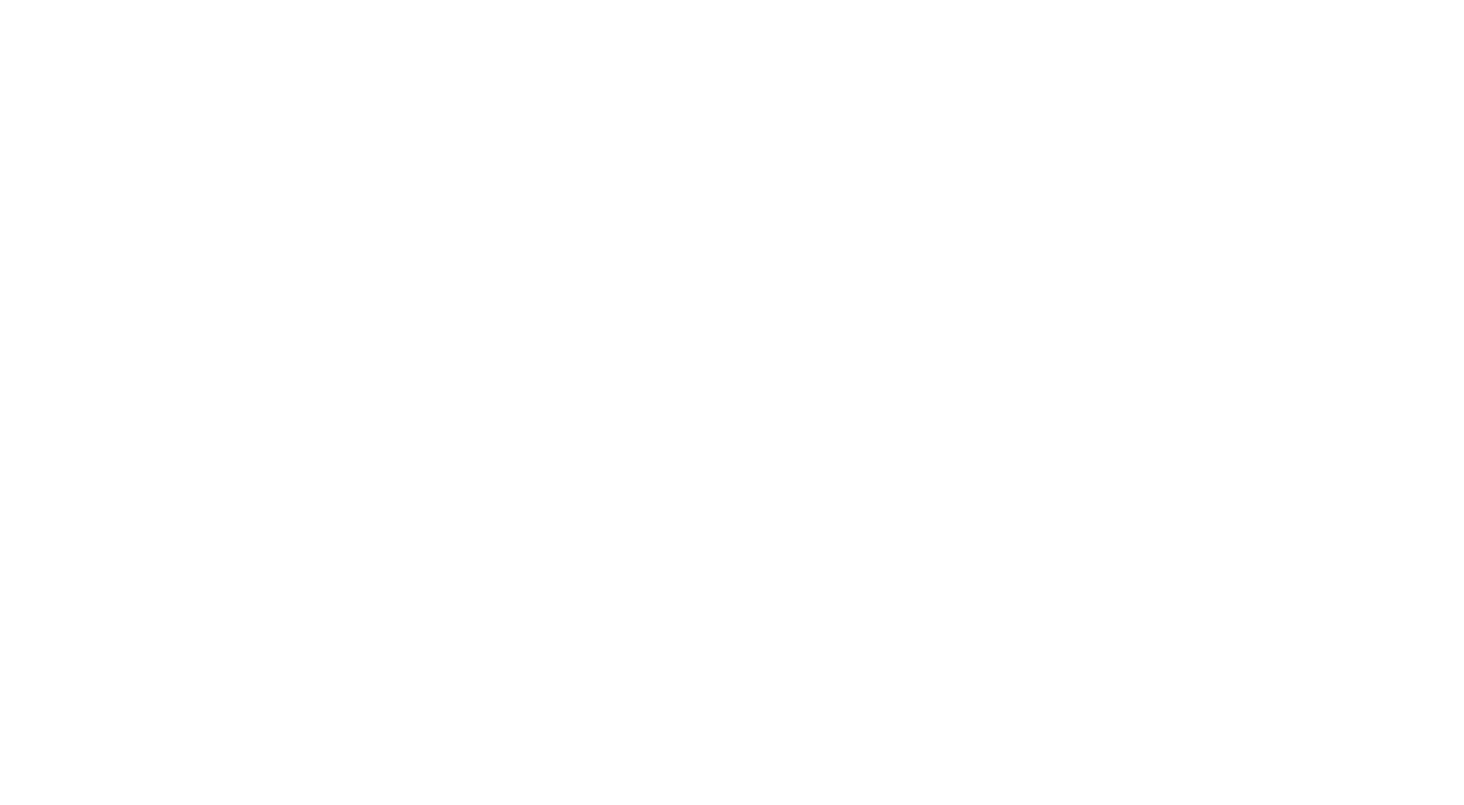 scroll, scrollTop: 0, scrollLeft: 0, axis: both 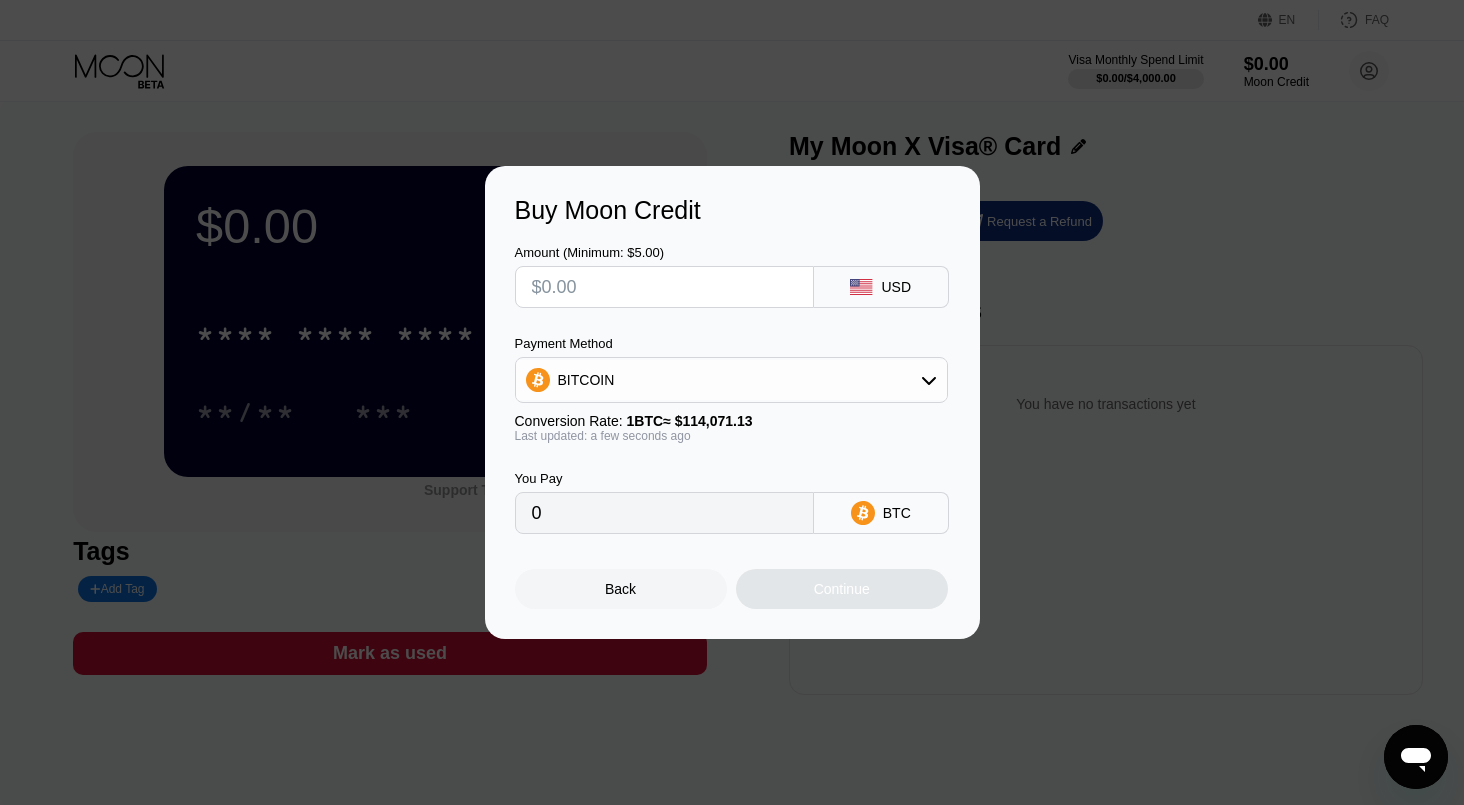 click on "Buy Moon Credit Amount (Minimum: $5.00) USD Payment Method BITCOIN Conversion Rate:   1  BTC  ≈   $114,071.13 Last updated:   a few seconds ago You Pay 0 BTC Back Continue" at bounding box center (732, 402) 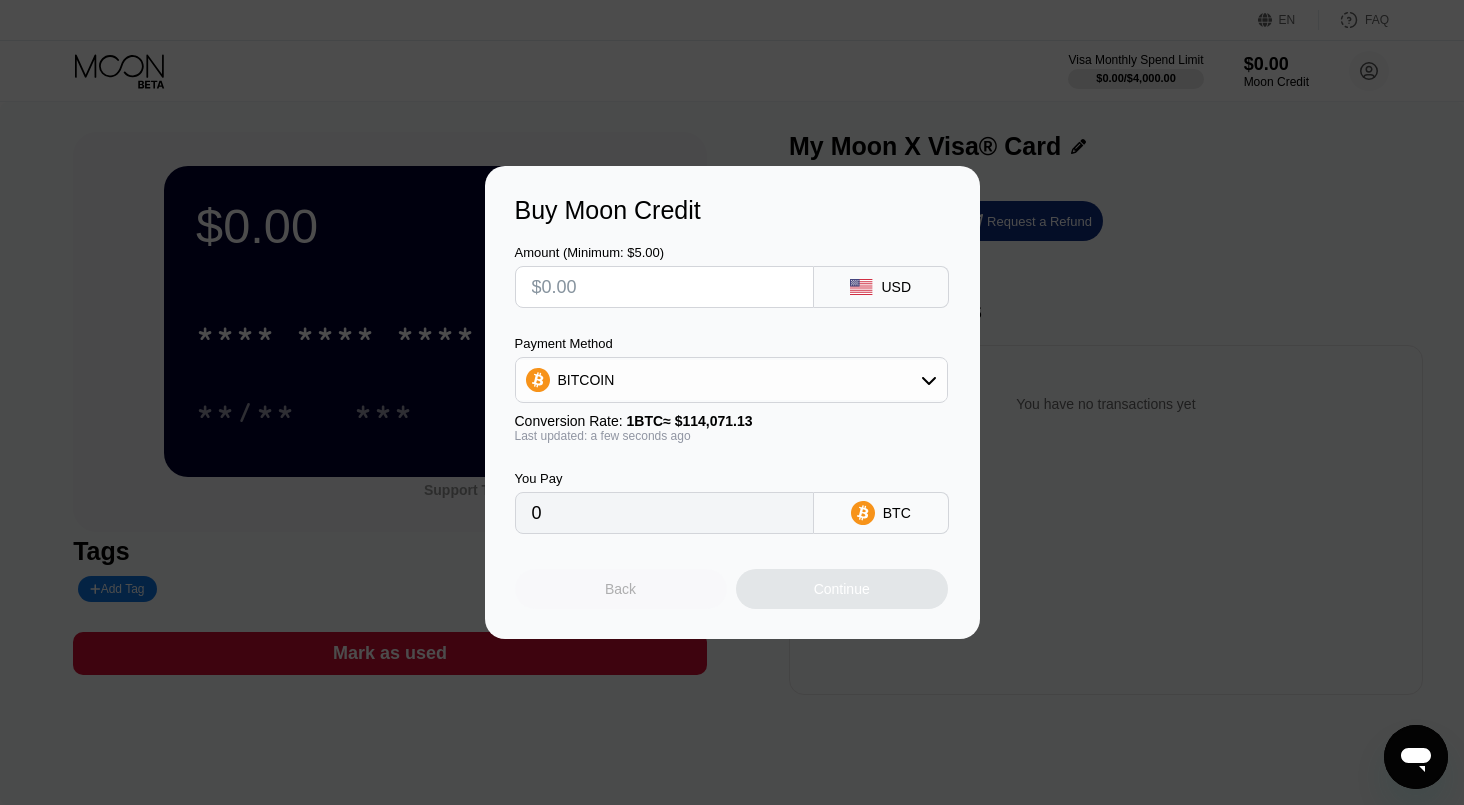 click on "Back" at bounding box center [620, 589] 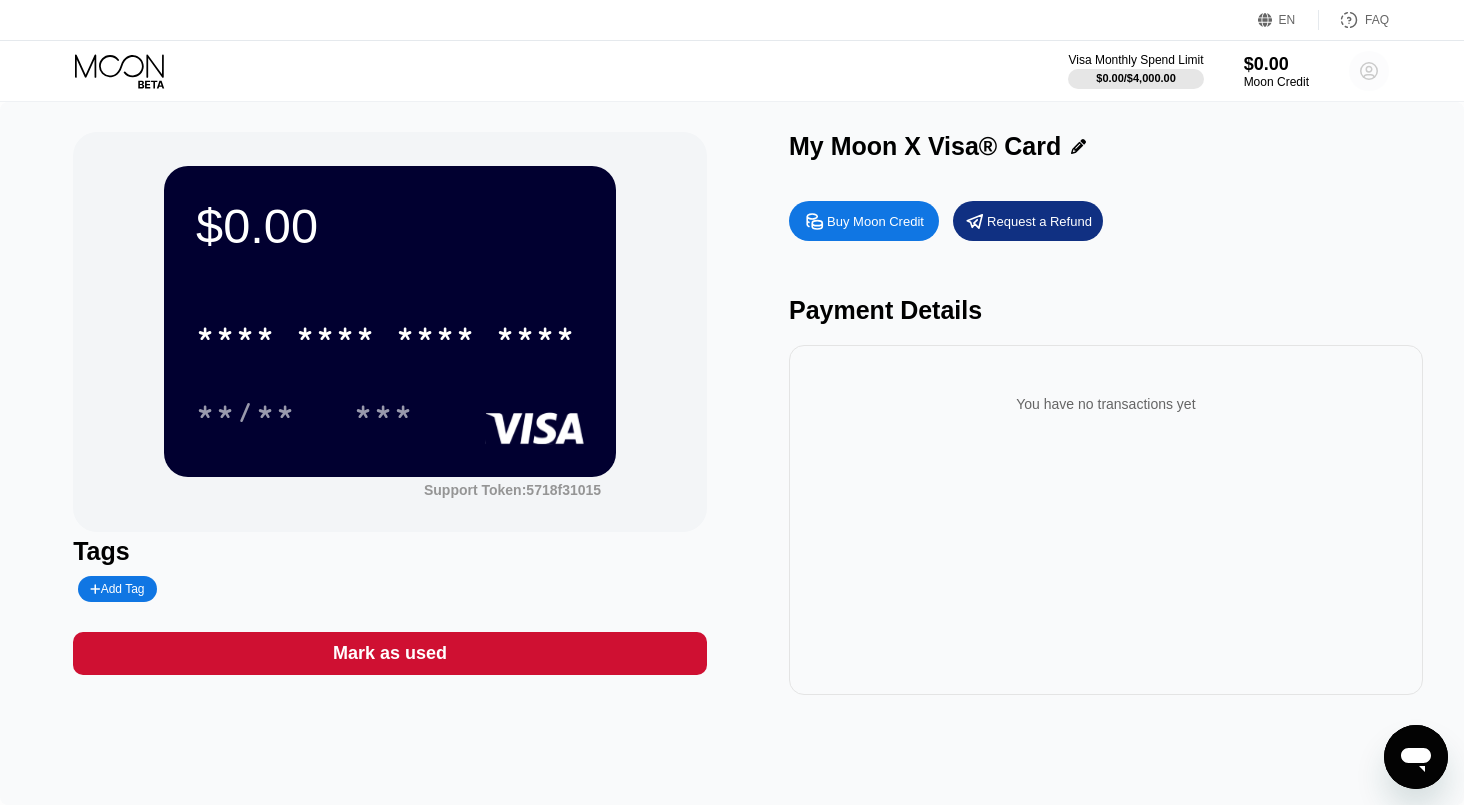 click 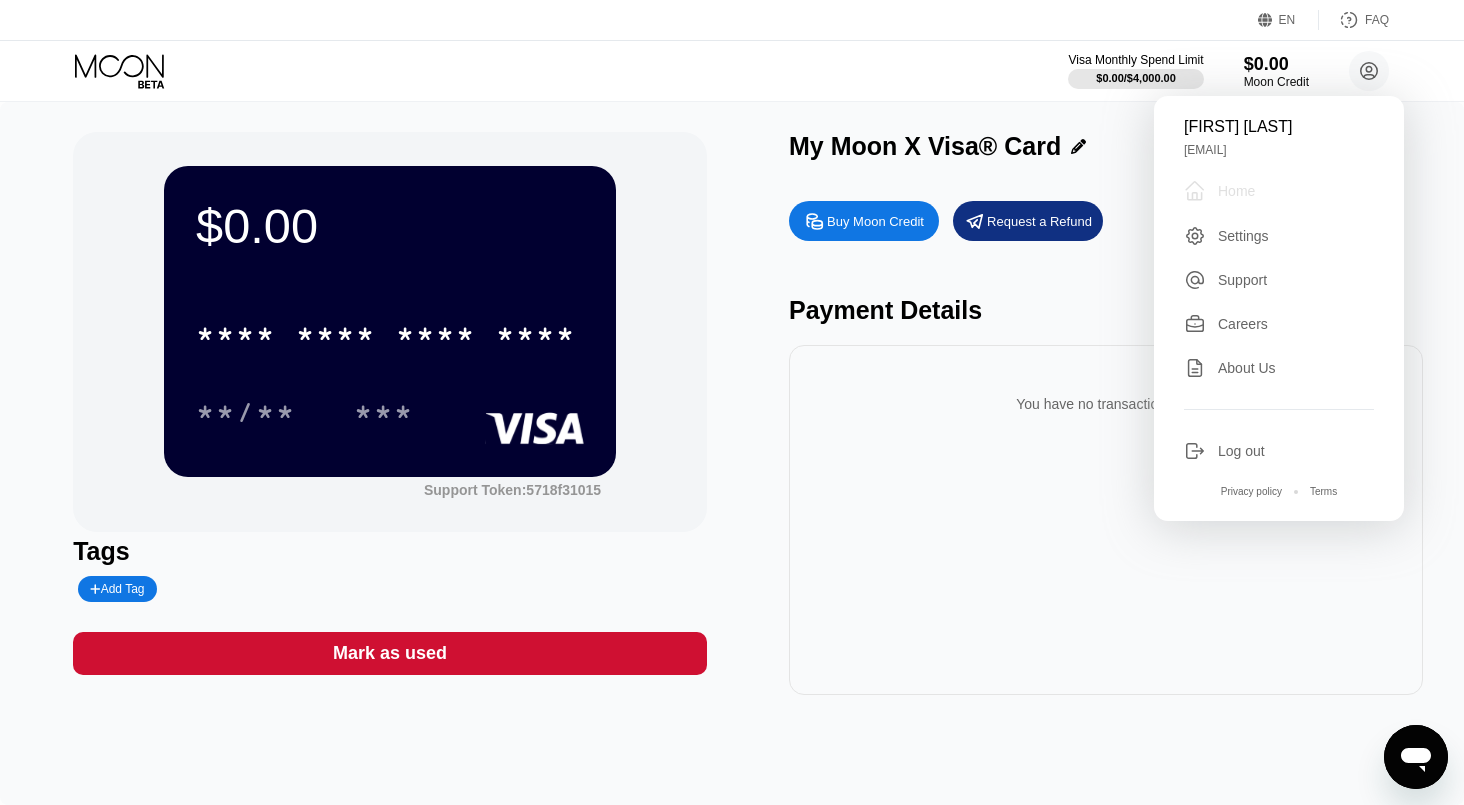 click on "Home" at bounding box center [1236, 191] 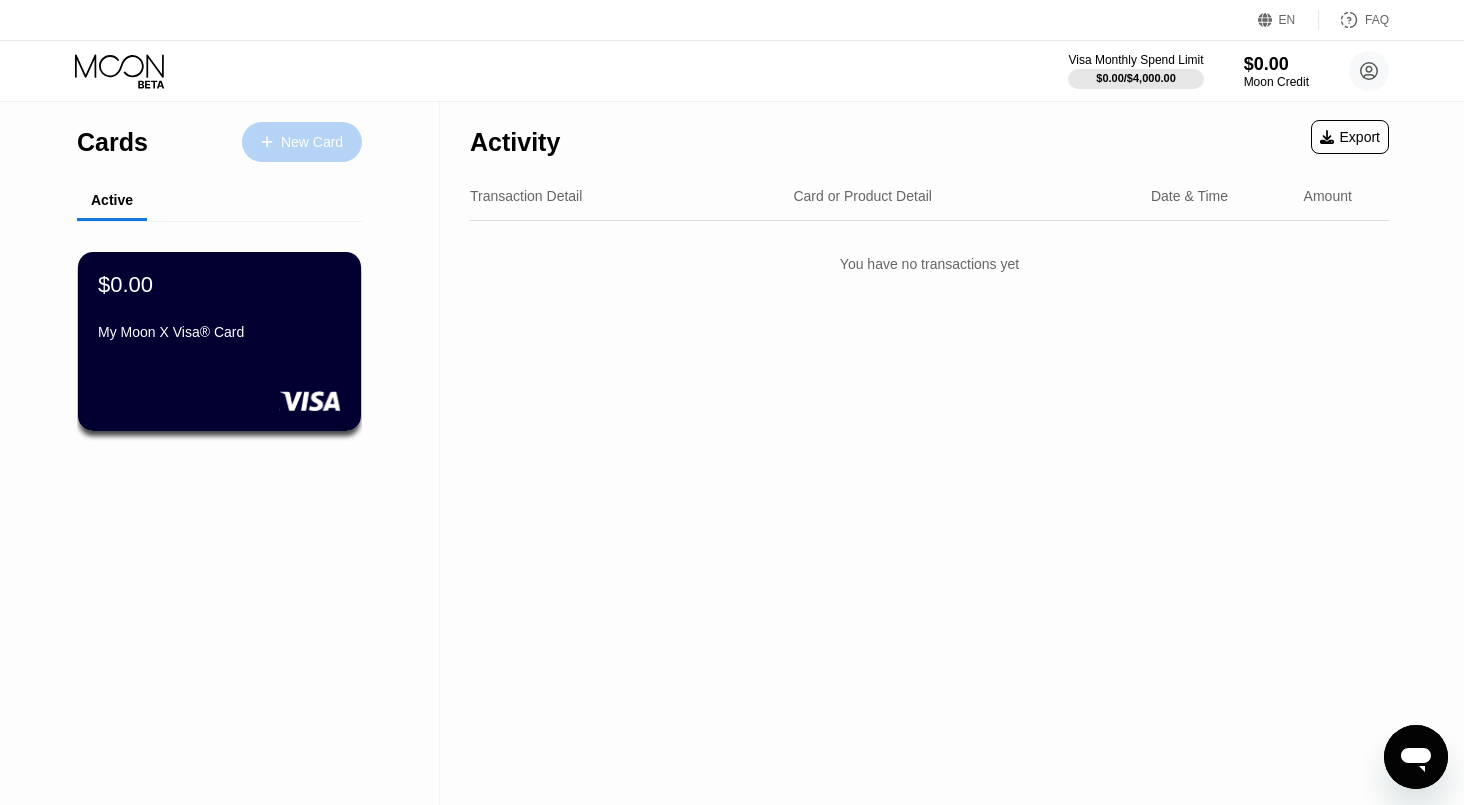 click on "New Card" at bounding box center [312, 142] 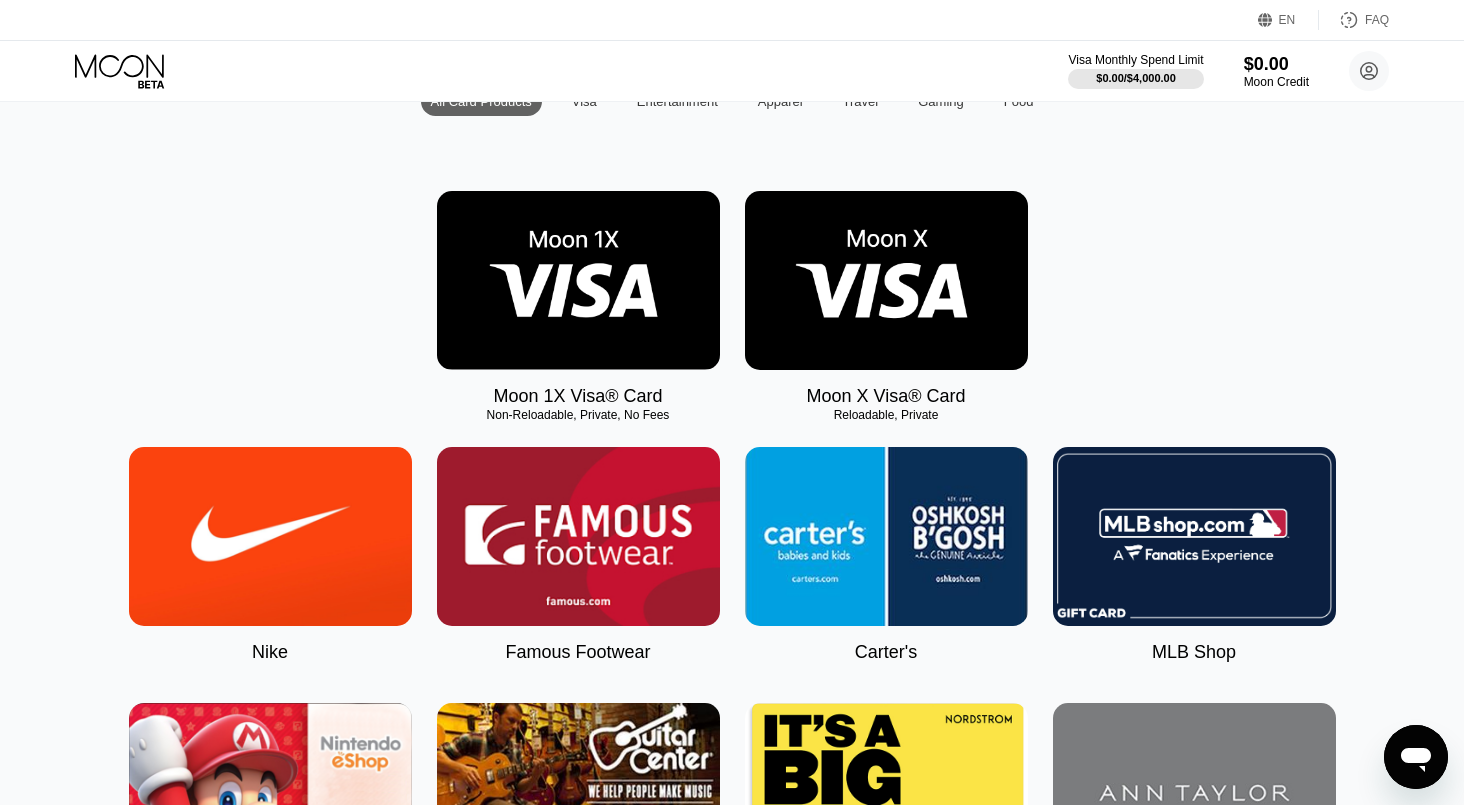 scroll, scrollTop: 0, scrollLeft: 0, axis: both 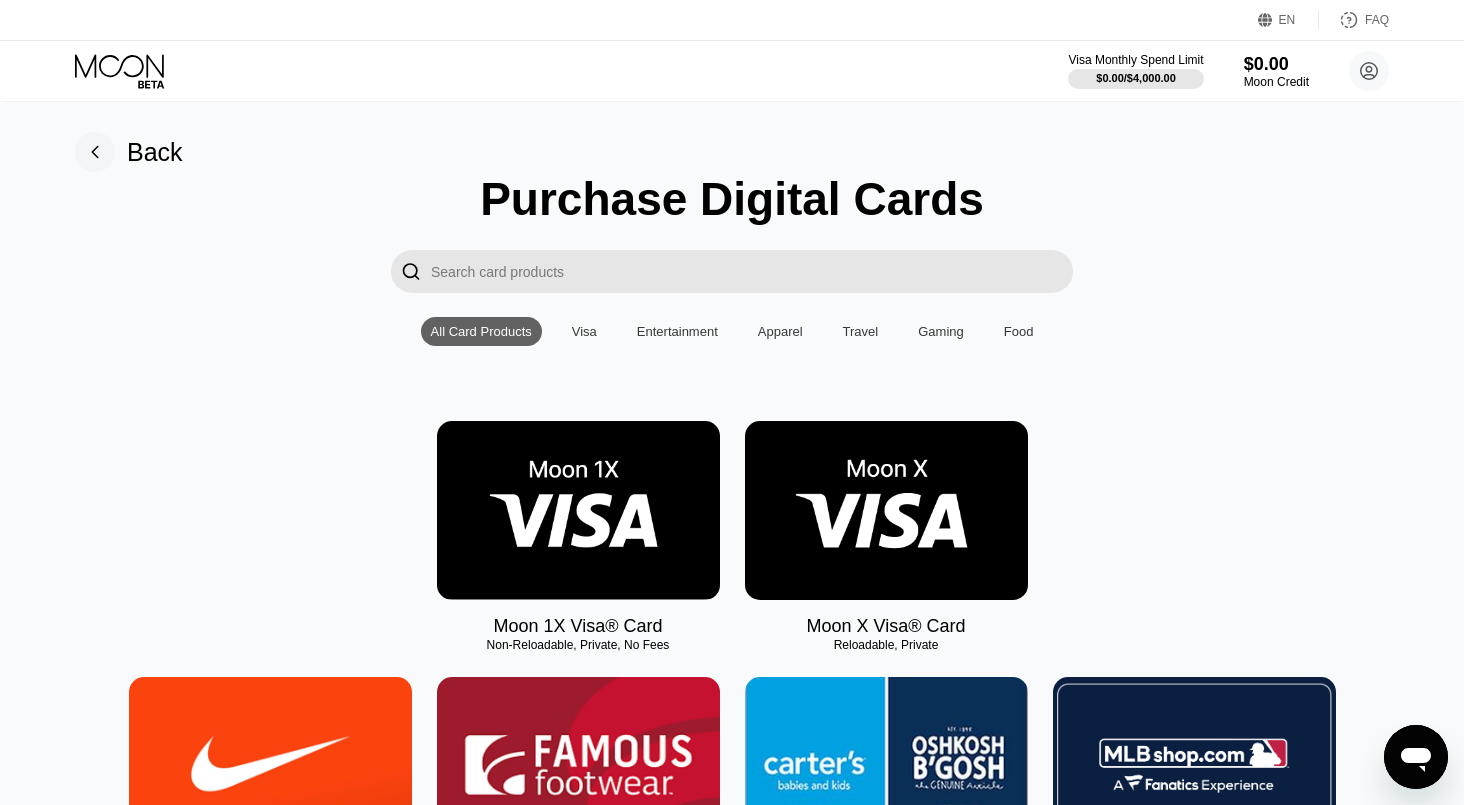 click at bounding box center (578, 510) 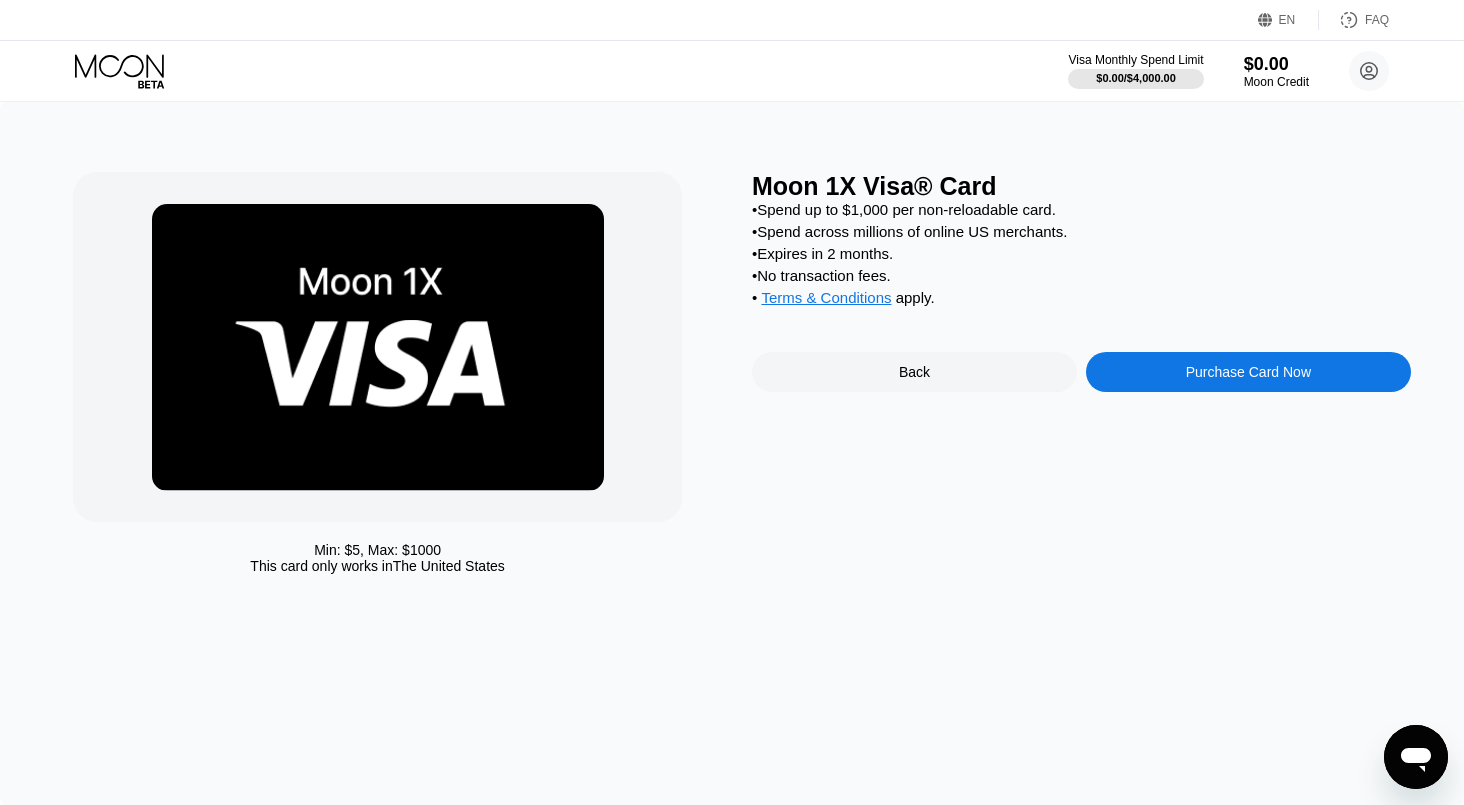 click on "Min: $ 5 , Max: $ 1000 This card only works in  The United States Moon 1X Visa® Card •  Spend up to $1,000 per non-reloadable card. •  Spend across millions of online US merchants. •  Expires in 2 months. •  No transaction fees. •   Terms & Conditions   apply . Back Purchase Card Now" at bounding box center [732, 378] 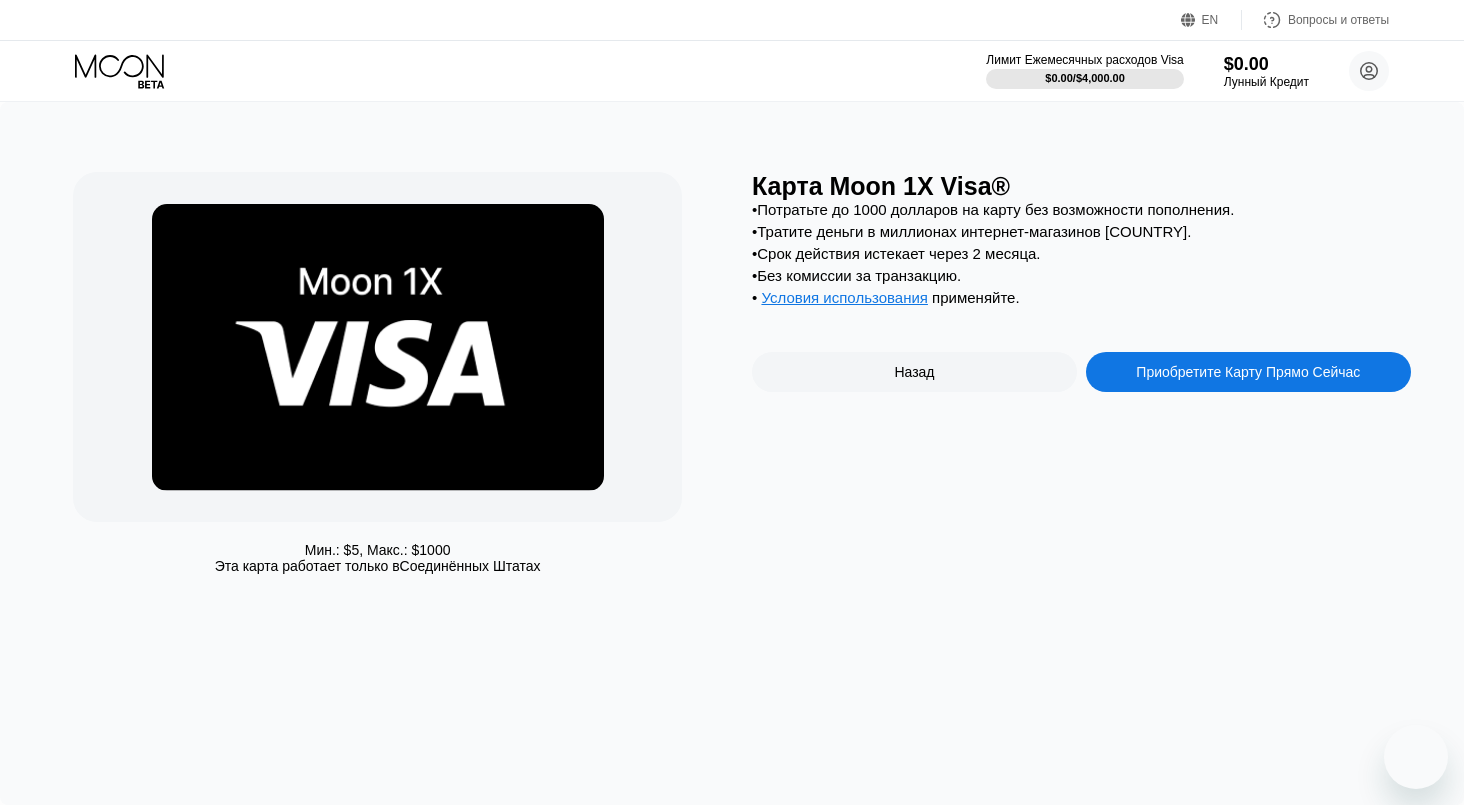 scroll, scrollTop: 0, scrollLeft: 0, axis: both 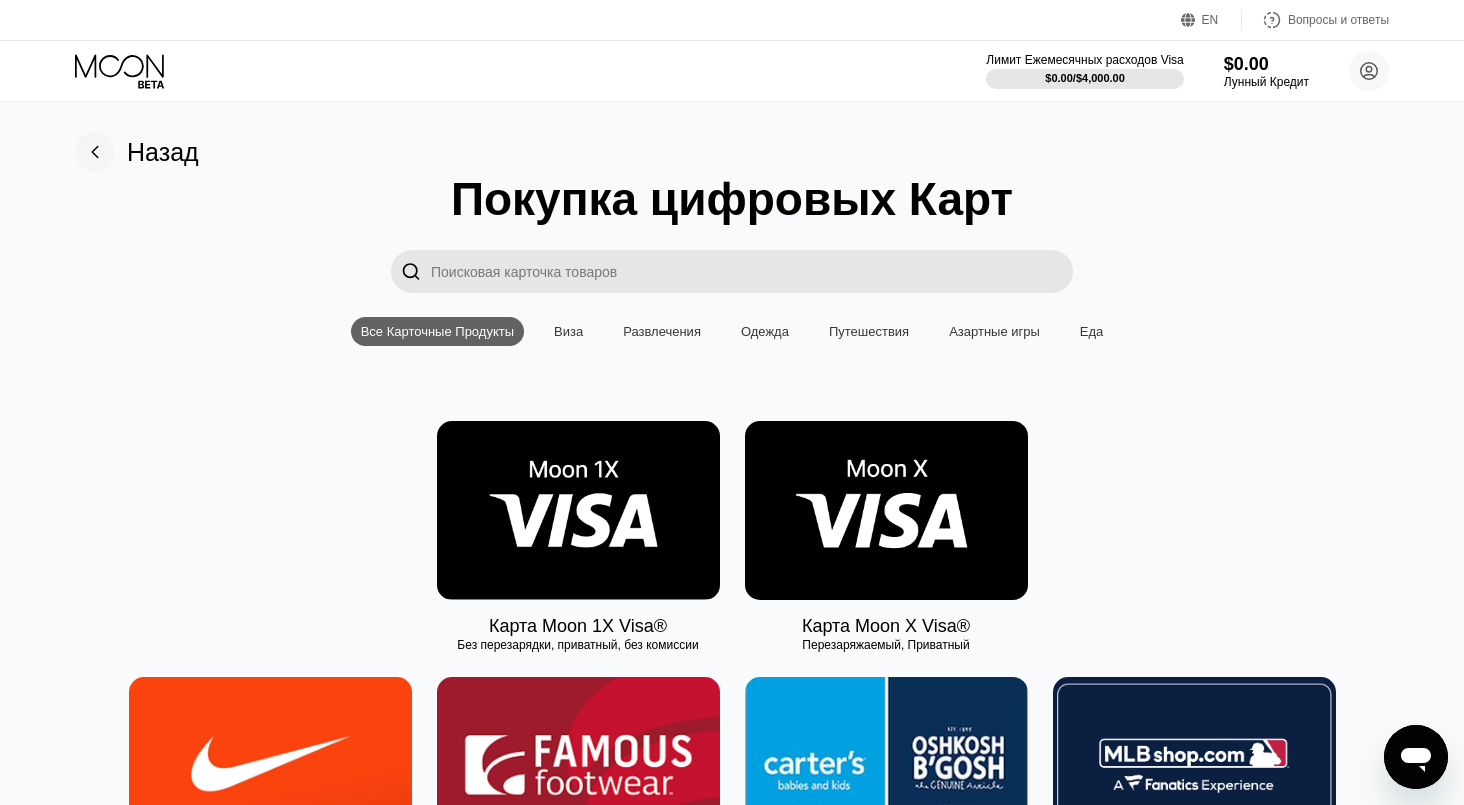click on "Покупка цифровых Карт  Все Карточные Продукты Виза Развлечения Одежда Путешествия Азартные игры Еда Карта Moon 1X Visa® Без перезарядки, приватный, без комиссии Карта Moon X Visa® Перезаряжаемый, Приватный Nike Знаменитая Обувь Дом Картера Магазин MLB Nintendo Гитарный Центр Нордстром Энн Тейлор РАЗРЫВ Google Play ХУЛУ Petco Uber Eats GameStop TJ Maxx Athleta Xbox US Bass Pro Shops® Burlington SHOWTIME® Pottery Barn P.C. Richard and Son Aéropostale Sling TV Fanatics Crate and Barrel Macy's Paramount+ Kigso Games US Jiffy Lube® Sephora US Dick's Sporting Goods DSW Roblox Twitch L.L. Bean Lowe's NHL Shop The Children's Place Applebee’s® TIDAL Nautica Big Lots Marshalls Amazon Harry's REI Guess Staples US Hotels.com US PlayStation®Store Bath & Body Works Dollar Shave Club H&M" at bounding box center [732, 3476] 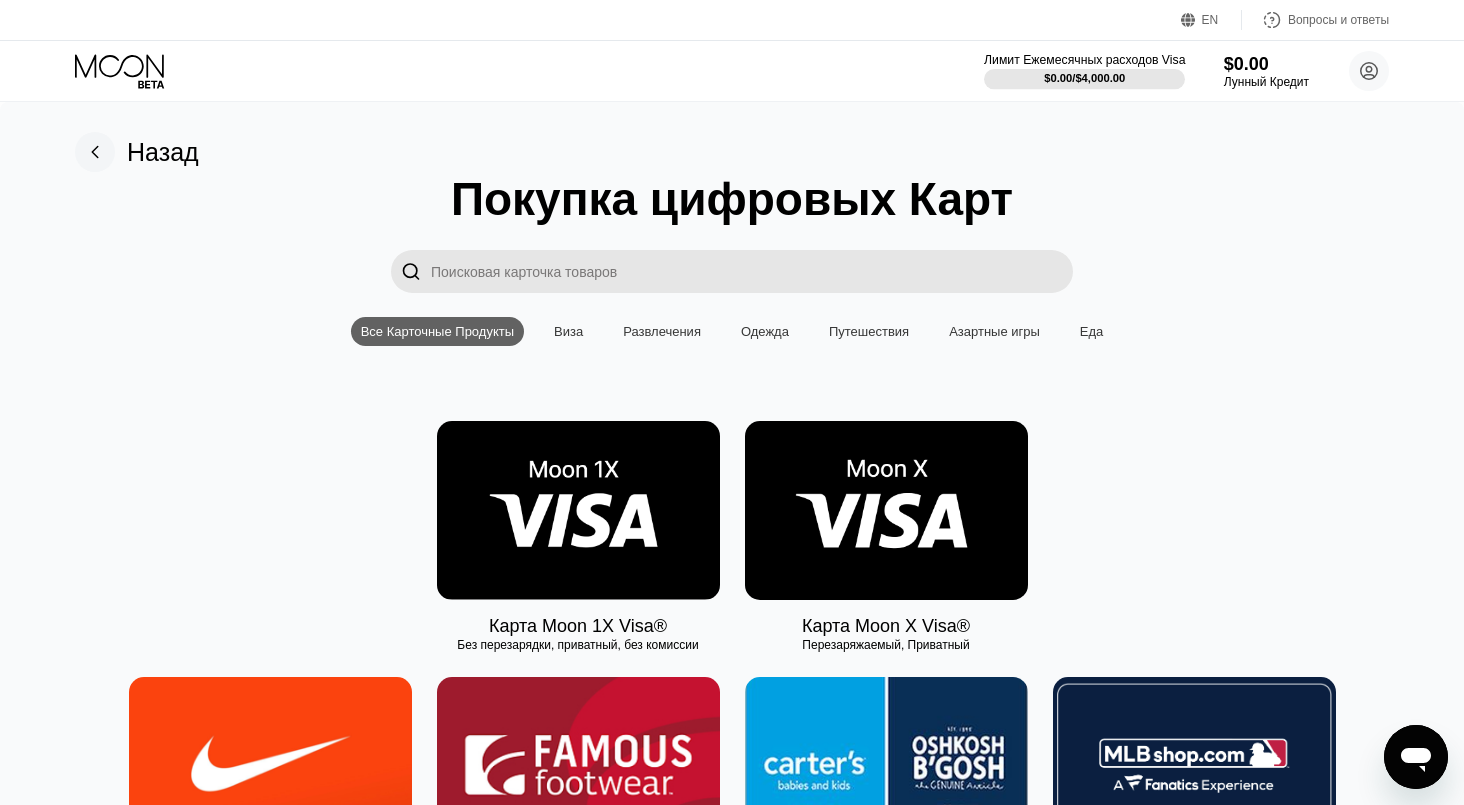 click at bounding box center (1084, 79) 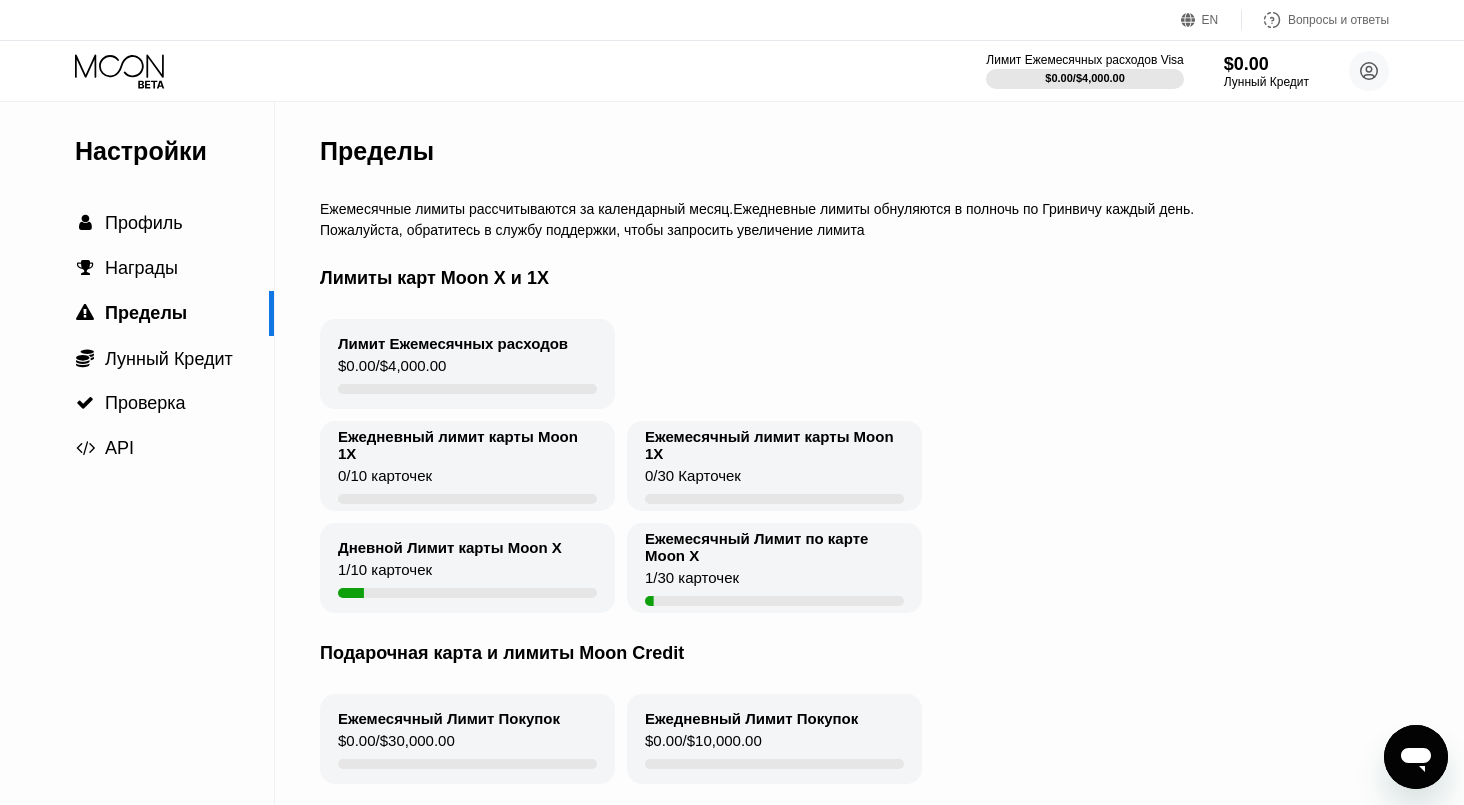 click on "Пределы" at bounding box center [905, 151] 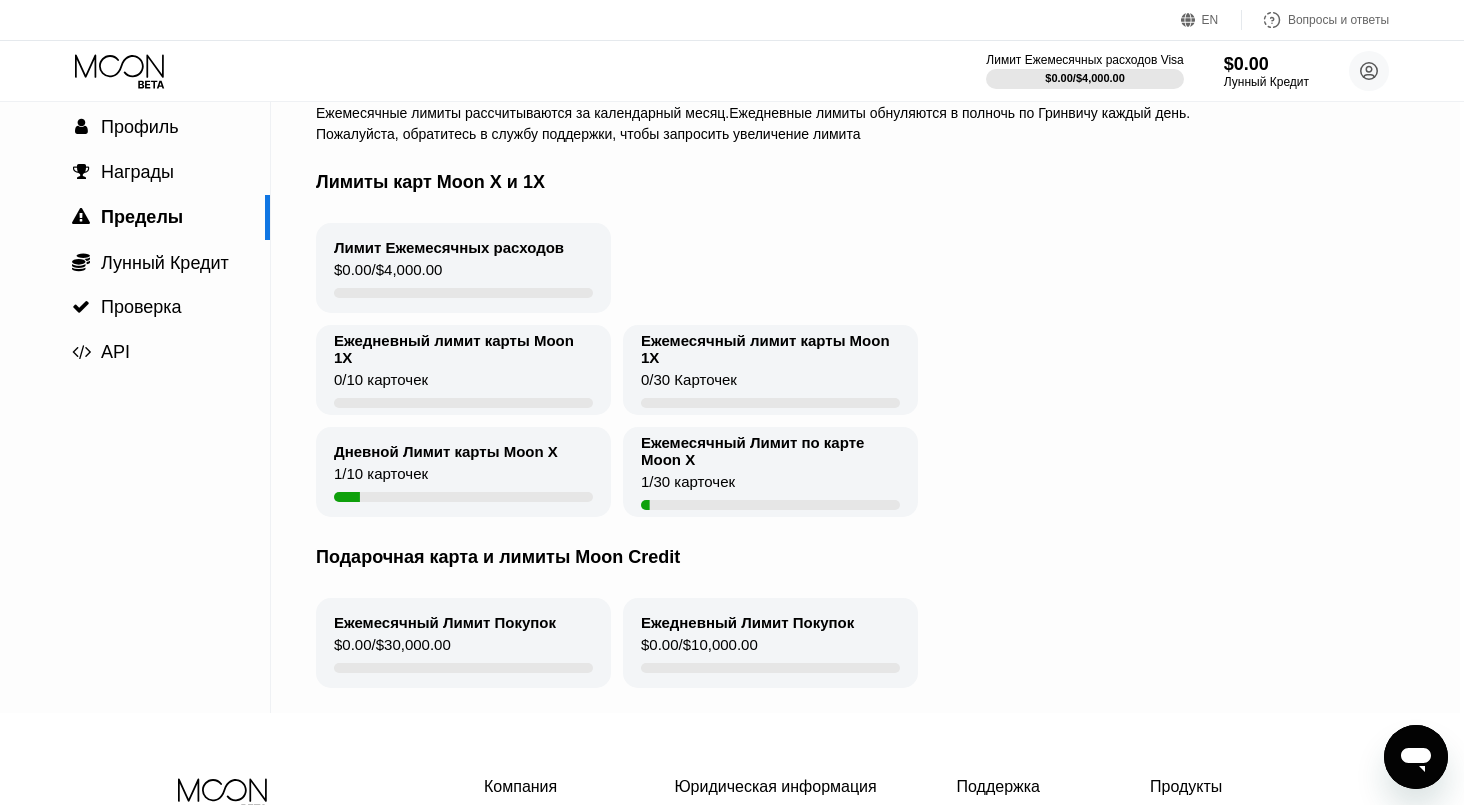 scroll, scrollTop: 96, scrollLeft: 0, axis: vertical 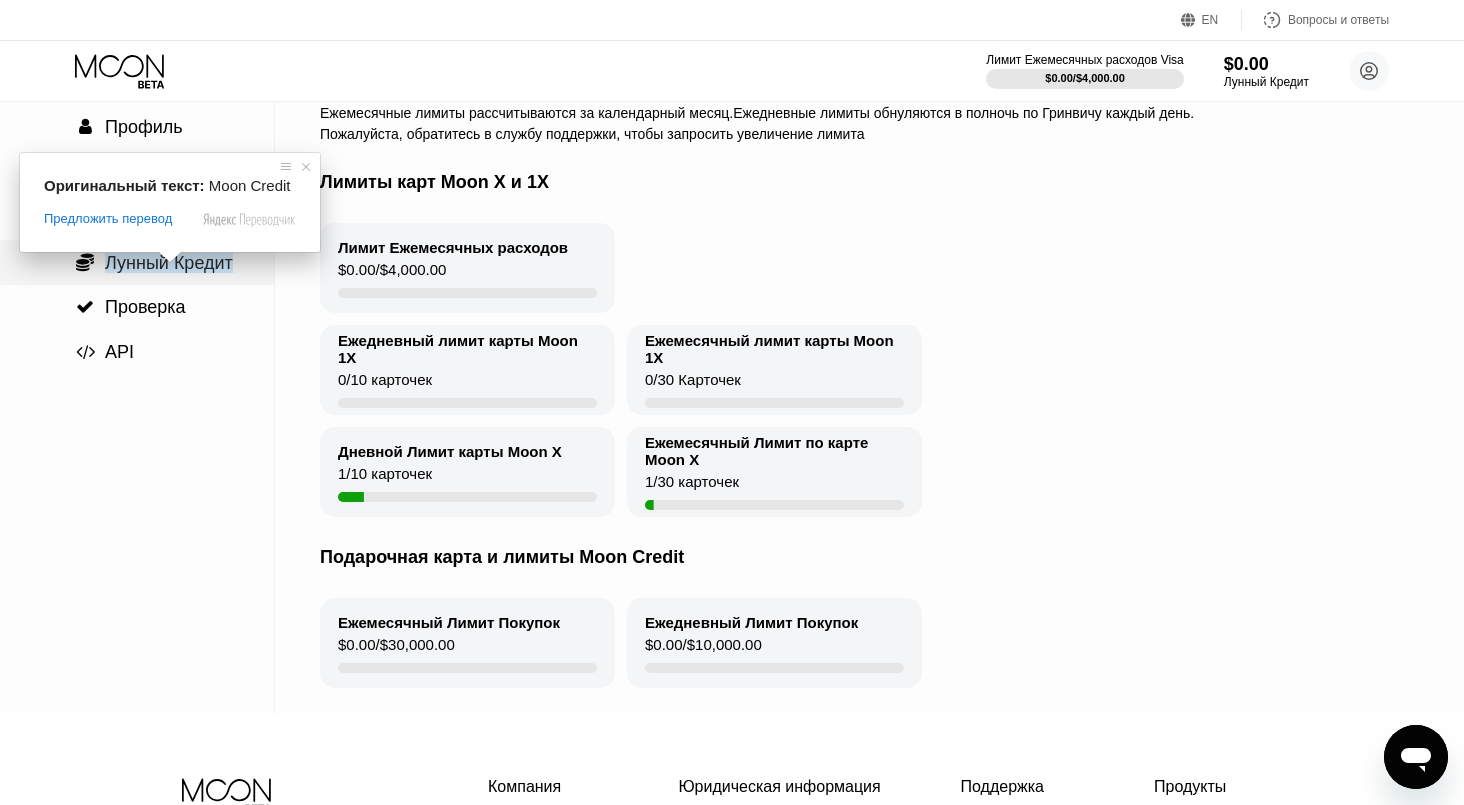 click on "Лунный Кредит" at bounding box center [169, 263] 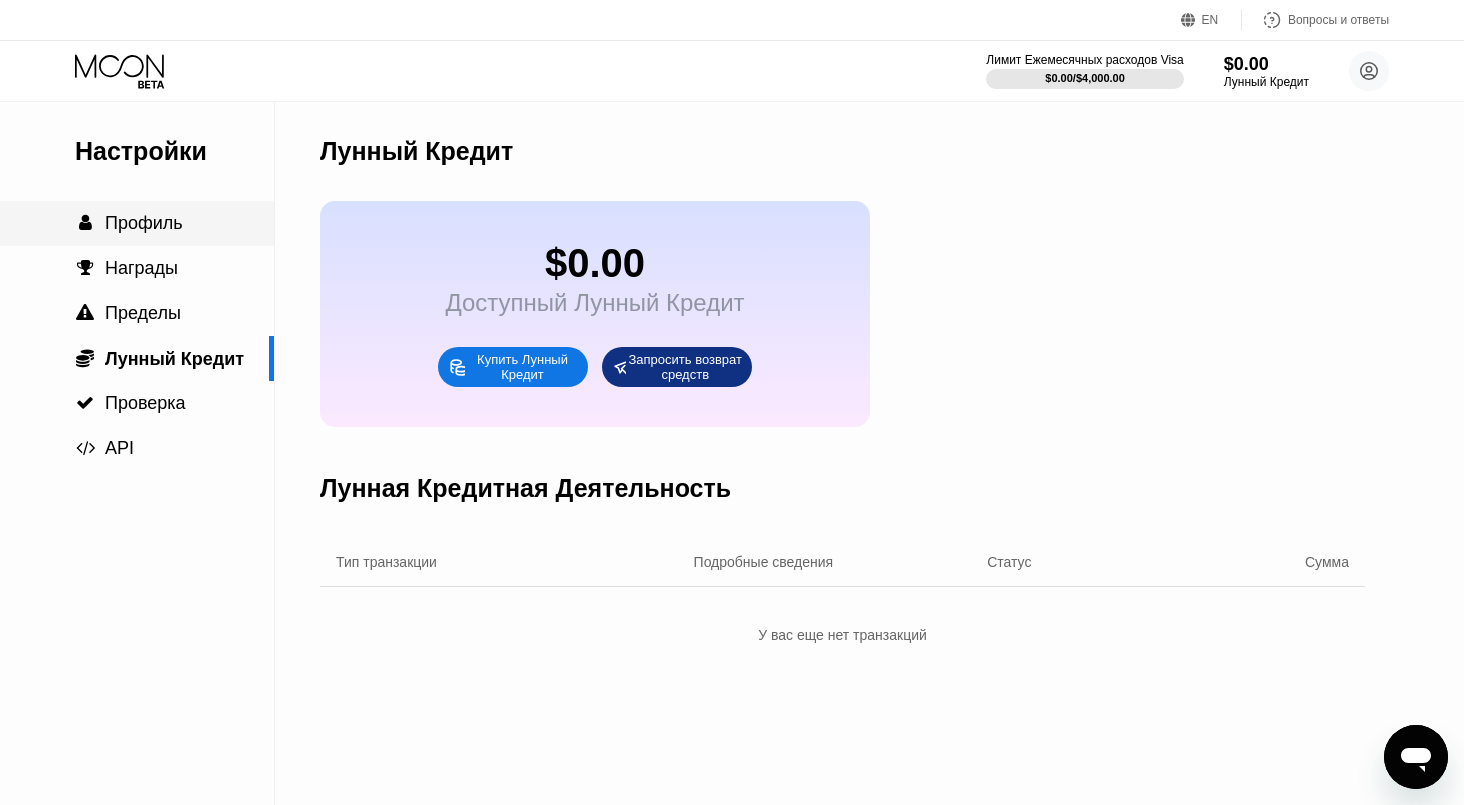 click on "Профиль" at bounding box center [144, 223] 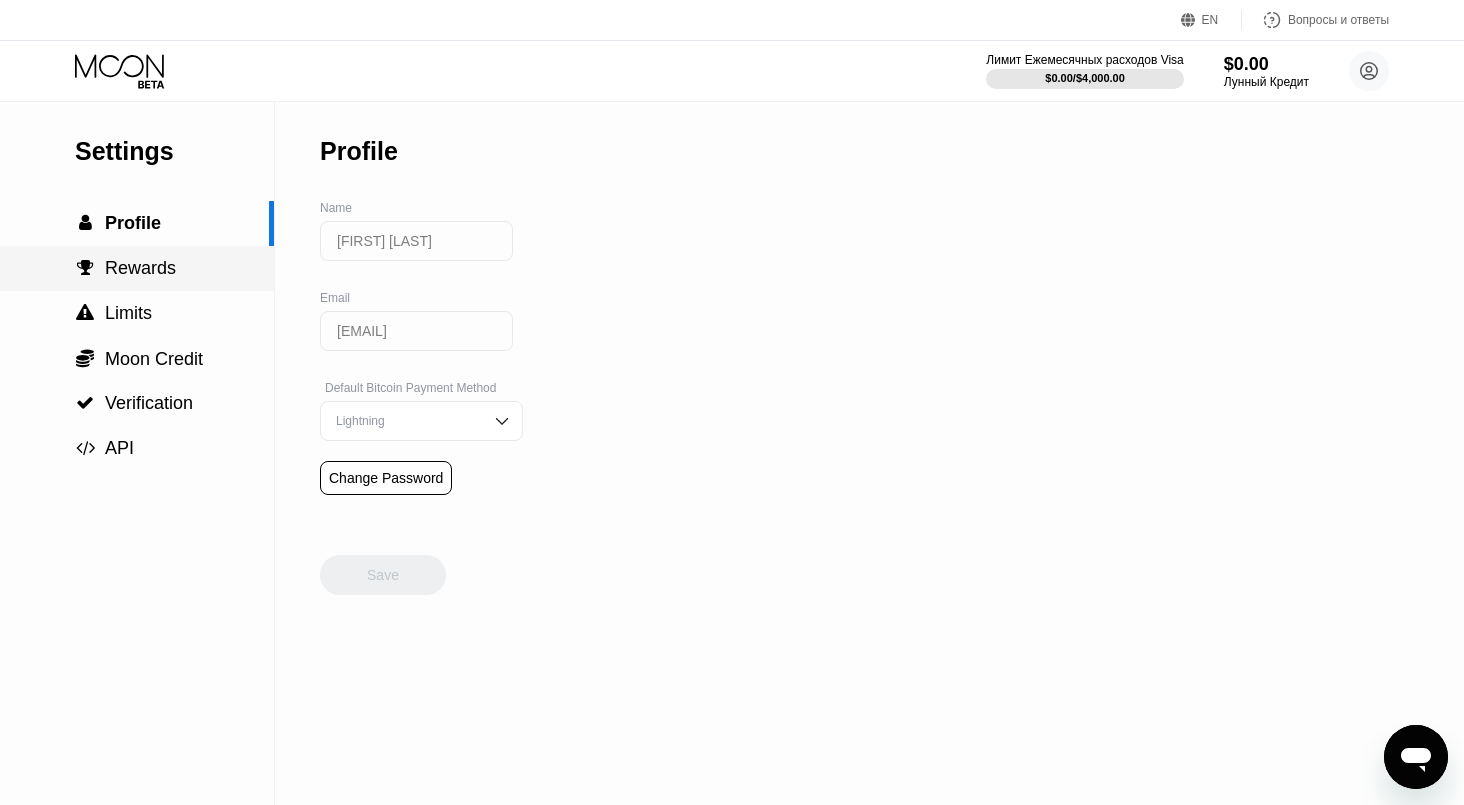 click on "Rewards" at bounding box center [140, 268] 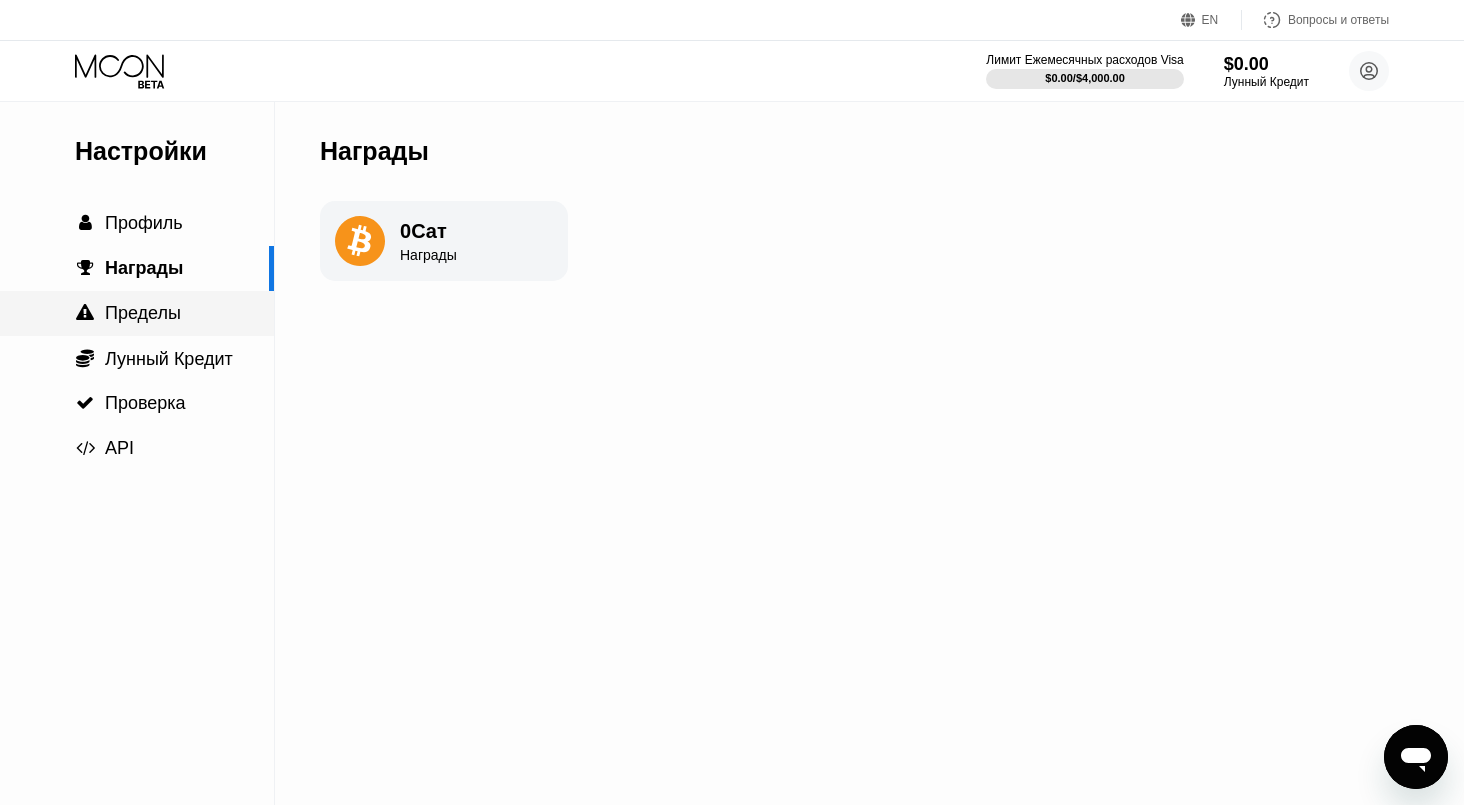 click on " Пределы" at bounding box center [137, 313] 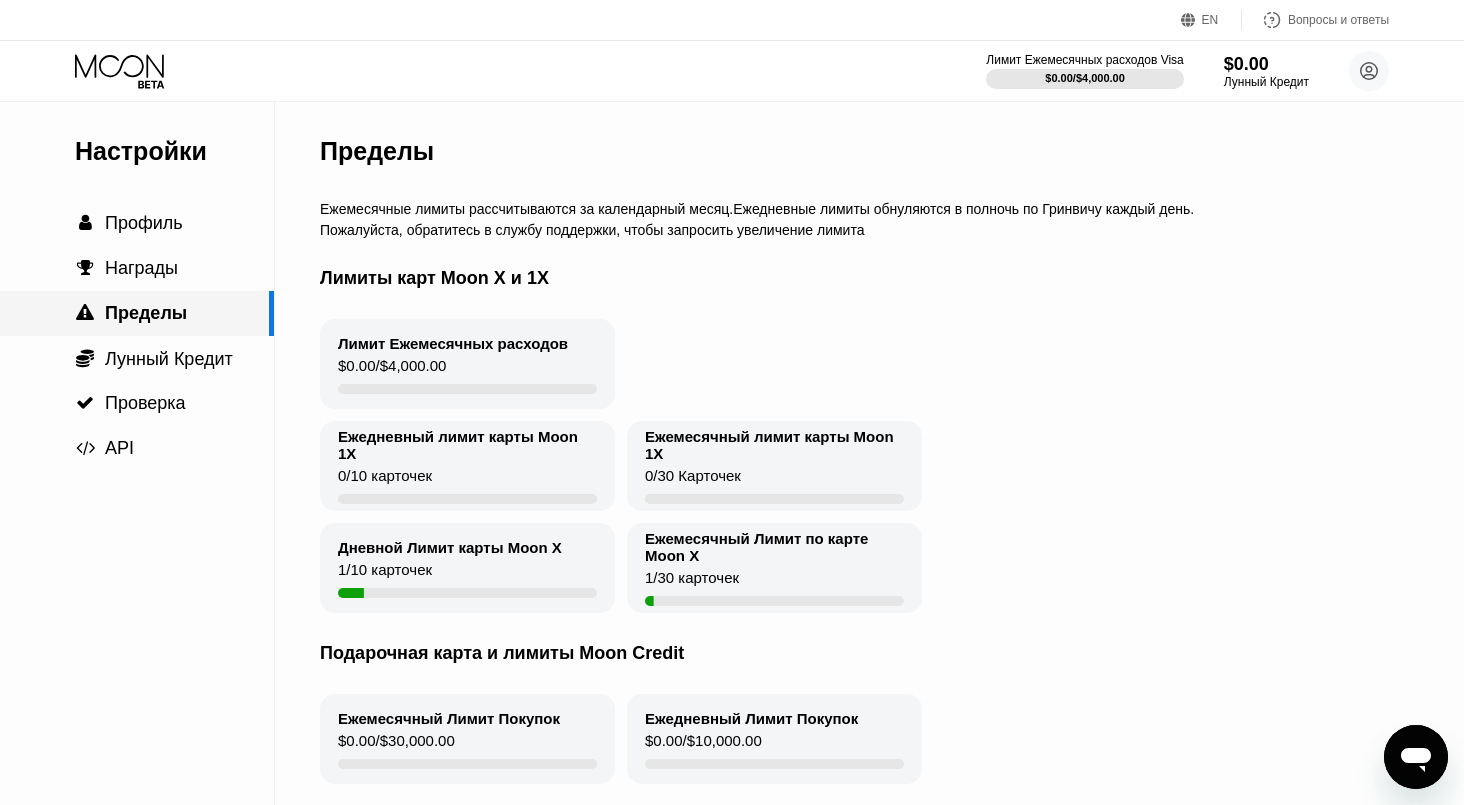 click on "Пределы" at bounding box center [146, 313] 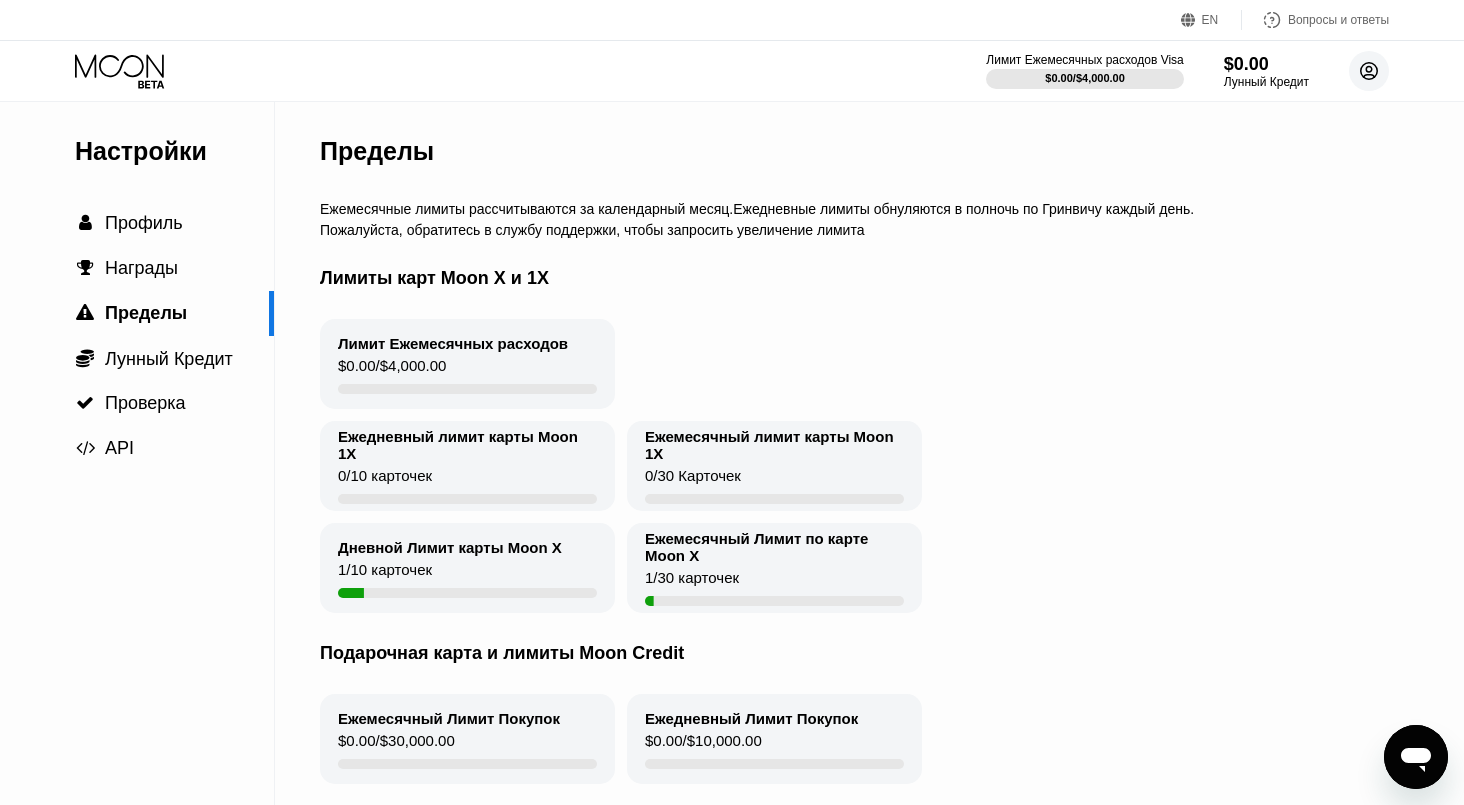 click 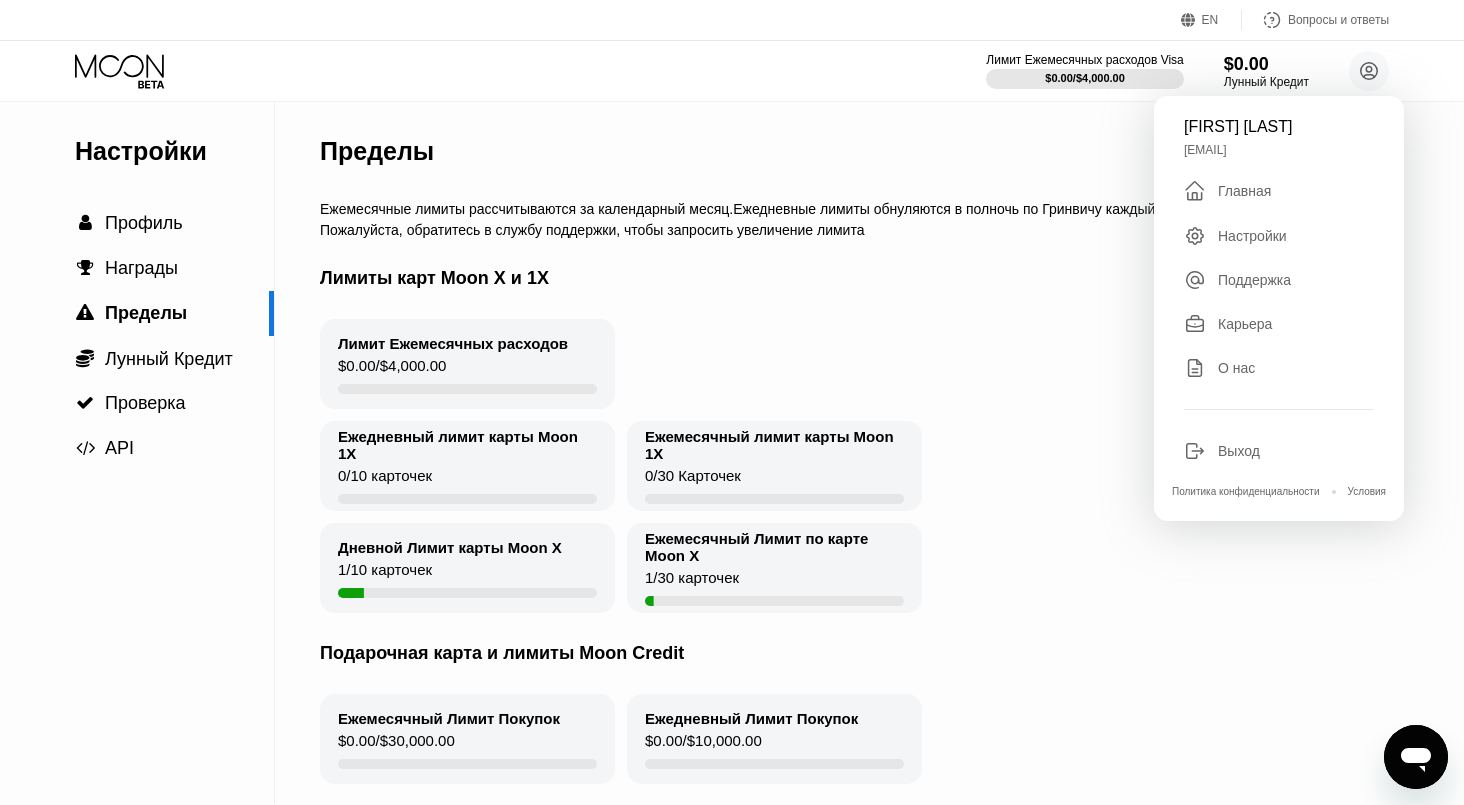 click on "Главная" at bounding box center (1244, 191) 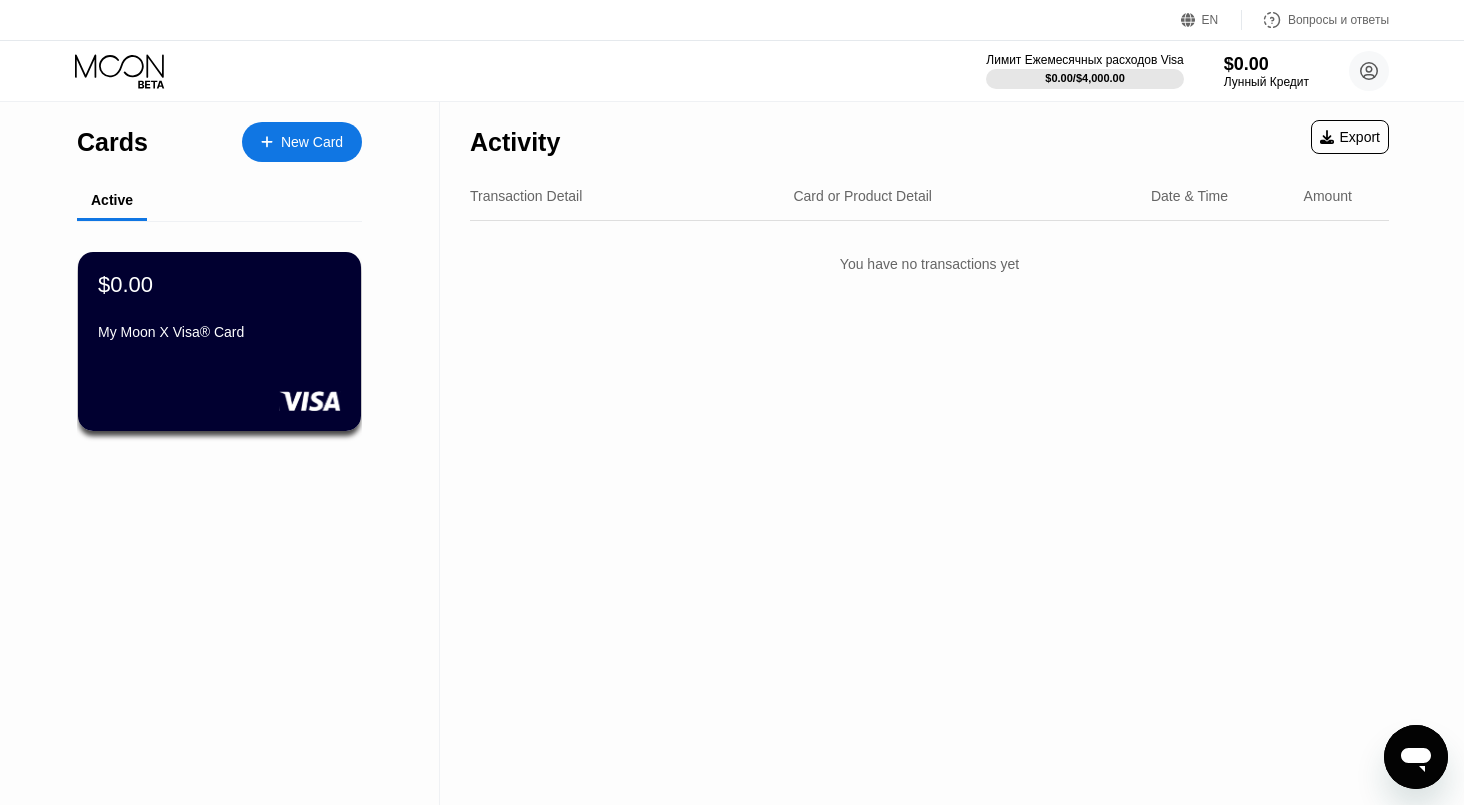 click on "$0.00 My Moon X Visa® Card" at bounding box center [219, 341] 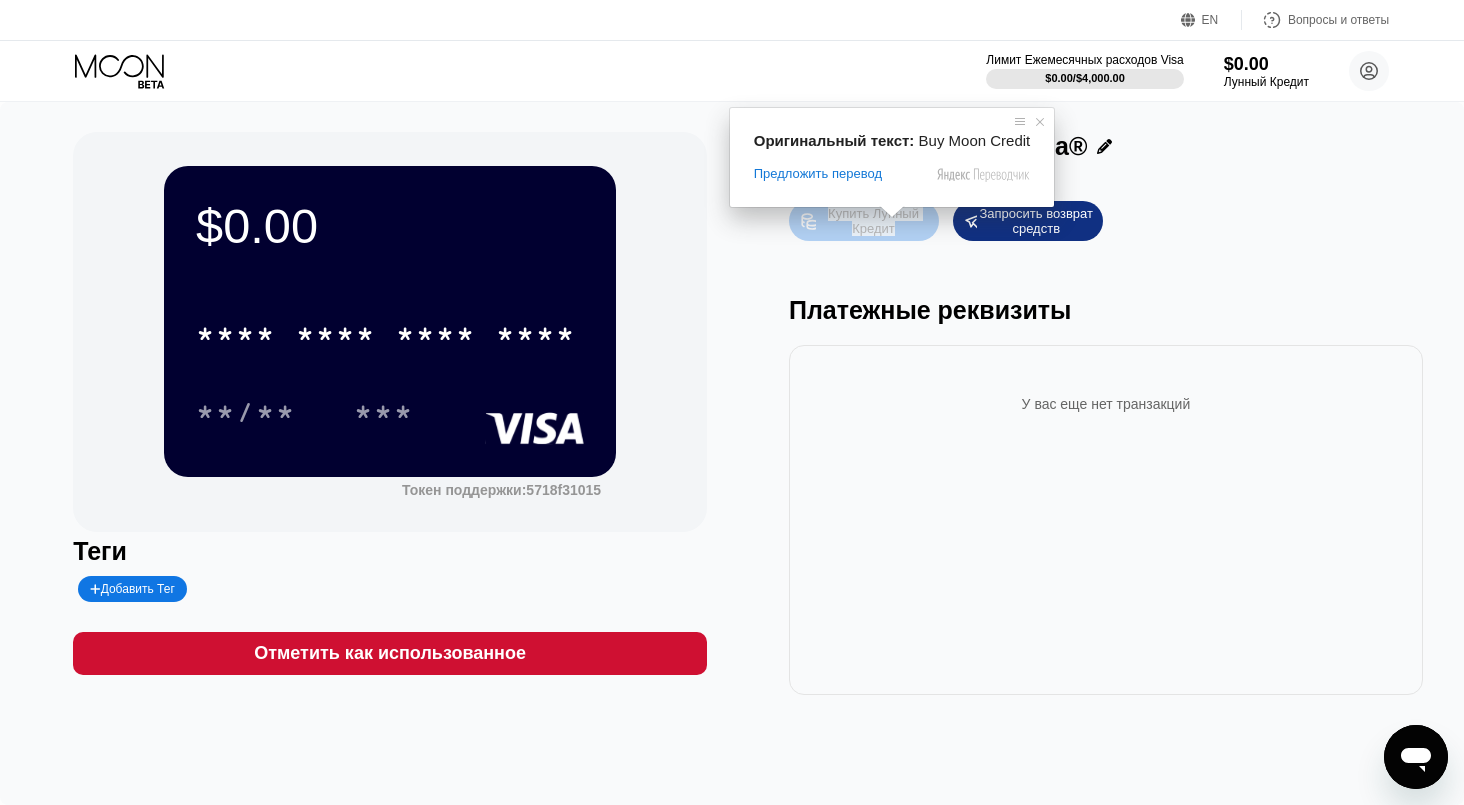 click on "Купить Лунный Кредит" at bounding box center [875, 221] 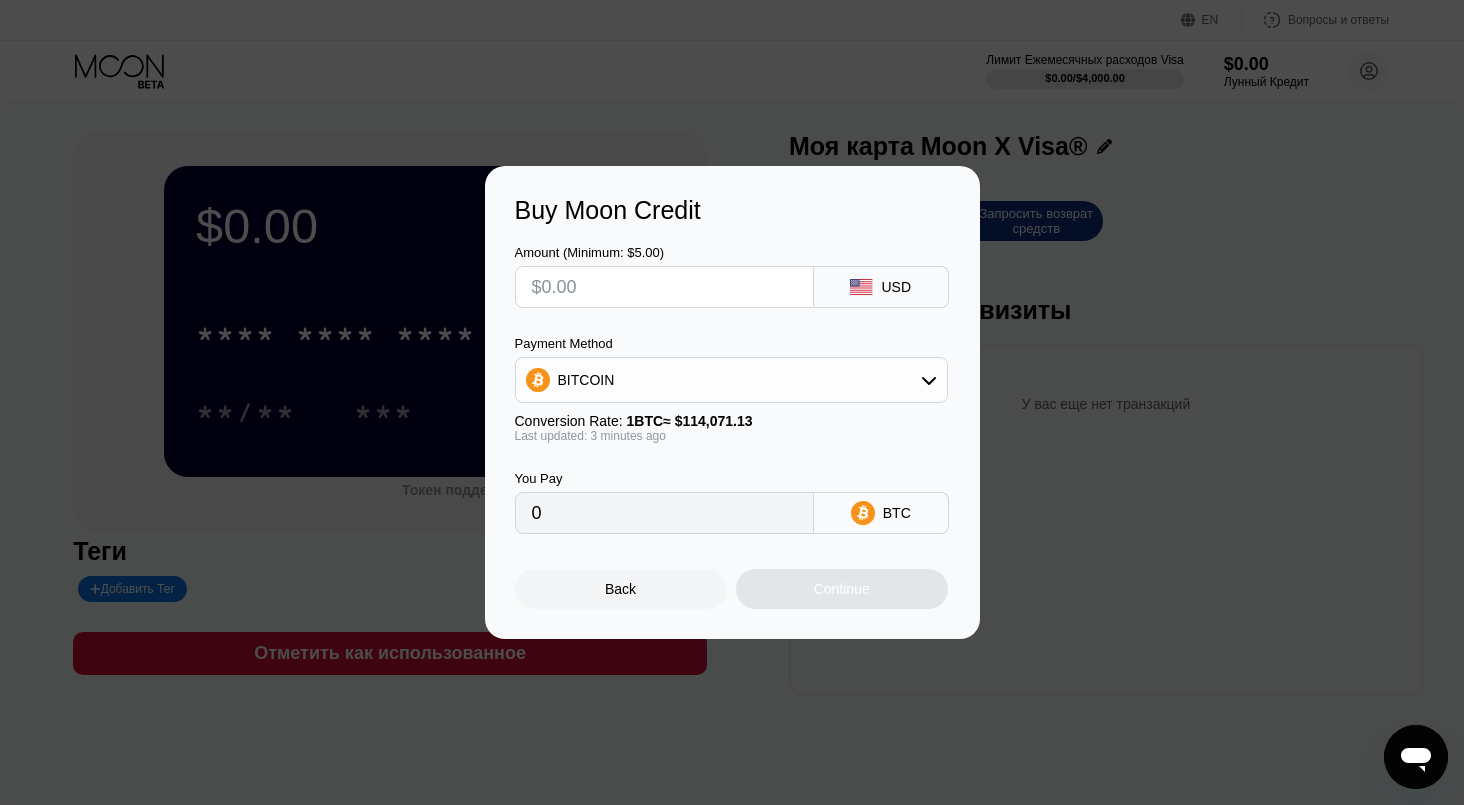click at bounding box center [664, 287] 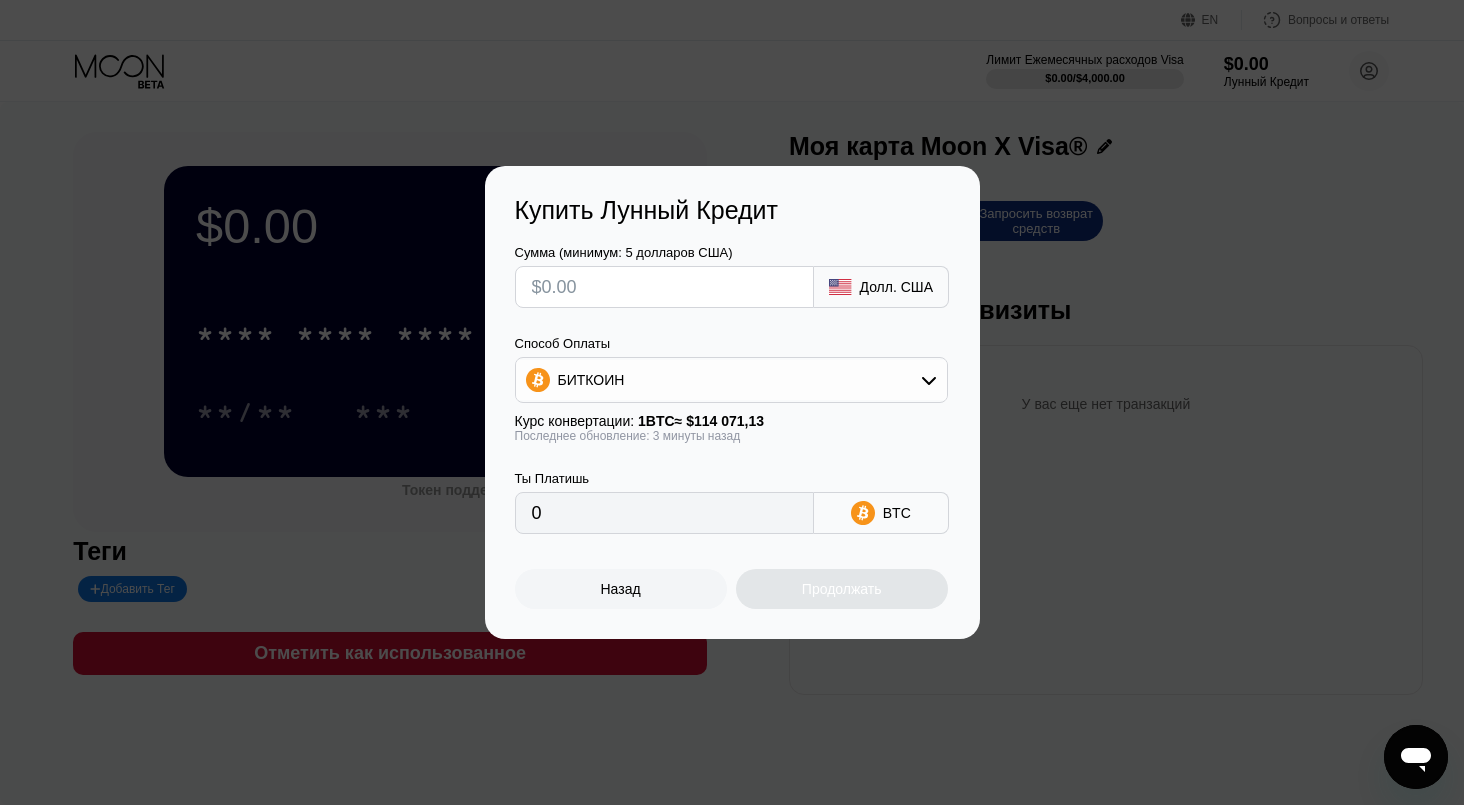 click at bounding box center (664, 287) 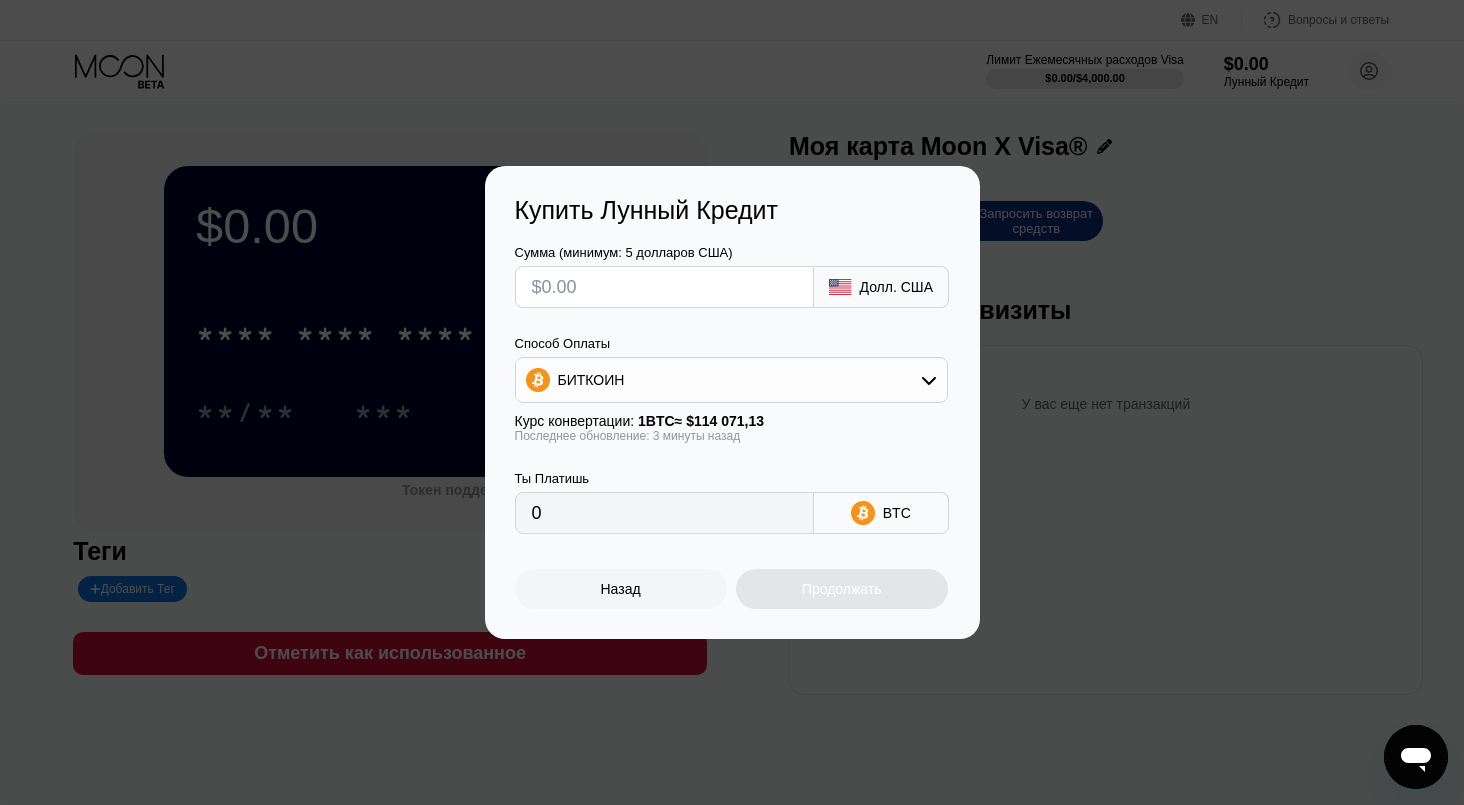 type on "$3" 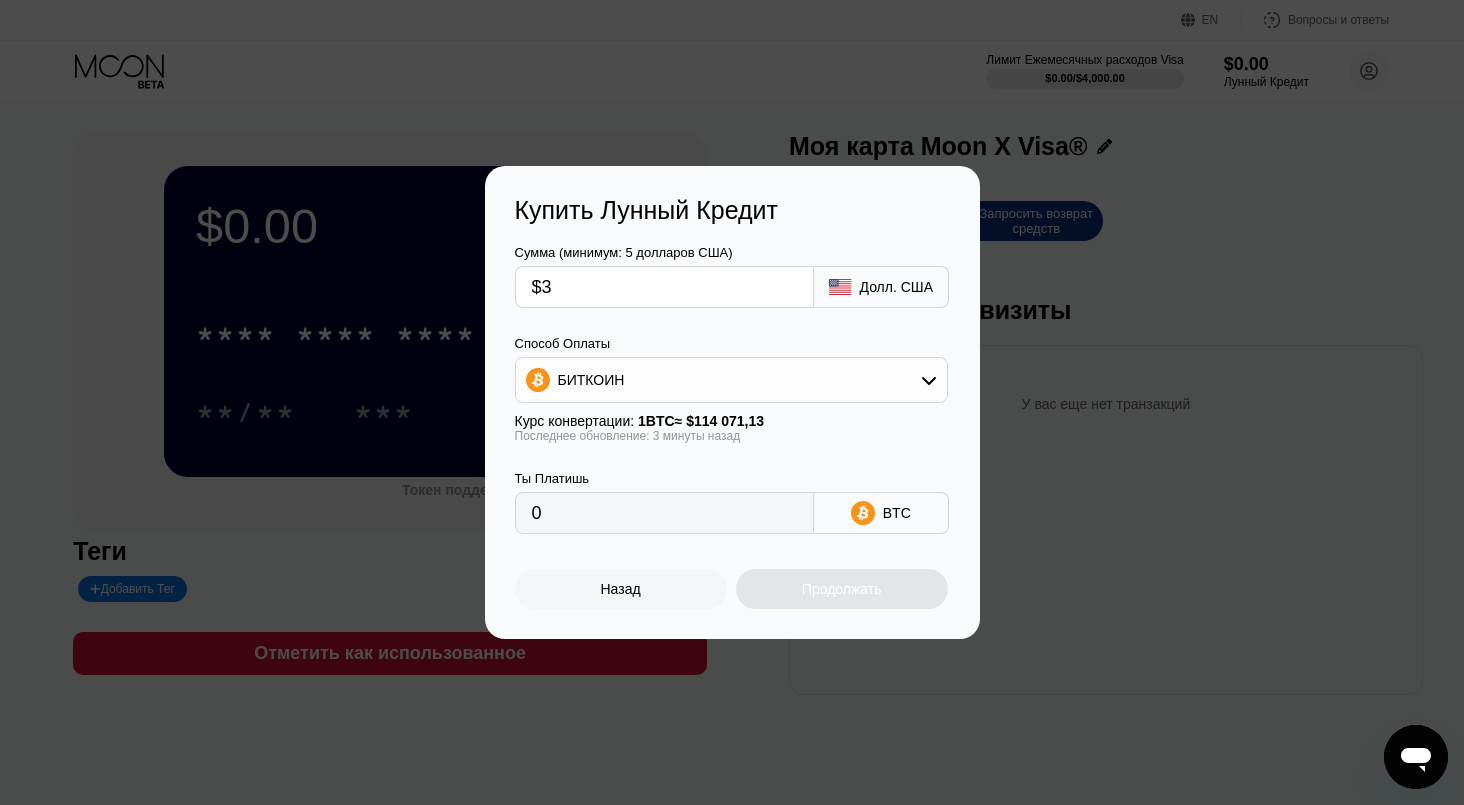 type on "0.00002630" 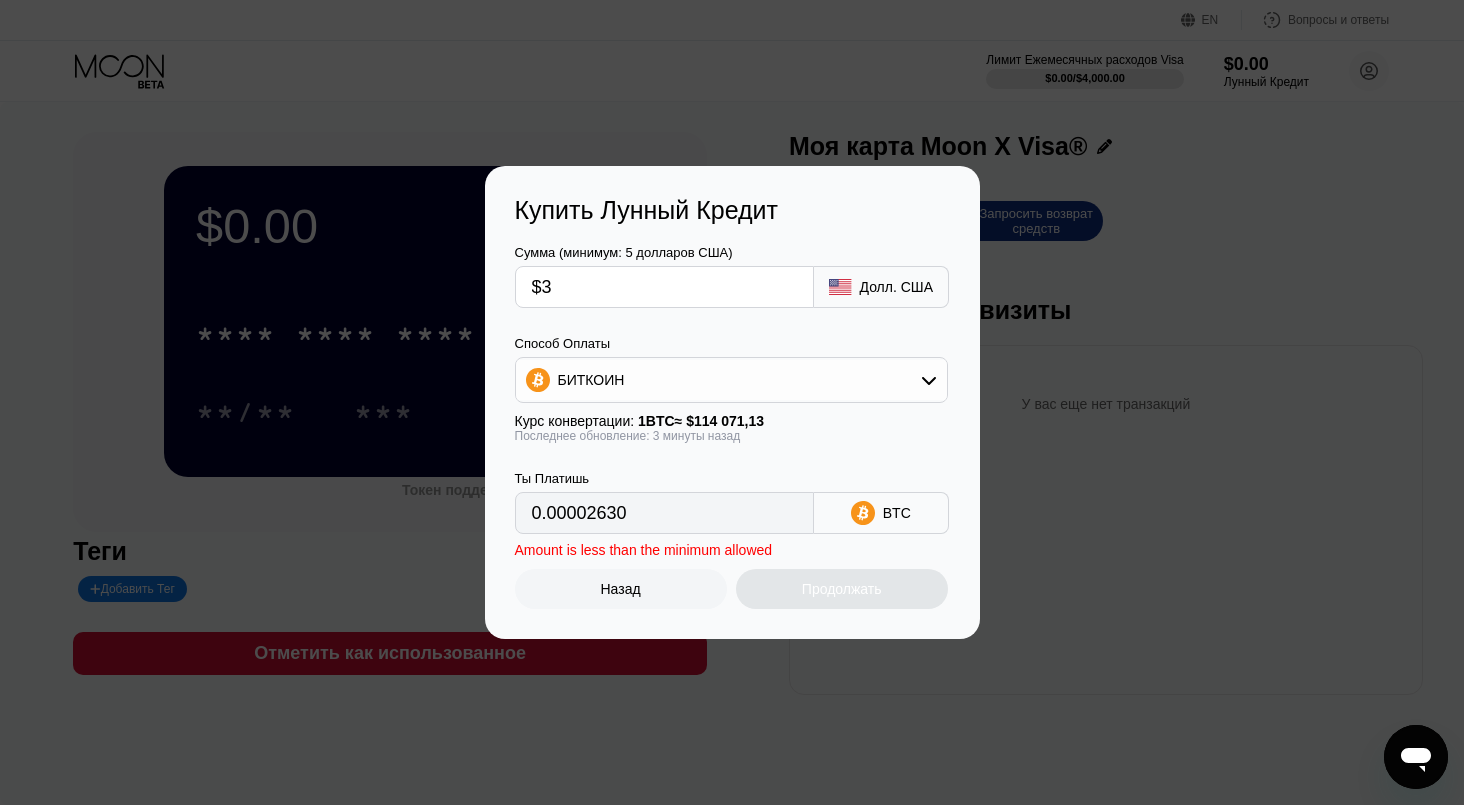 type on "$30" 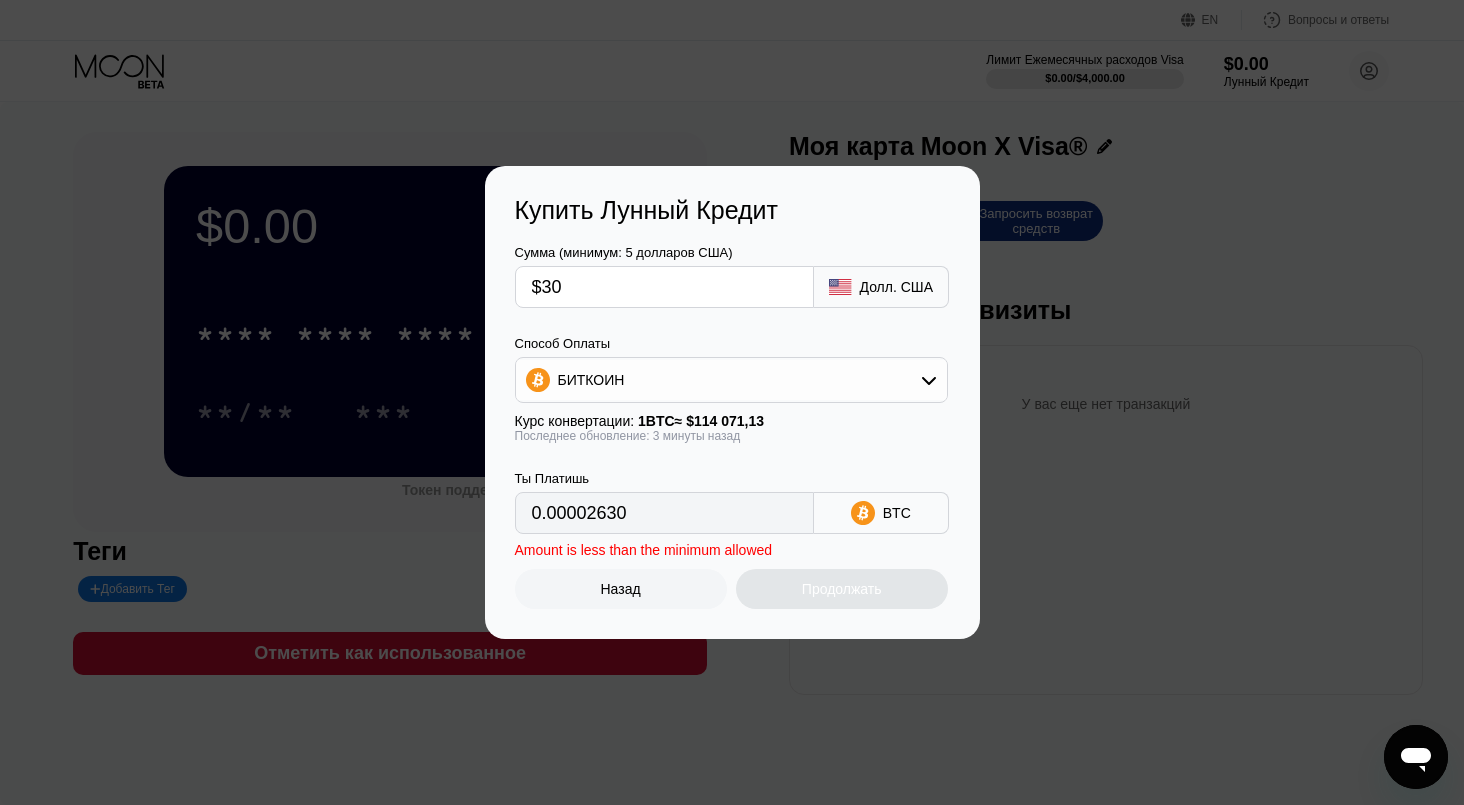 type on "0.00026300" 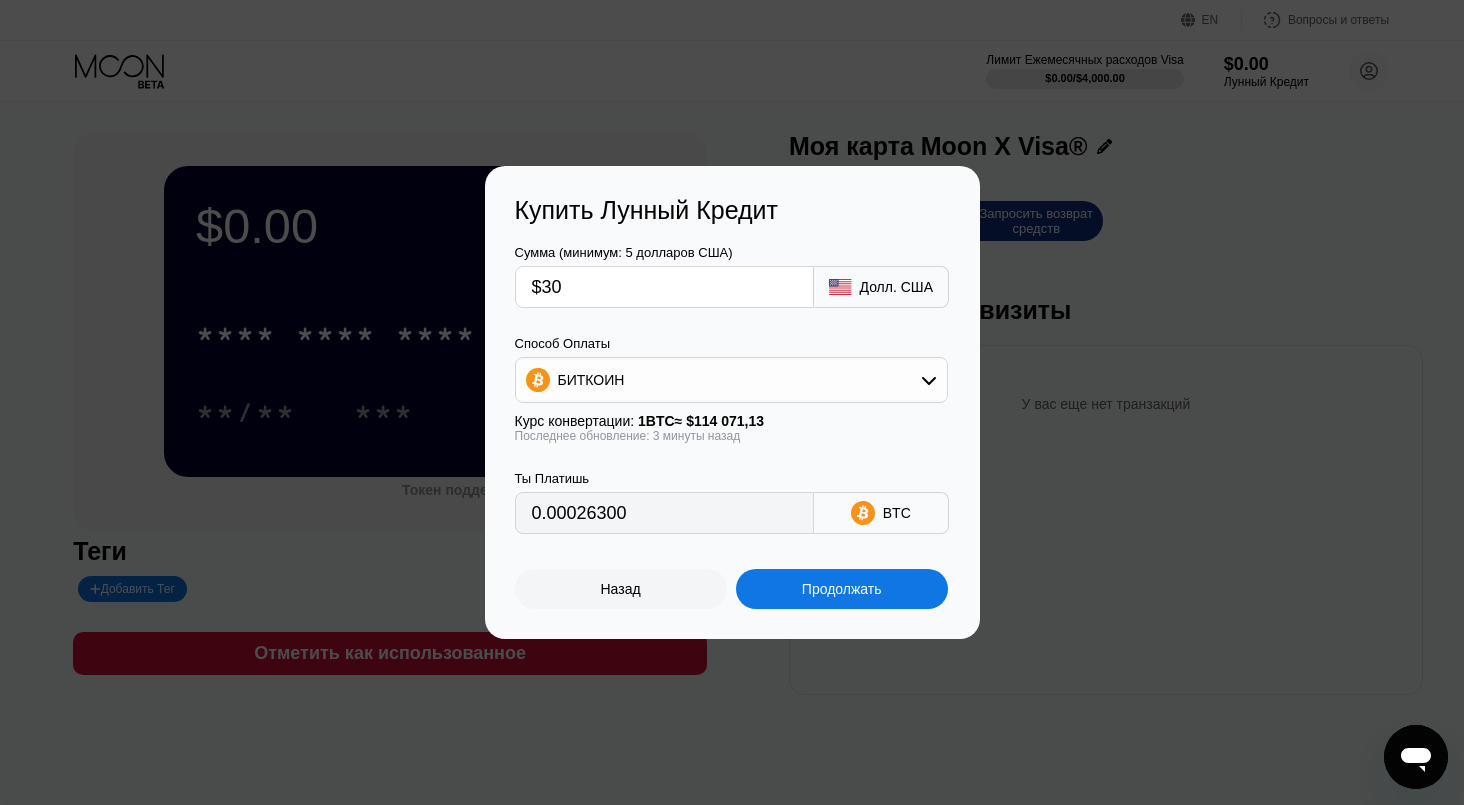 type on "$300" 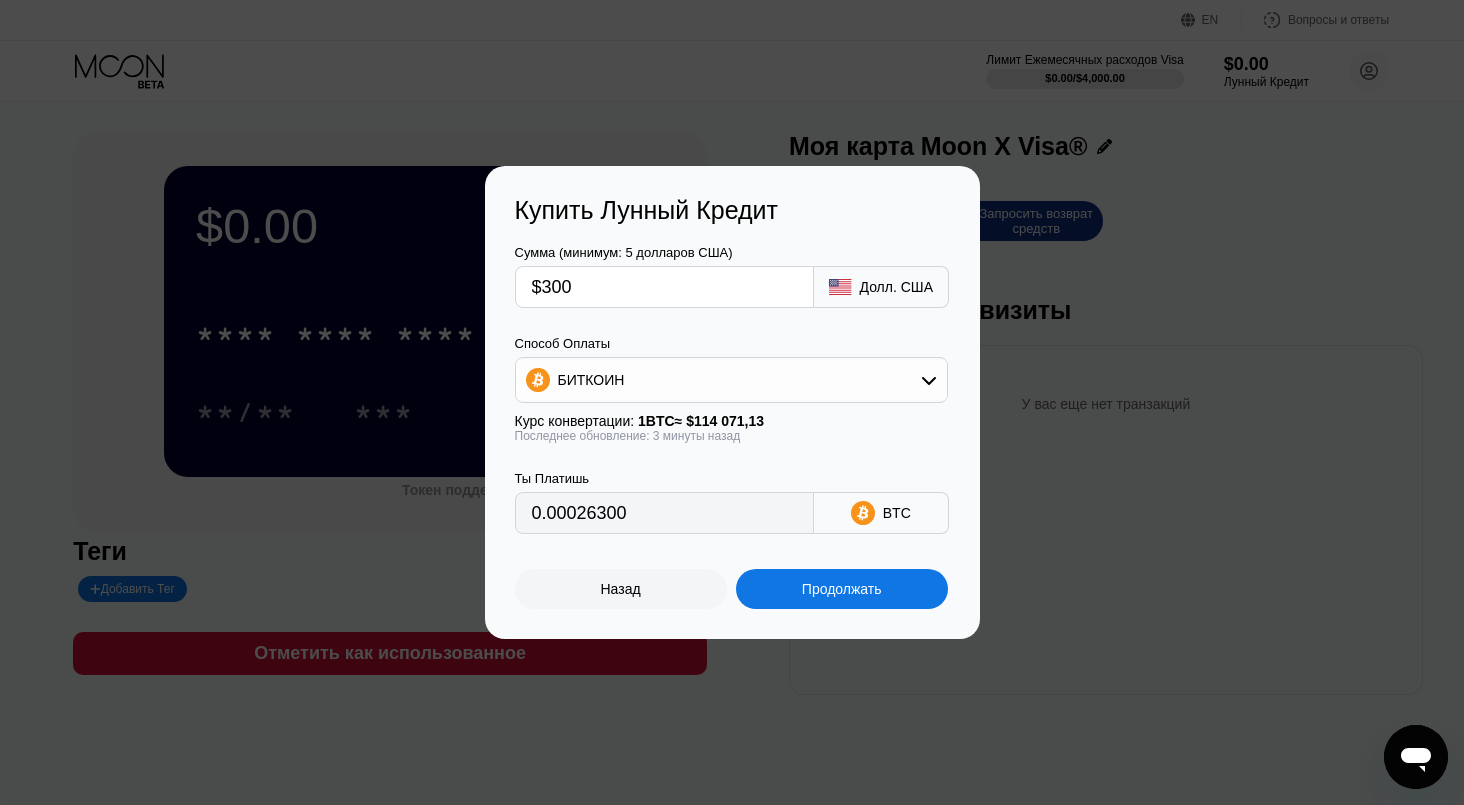 type on "0.00262994" 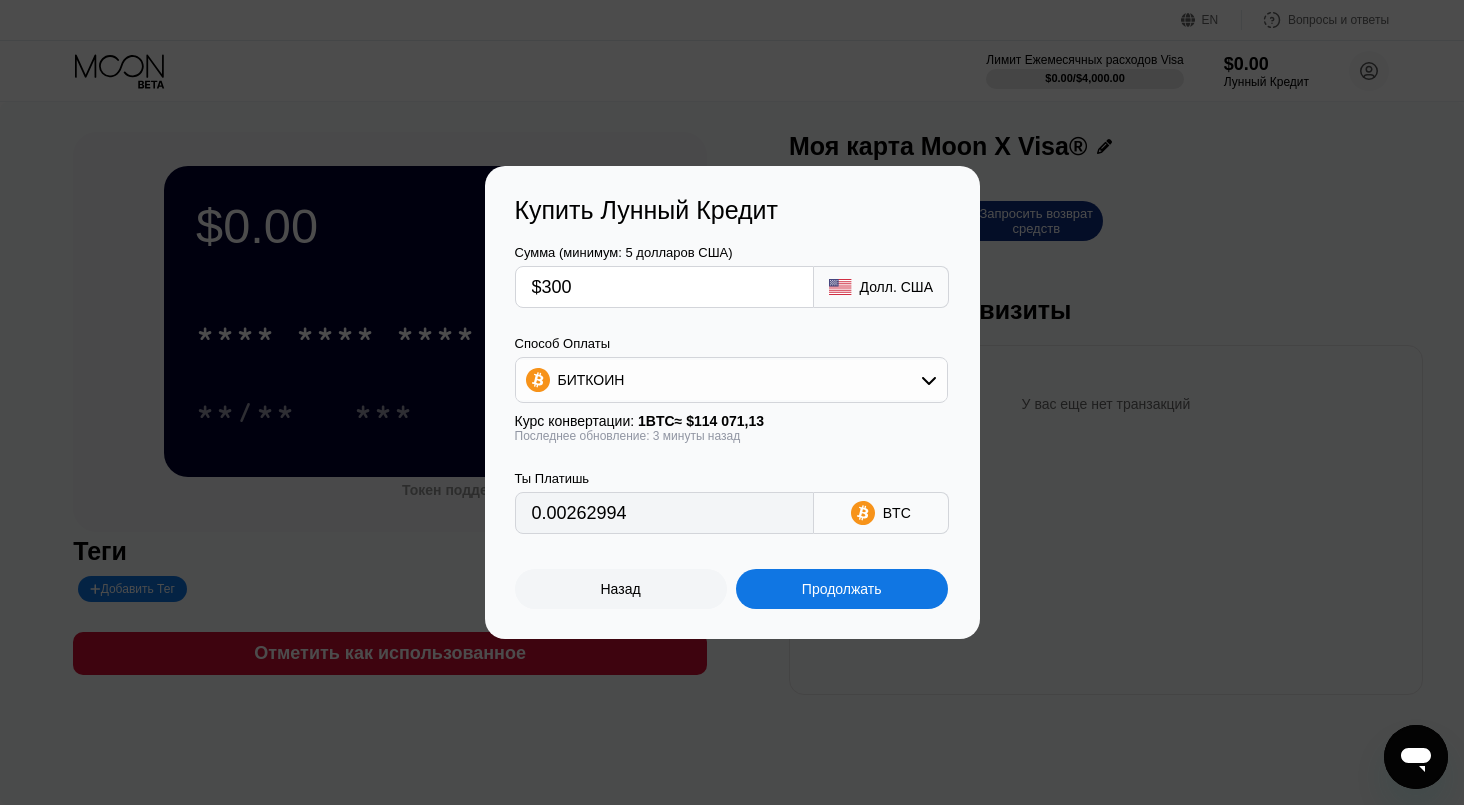 type on "$30" 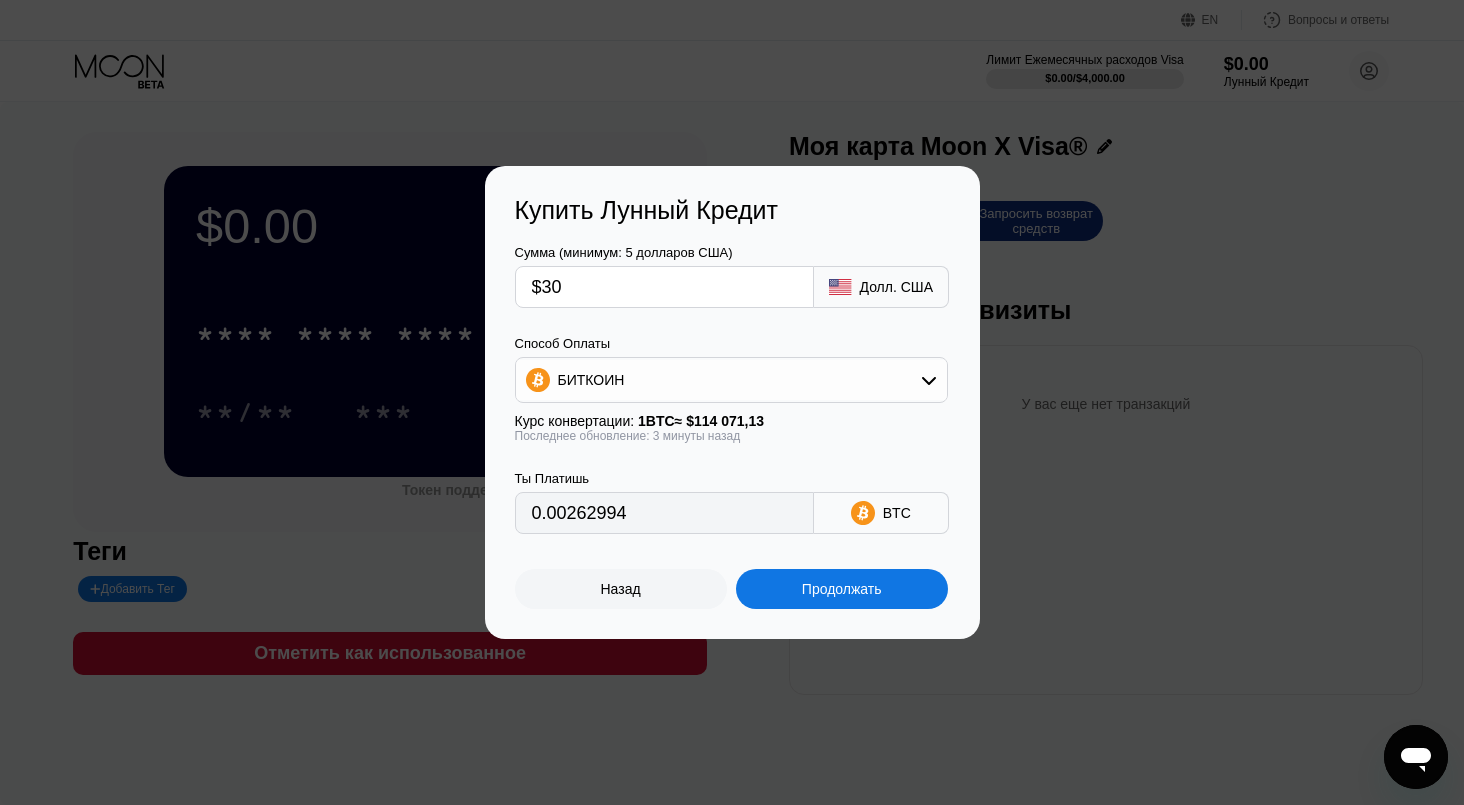 type on "0.00026300" 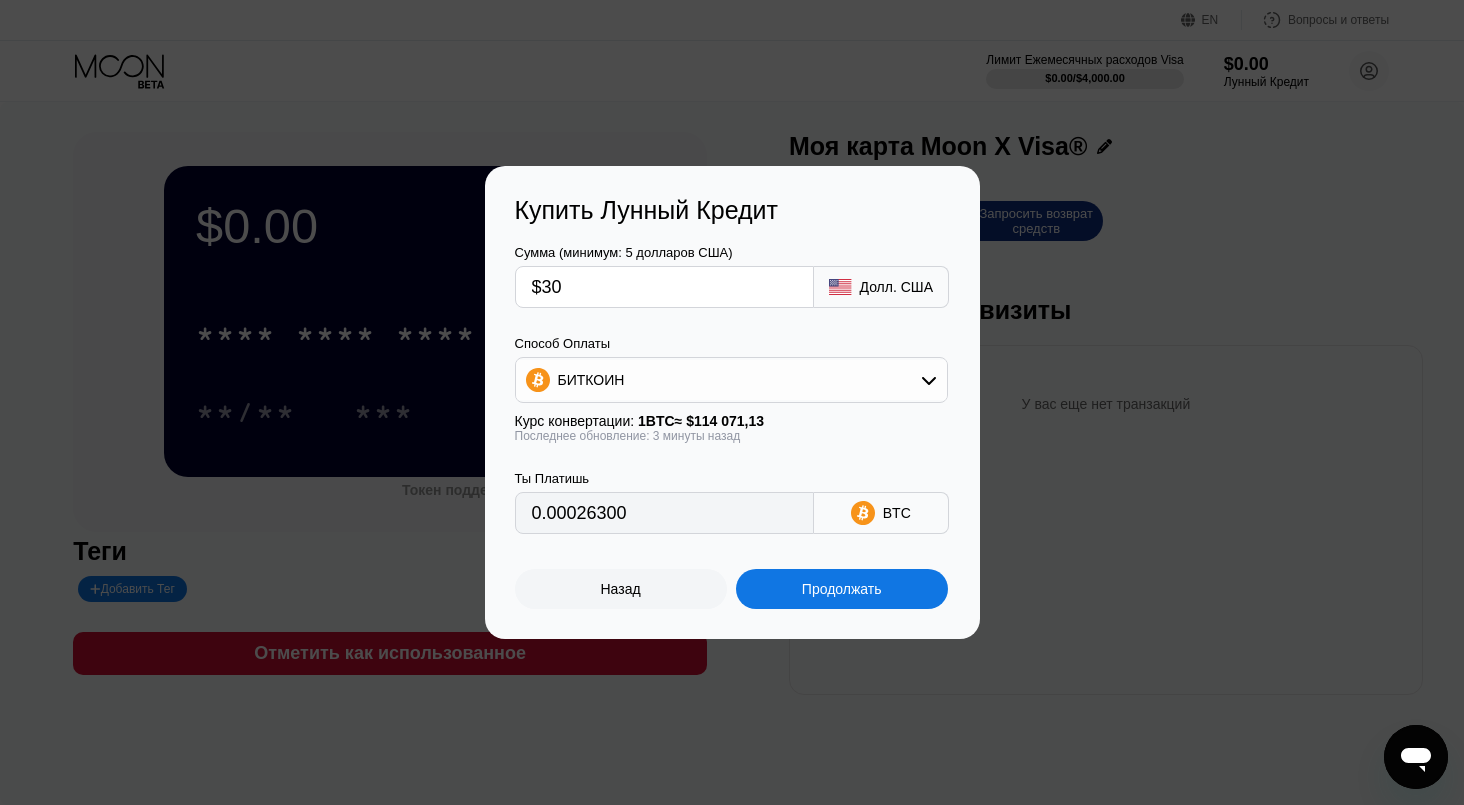 type on "$30" 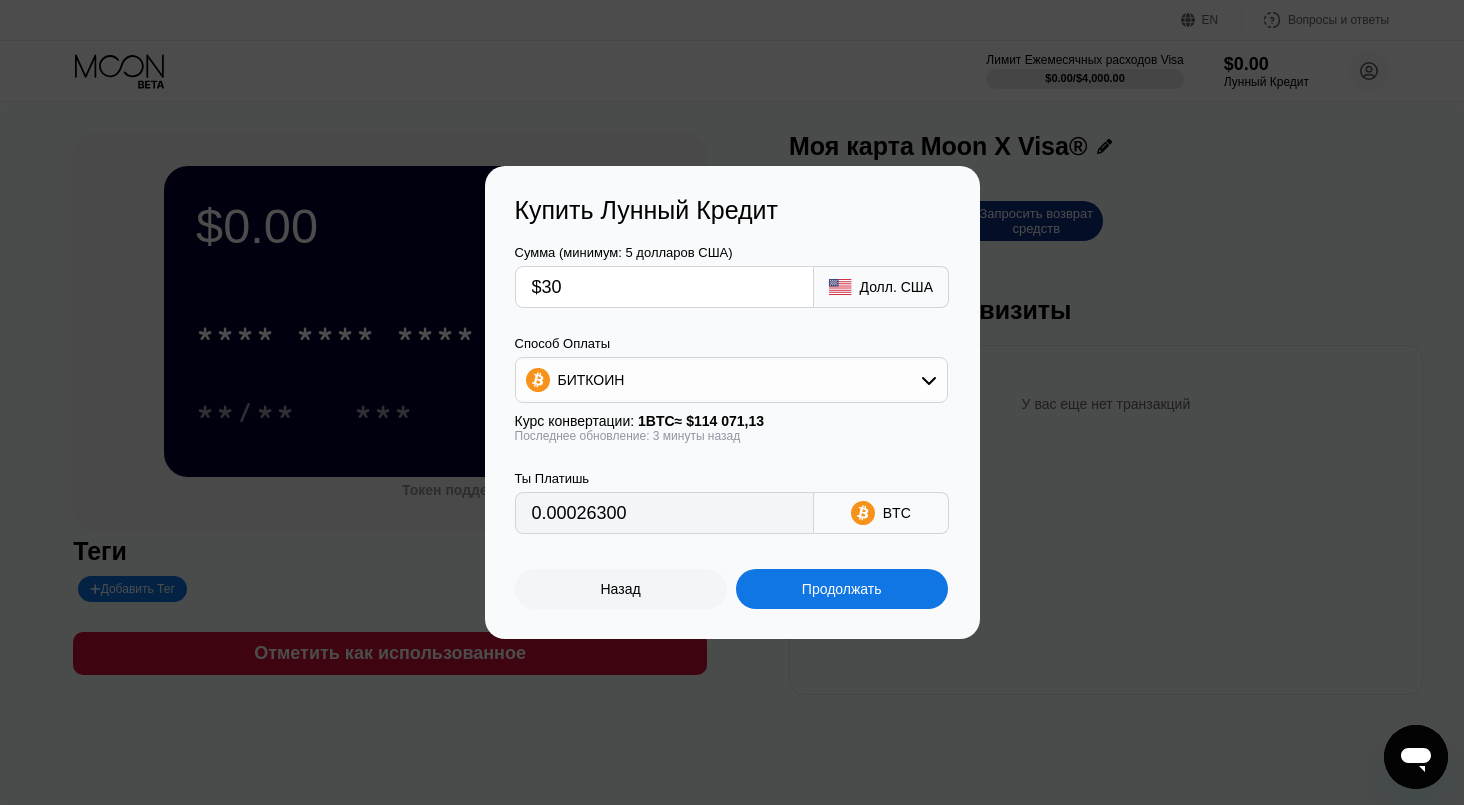 click on "БИТКОИН" at bounding box center [731, 380] 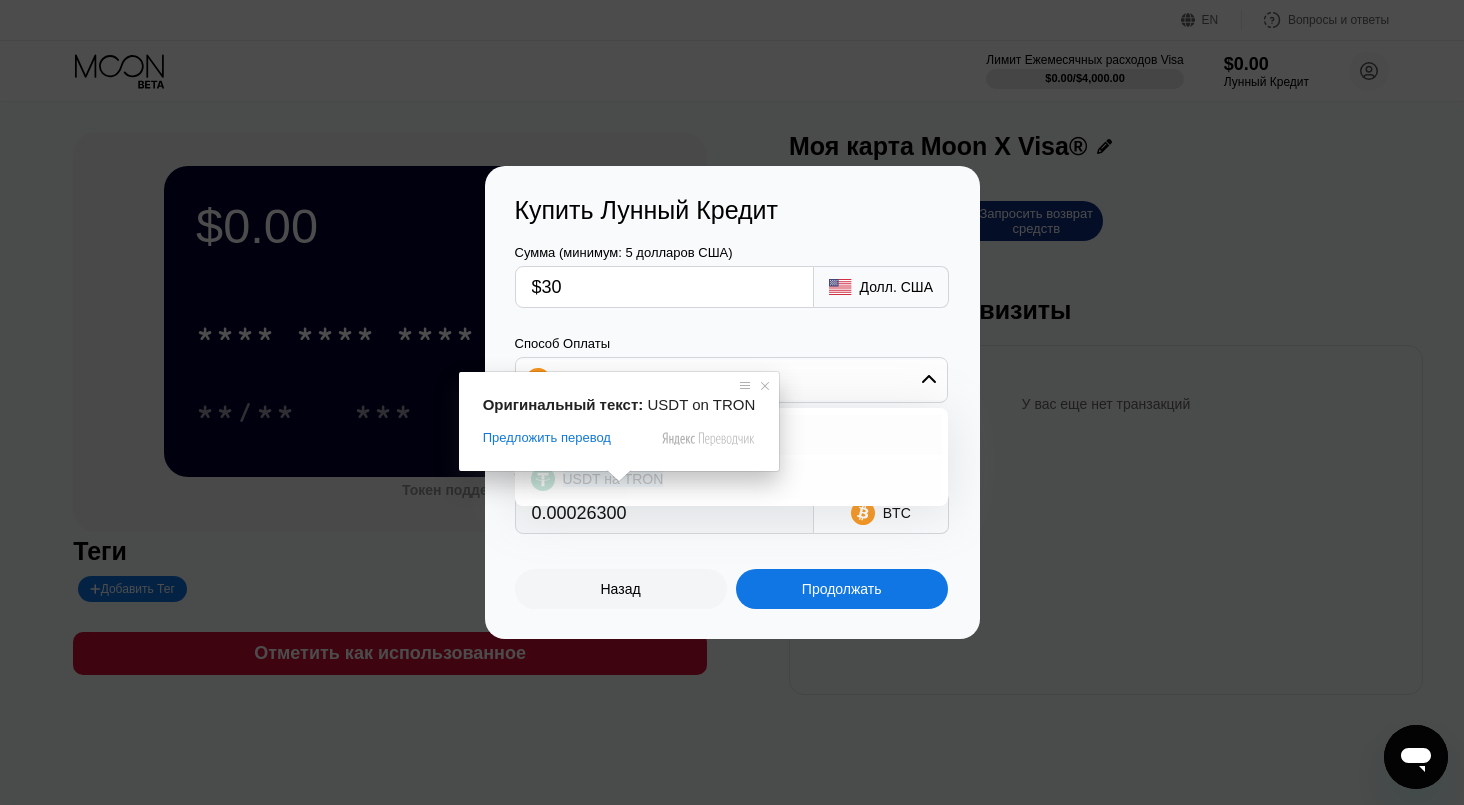 click at bounding box center [619, 476] 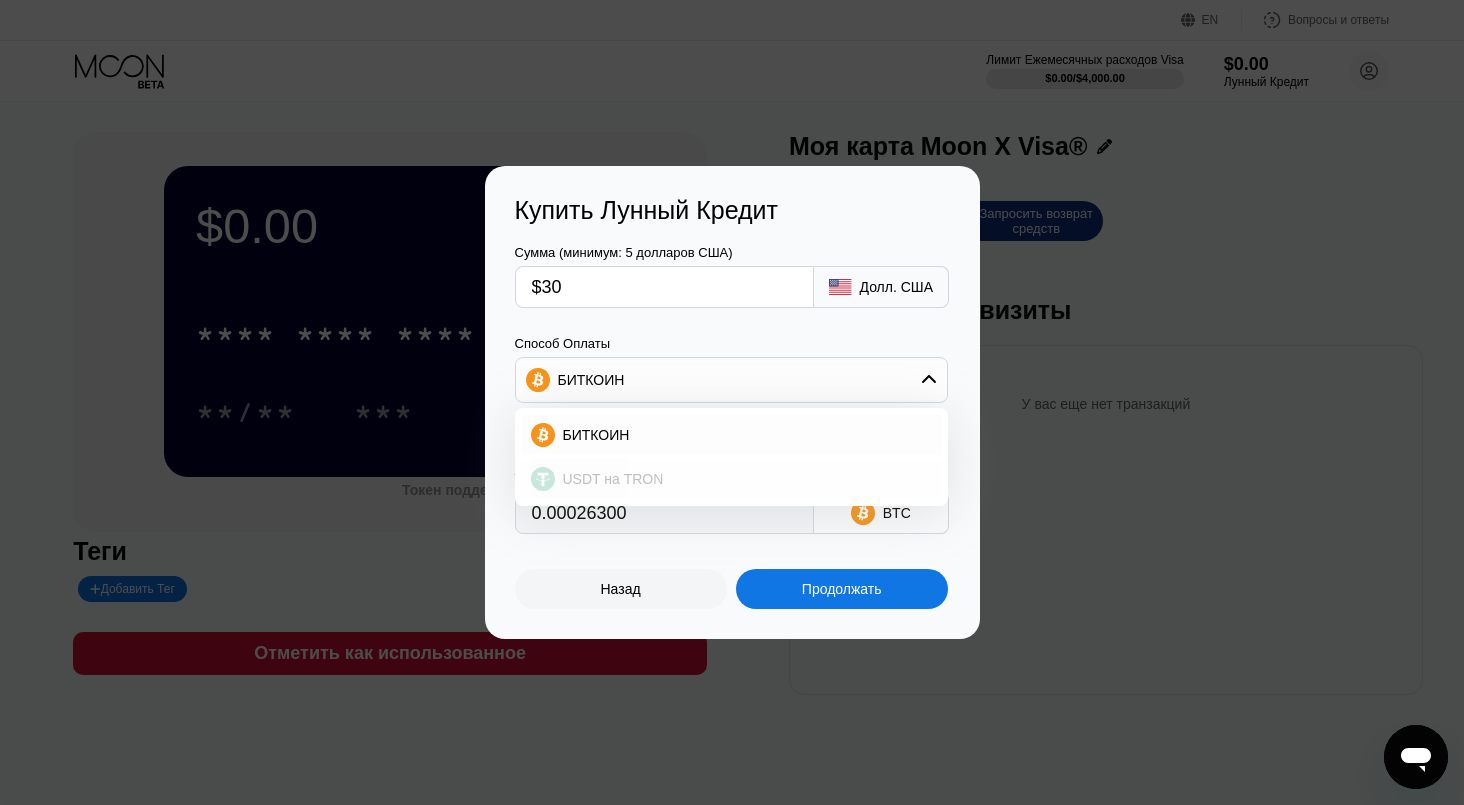 click on "USDT на TRON" at bounding box center (743, 479) 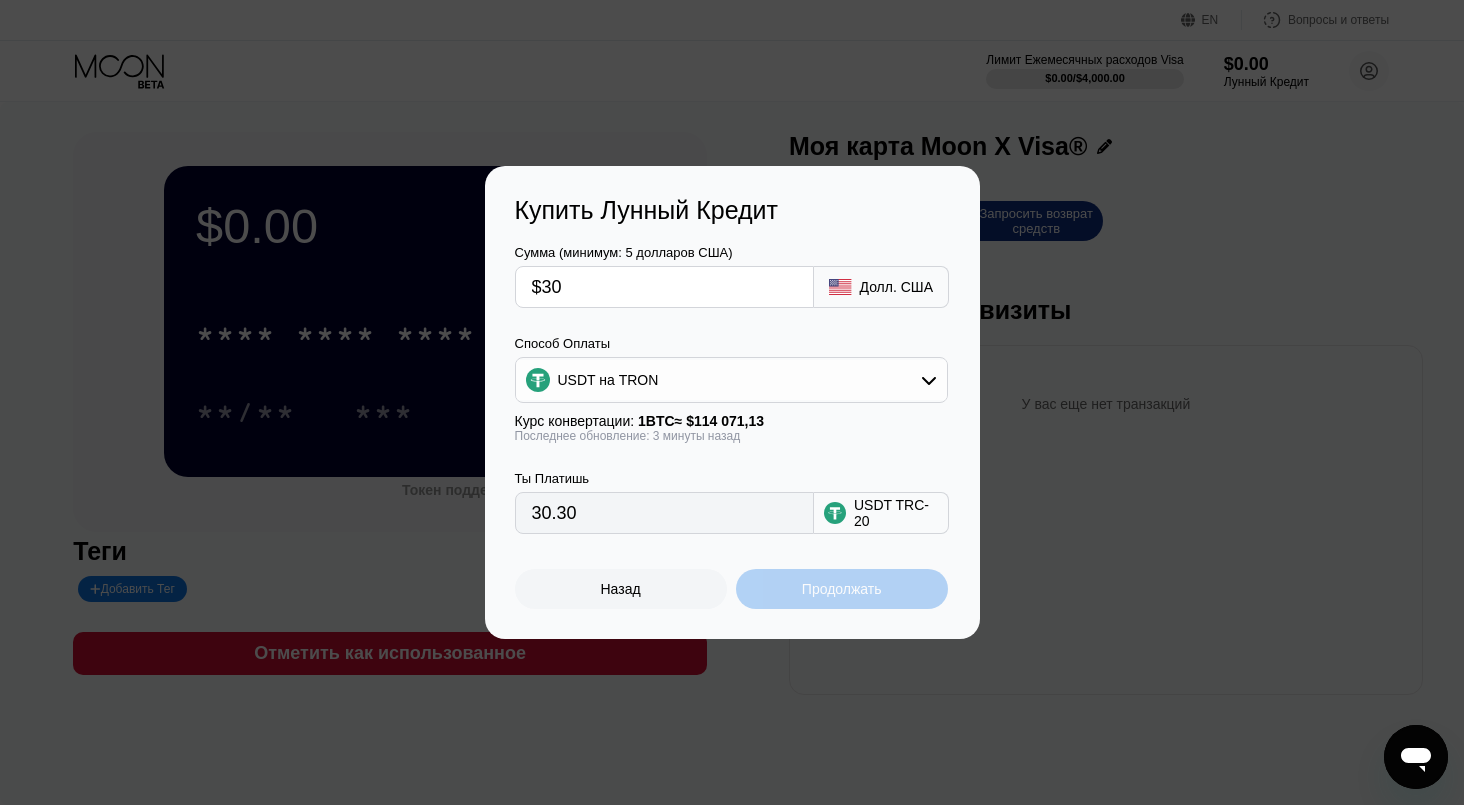 click on "Продолжать" at bounding box center (842, 589) 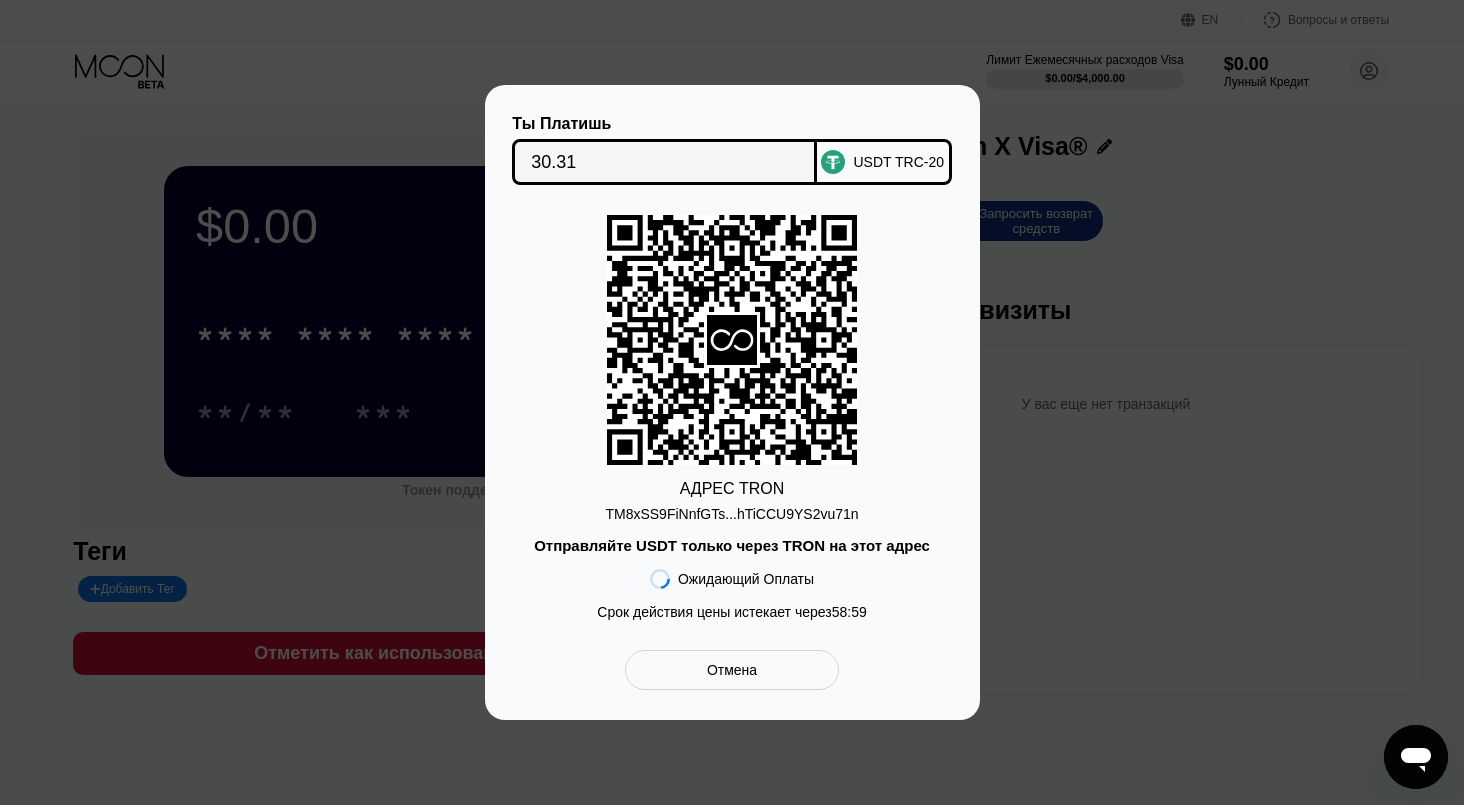 click on "АДРЕС TRON  TM8xSS9FiNnfGTs...hTiCCU9YS2vu71n Отправляйте USDT только через TRON на этот адрес Ожидающий Оплаты Срок действия цены истекает через   58 : 59" at bounding box center [732, 422] 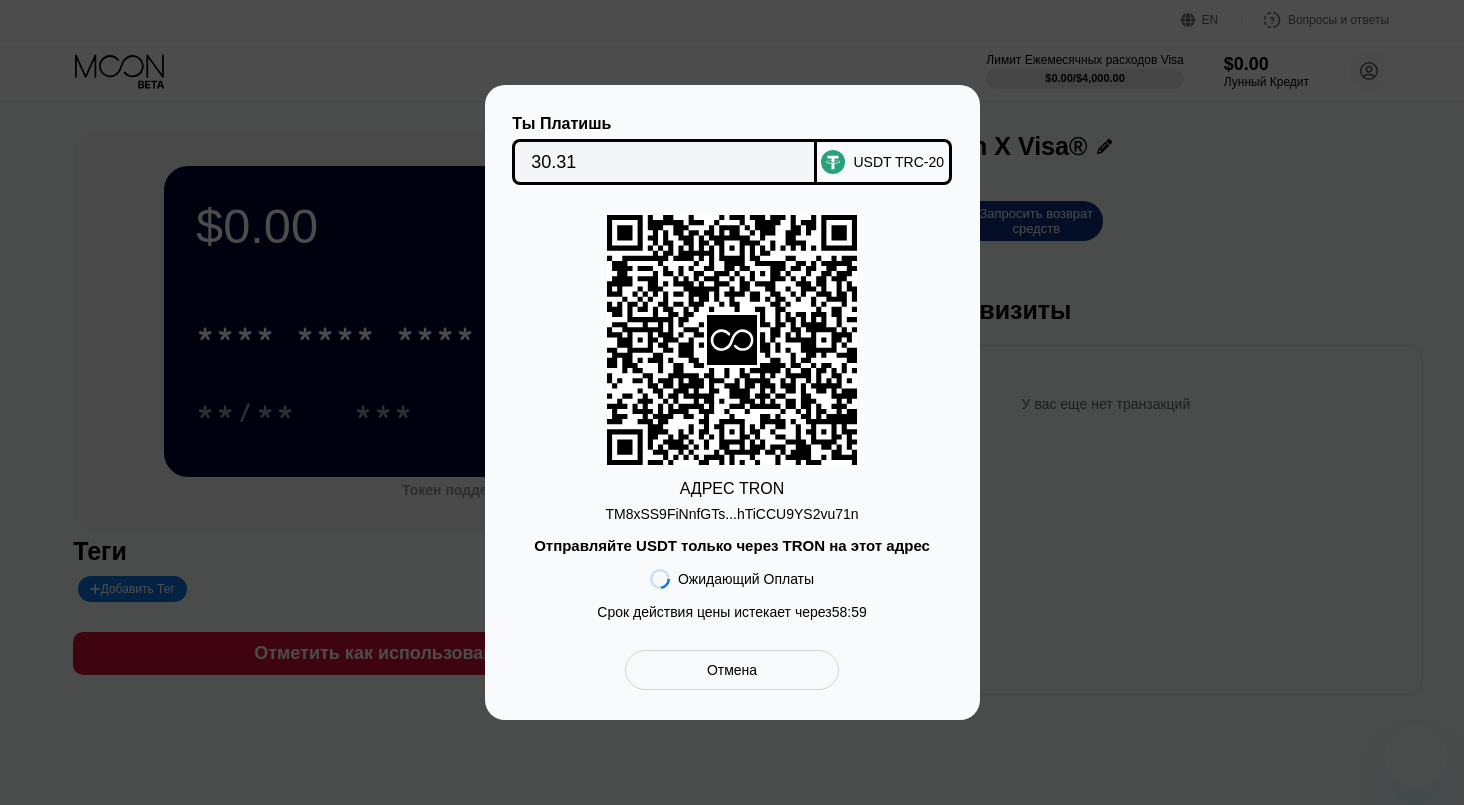 scroll, scrollTop: 0, scrollLeft: 0, axis: both 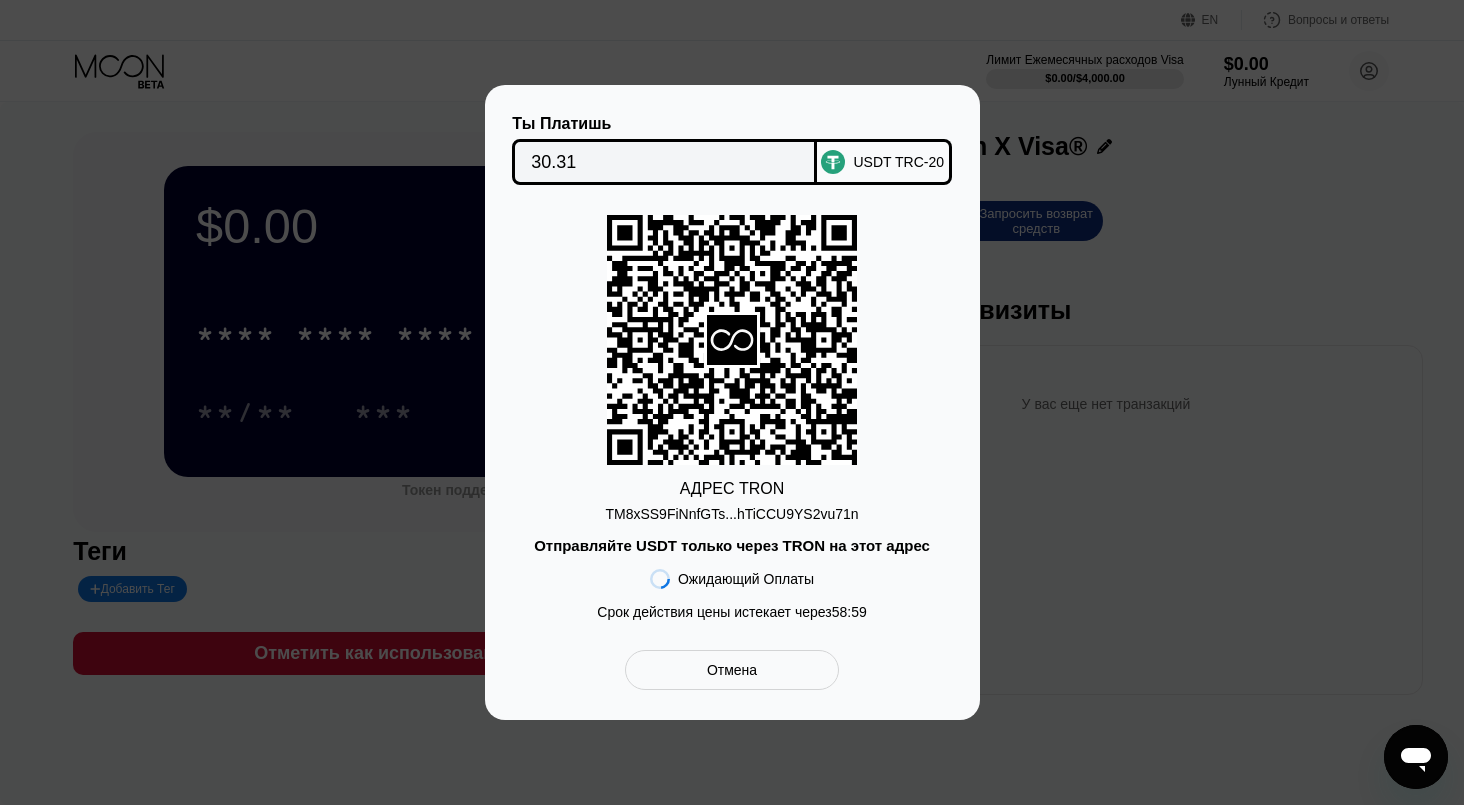 click on "Отмена" at bounding box center (732, 670) 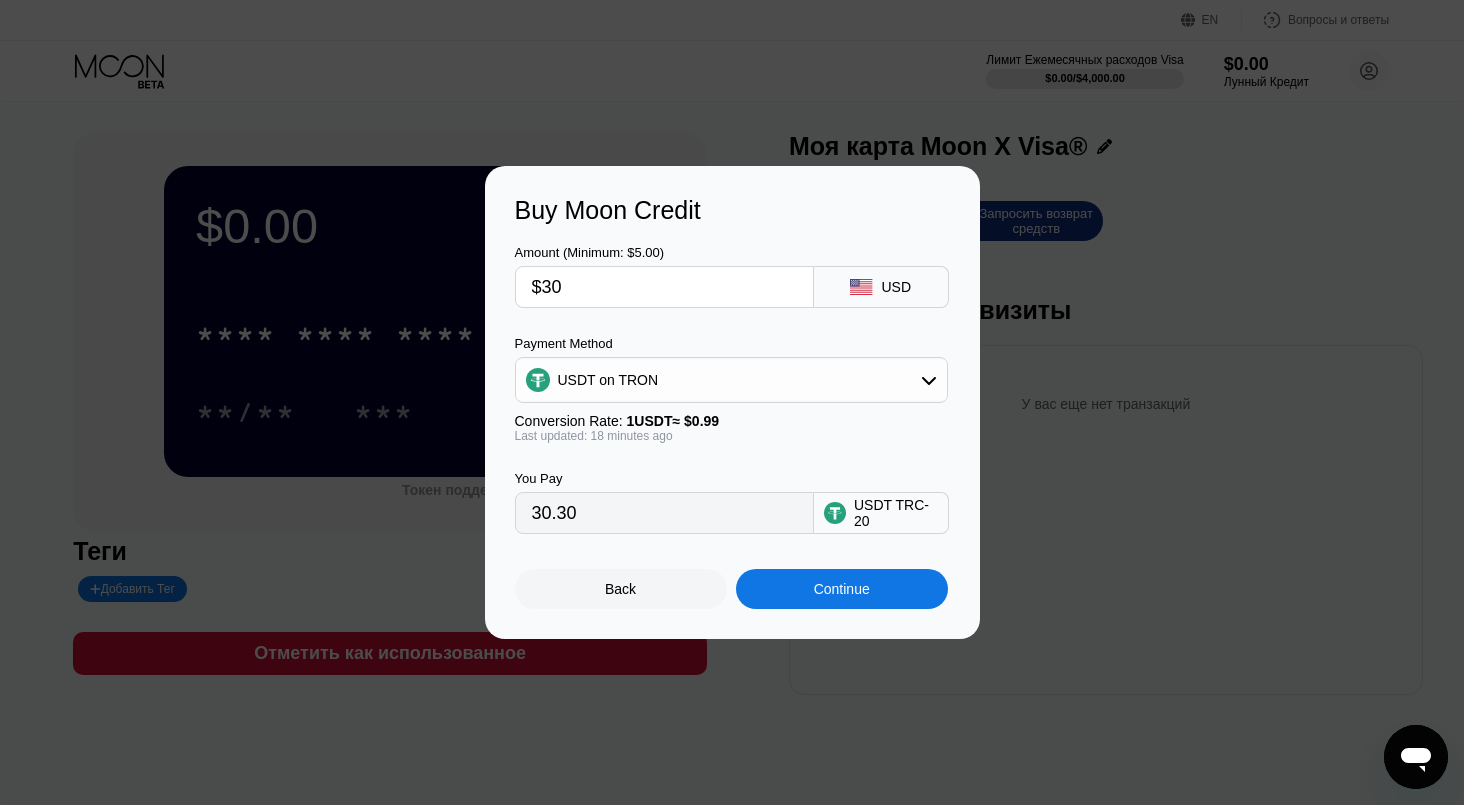click on "Back" at bounding box center [621, 589] 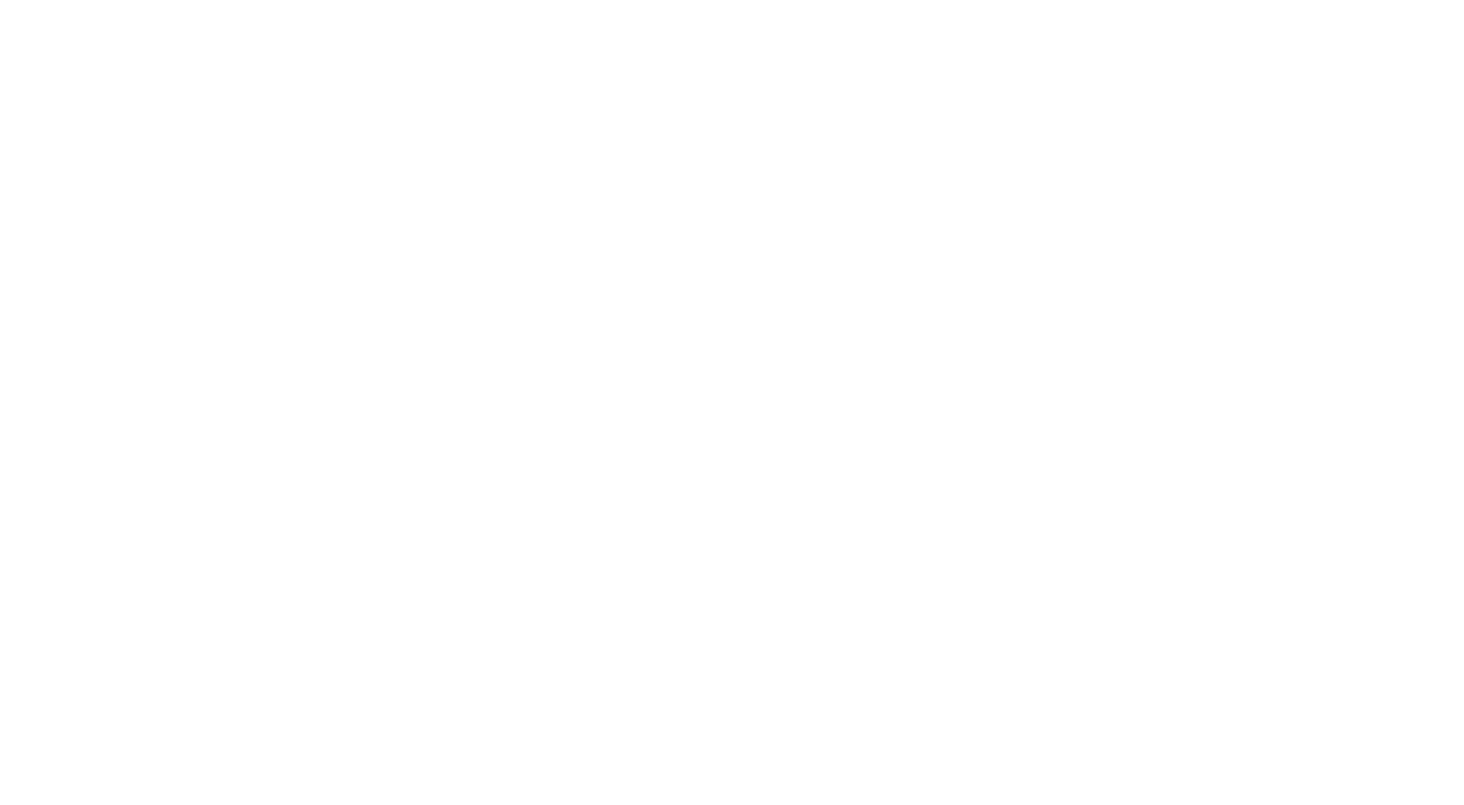 scroll, scrollTop: 0, scrollLeft: 0, axis: both 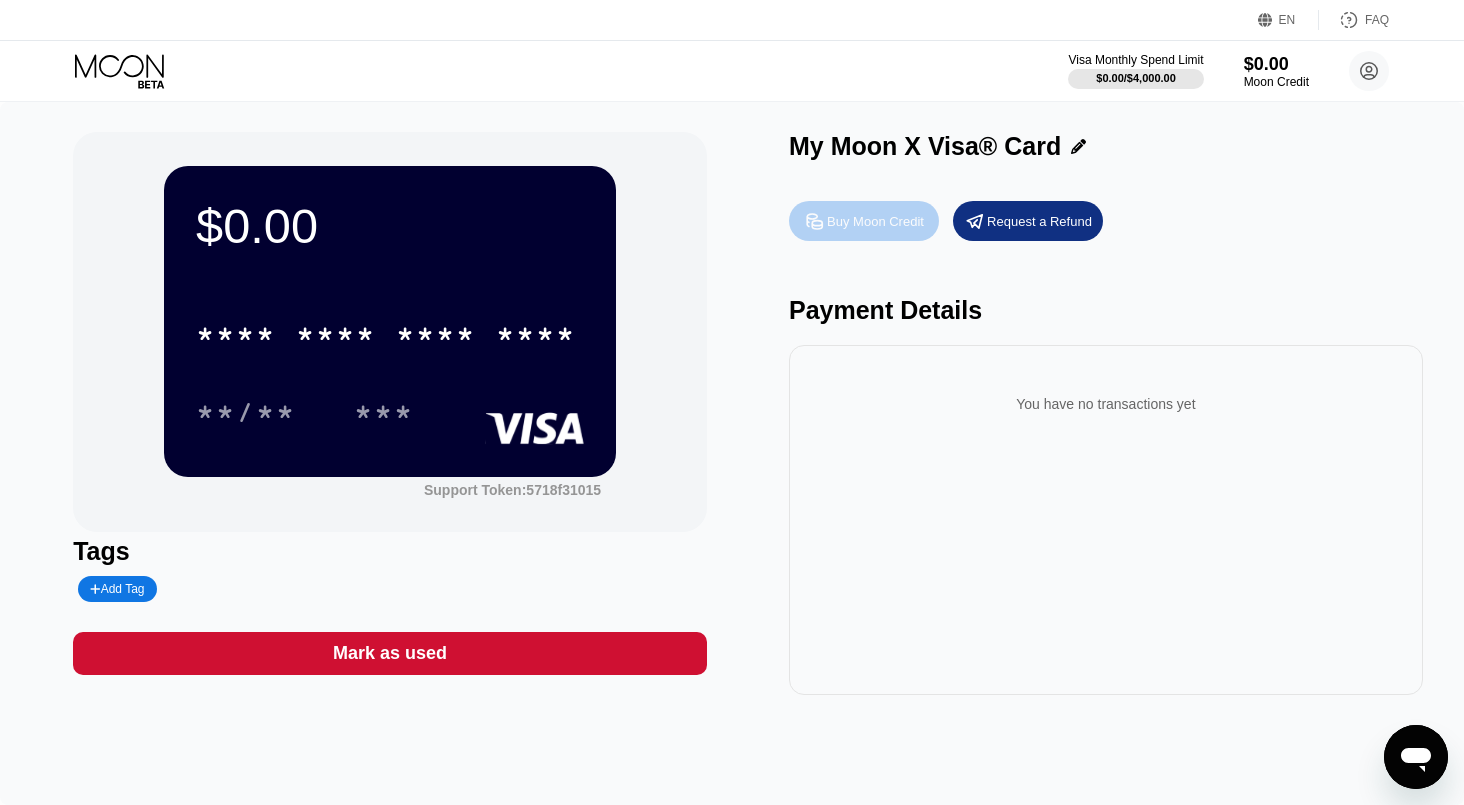 click on "Buy Moon Credit" at bounding box center [875, 221] 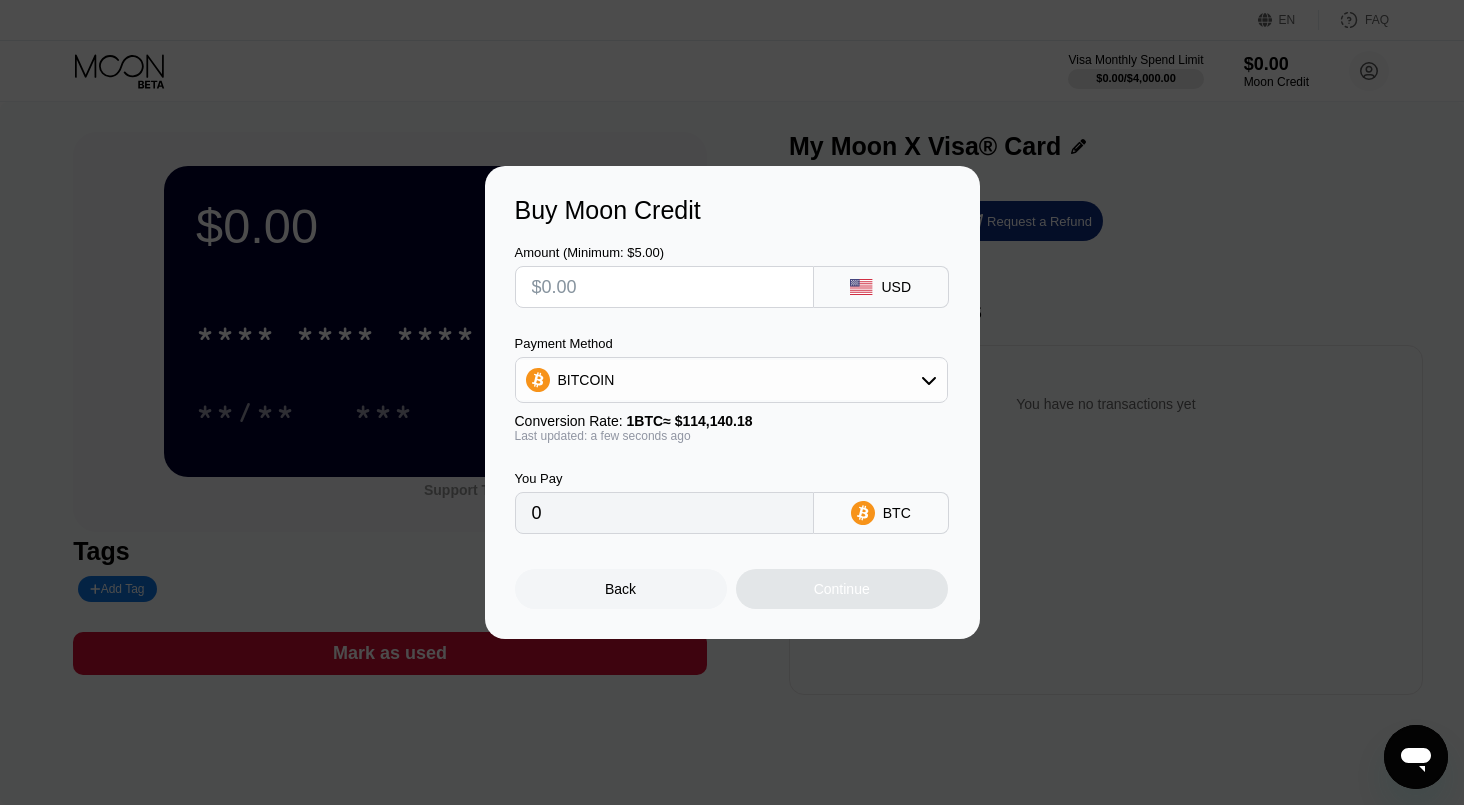 click at bounding box center [664, 287] 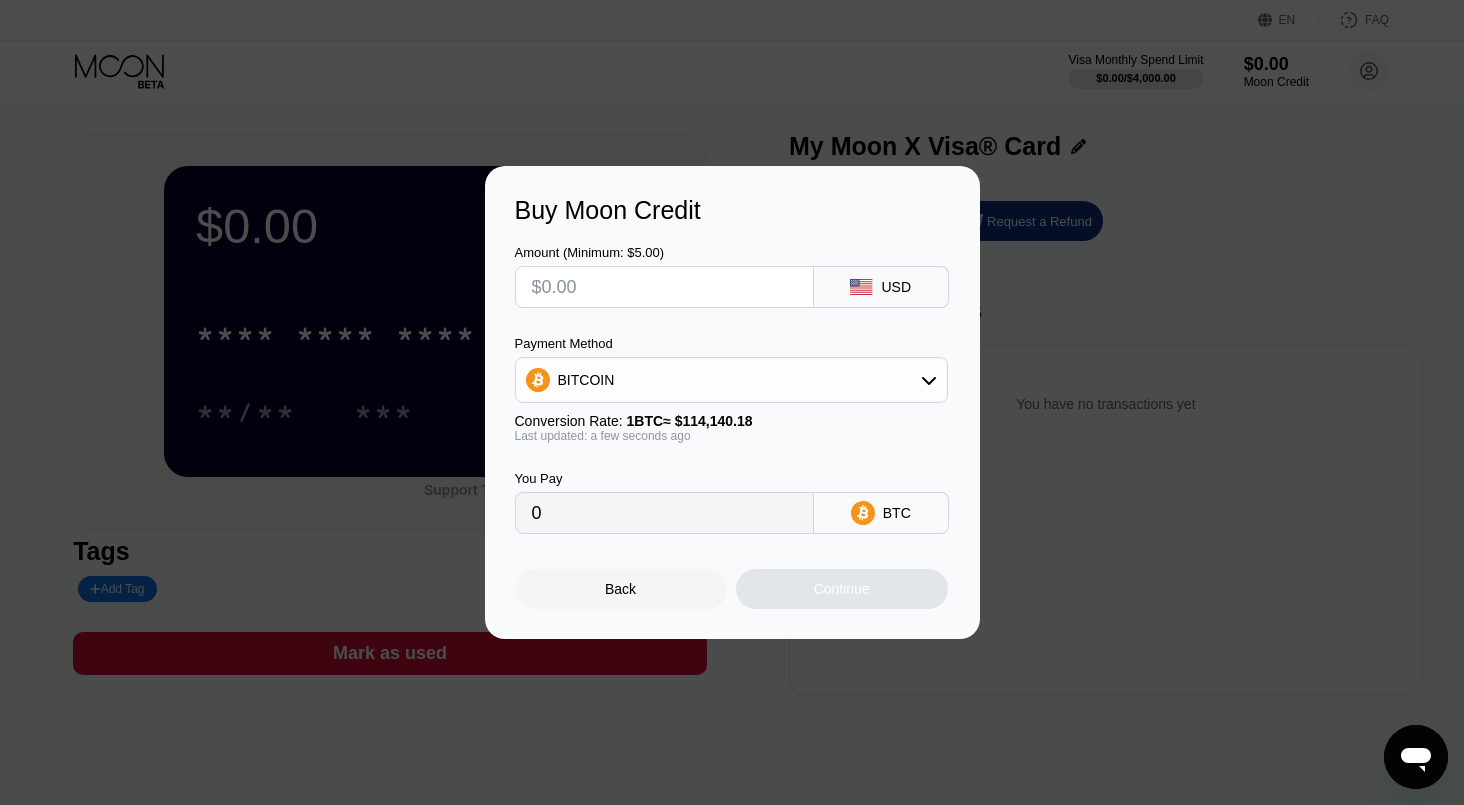 type on "$3" 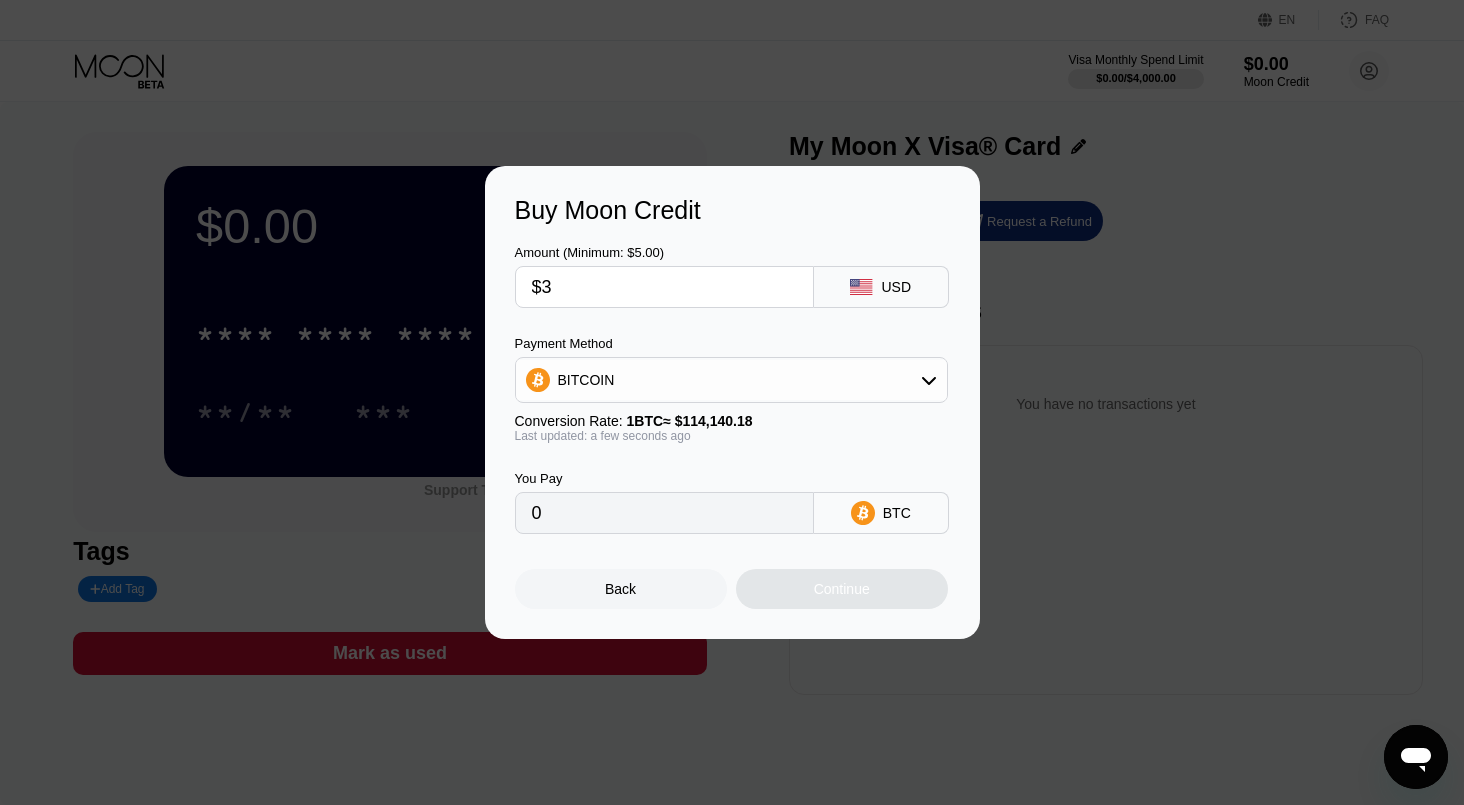 type on "0.00002629" 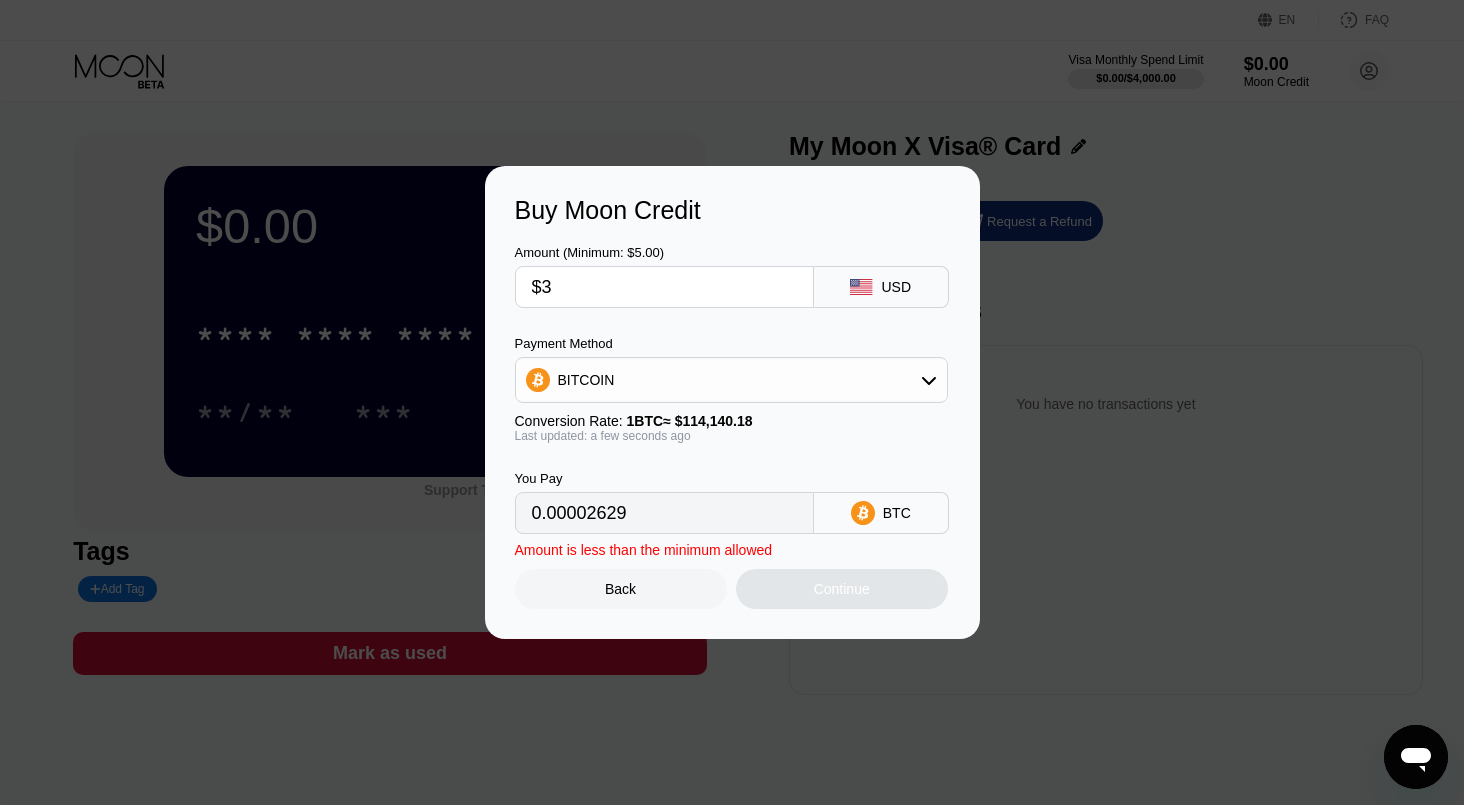 type on "$35" 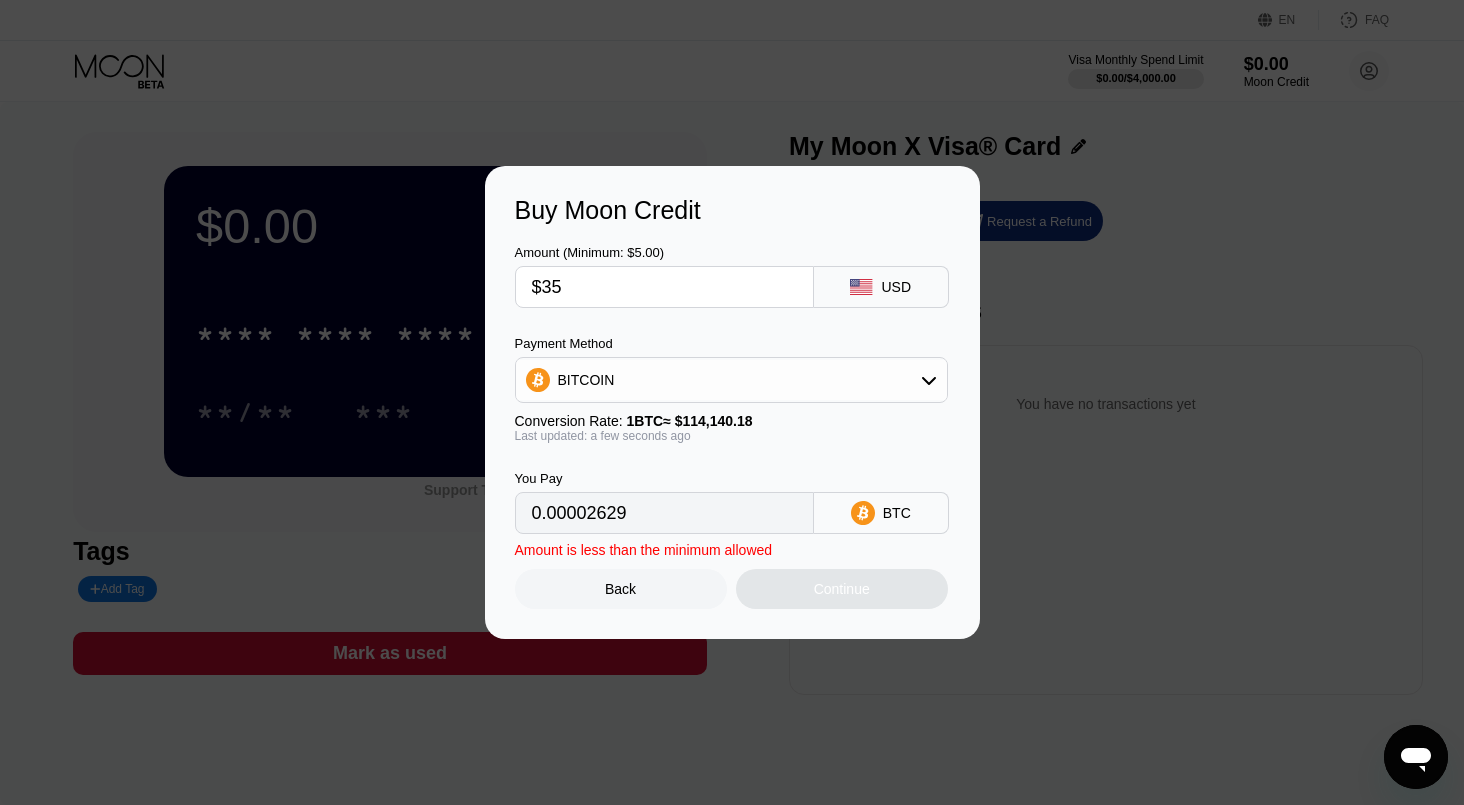 type on "0.00030665" 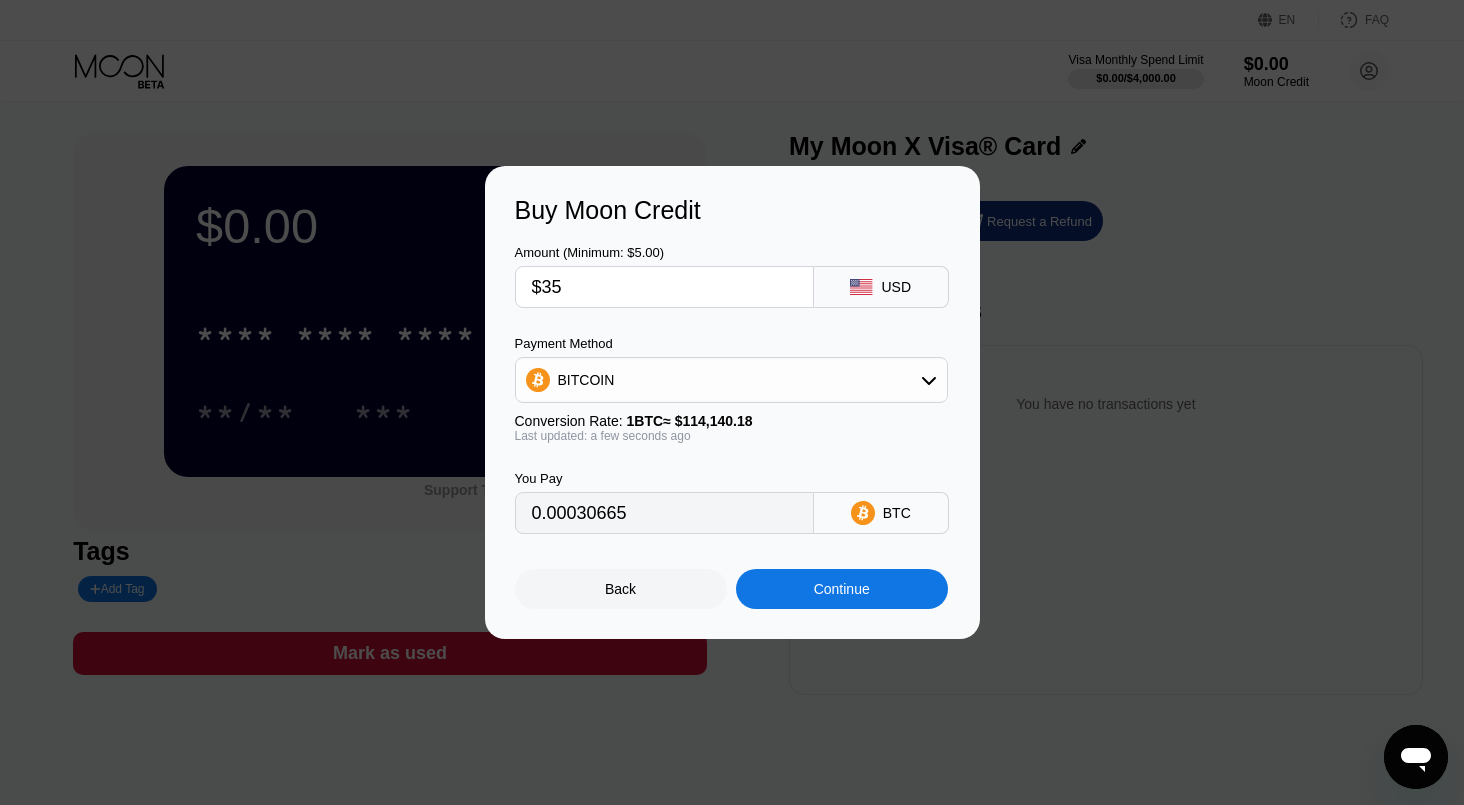 type on "$3" 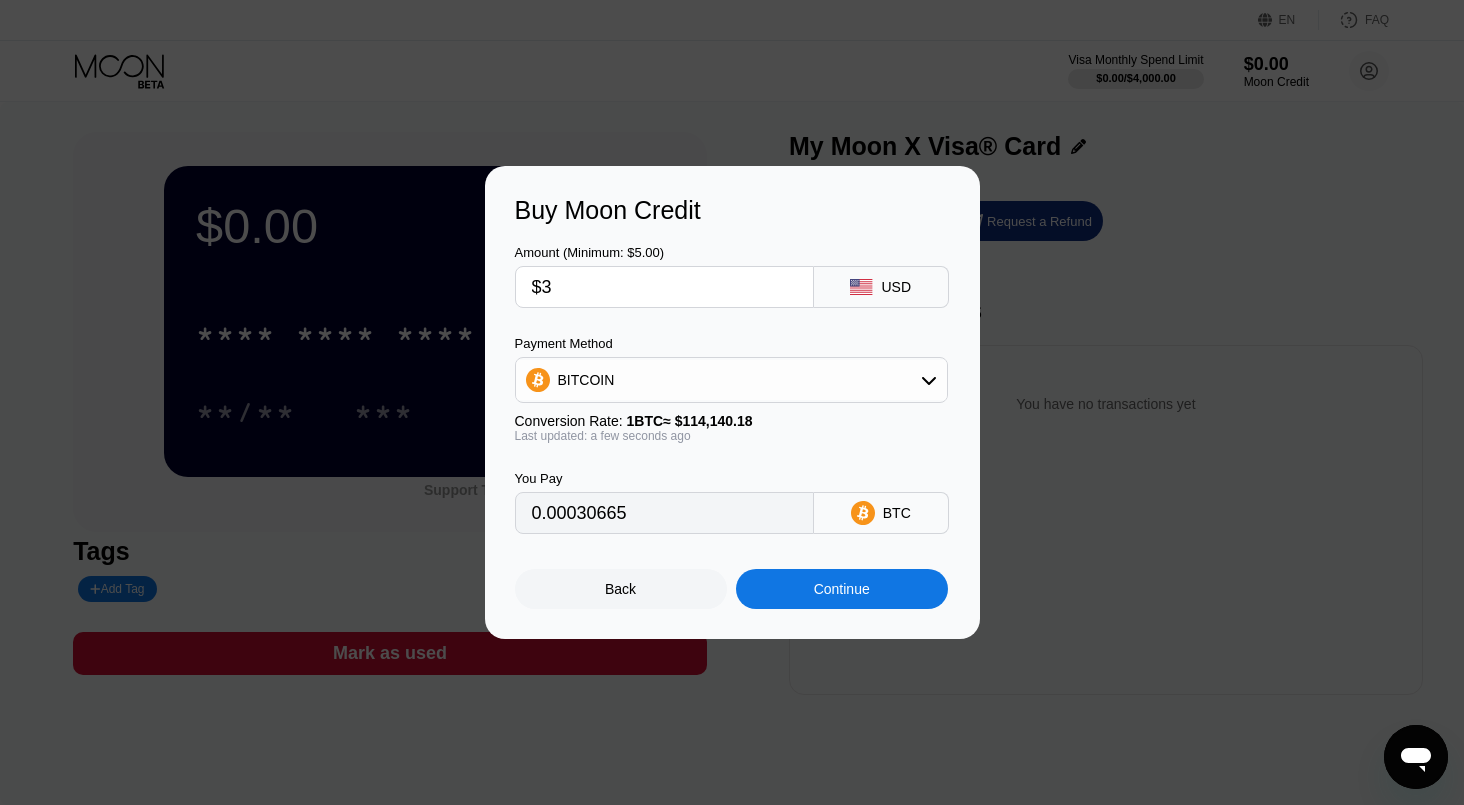 type on "0.00002629" 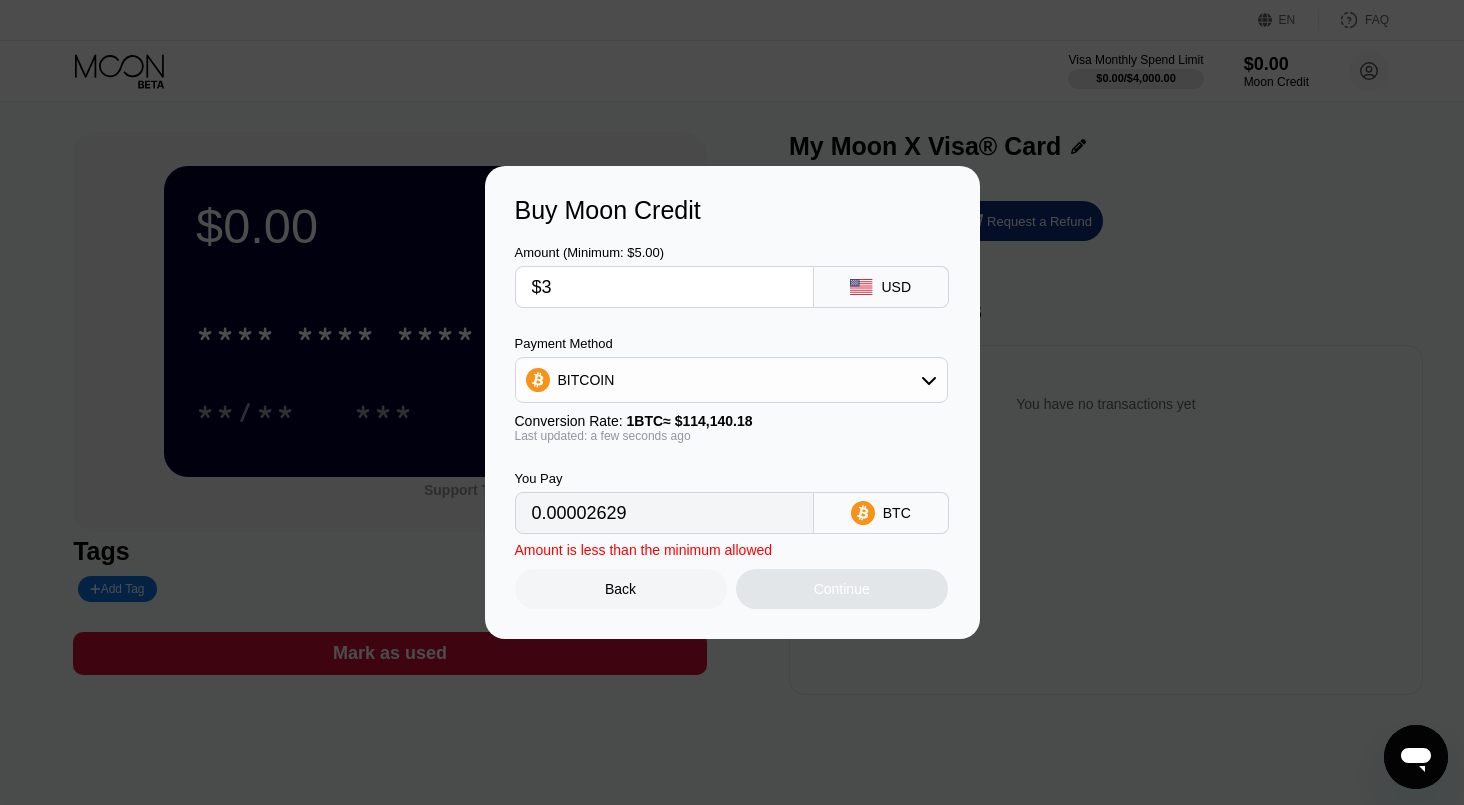 type 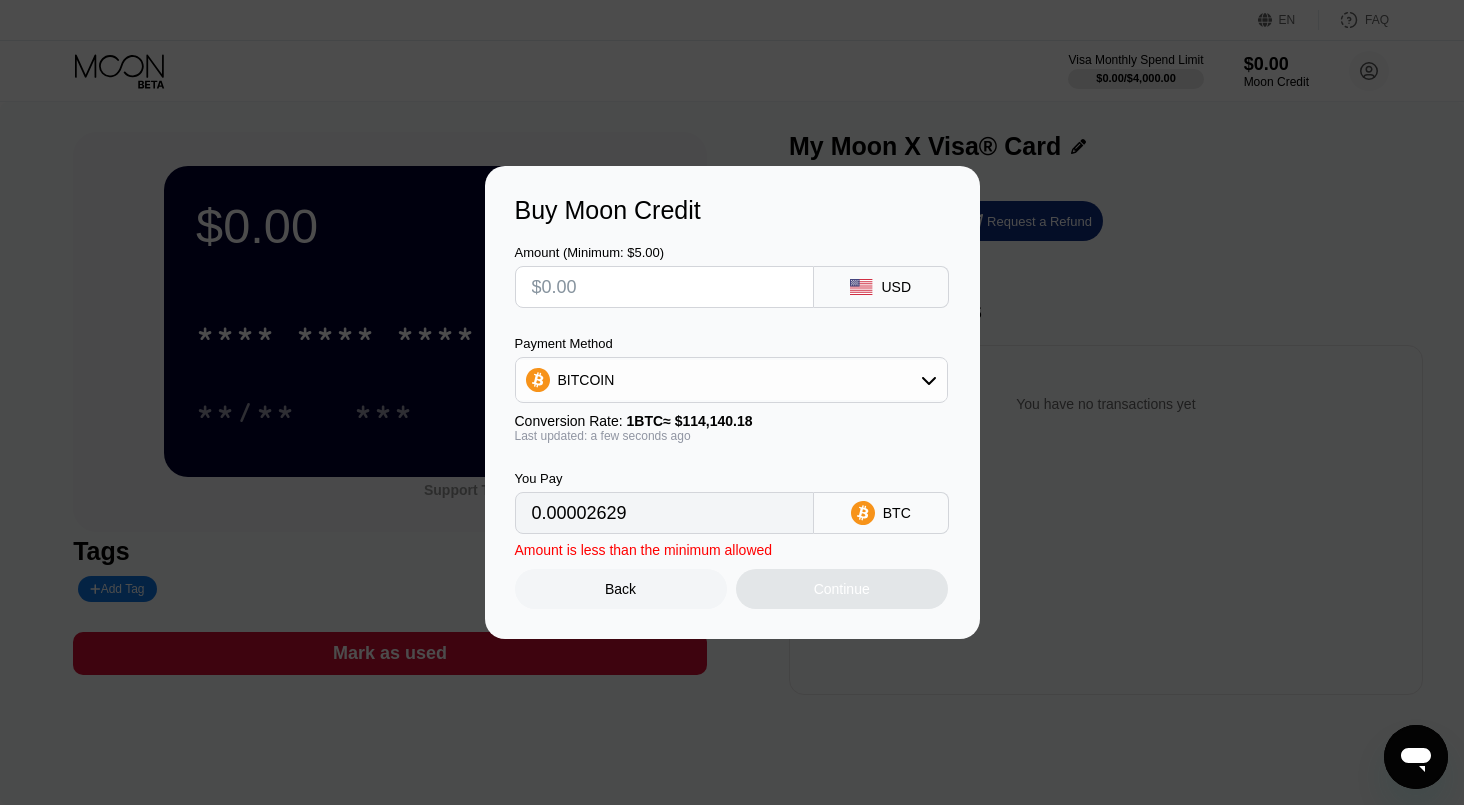 type on "0" 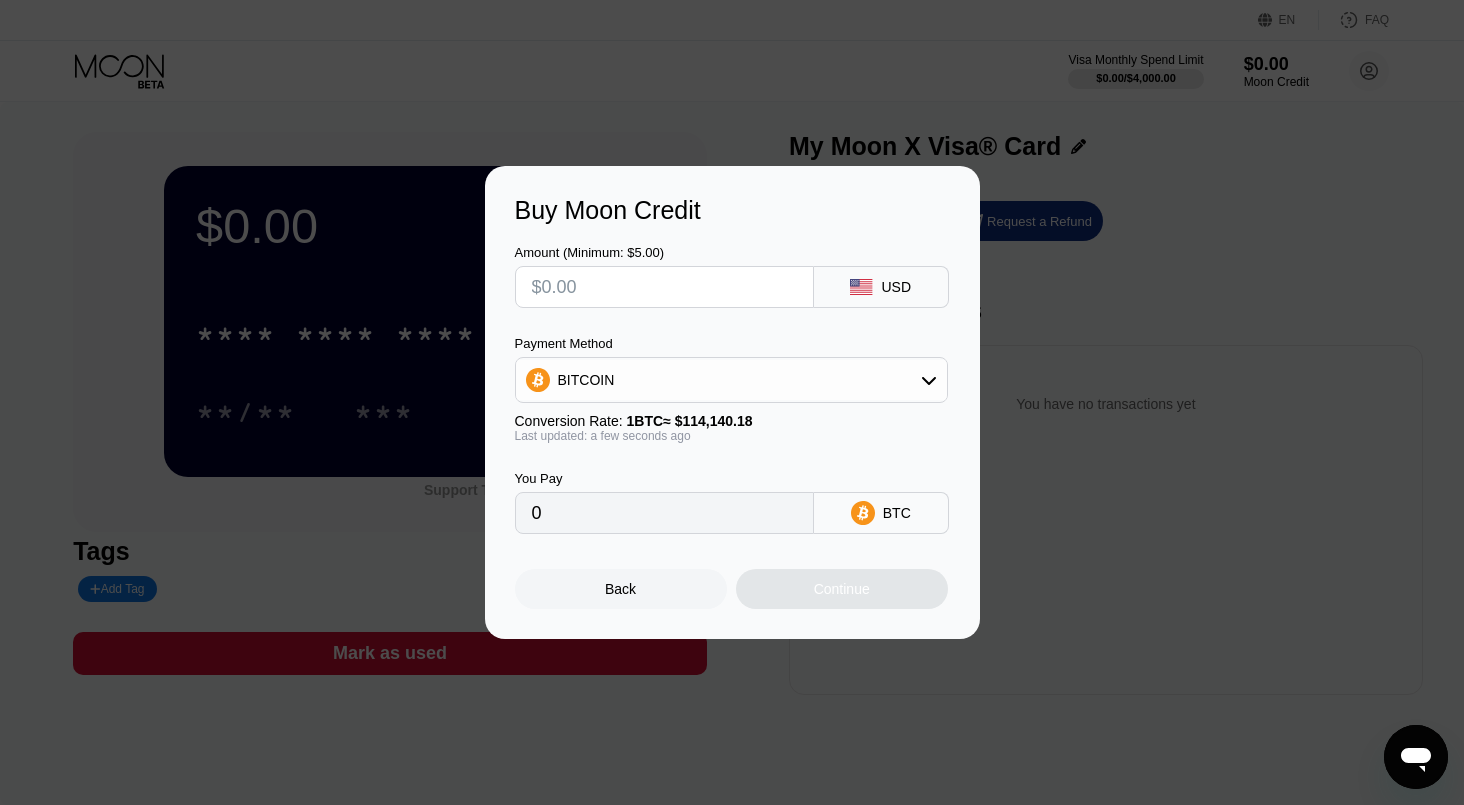 type on "$4" 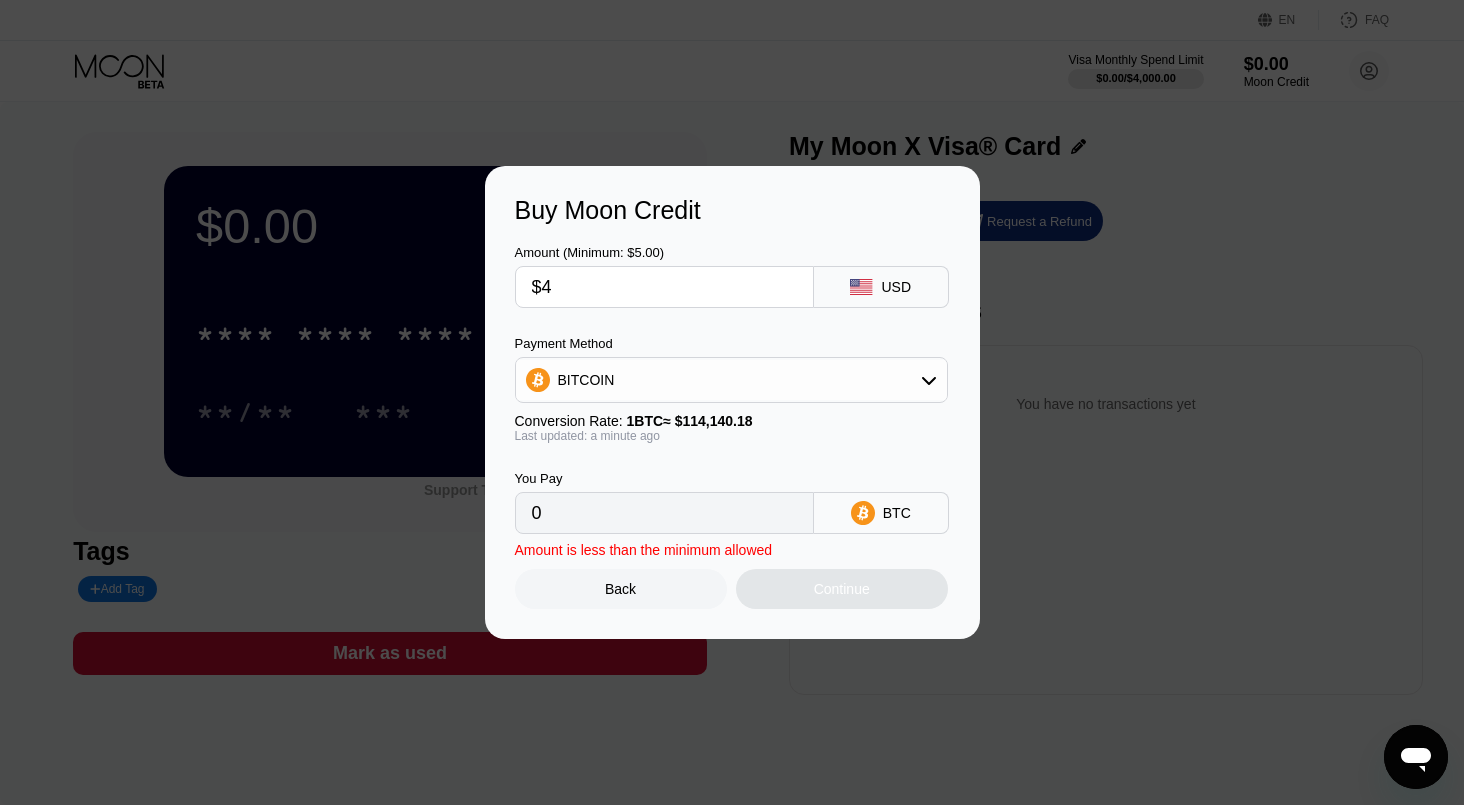 type on "0.00003505" 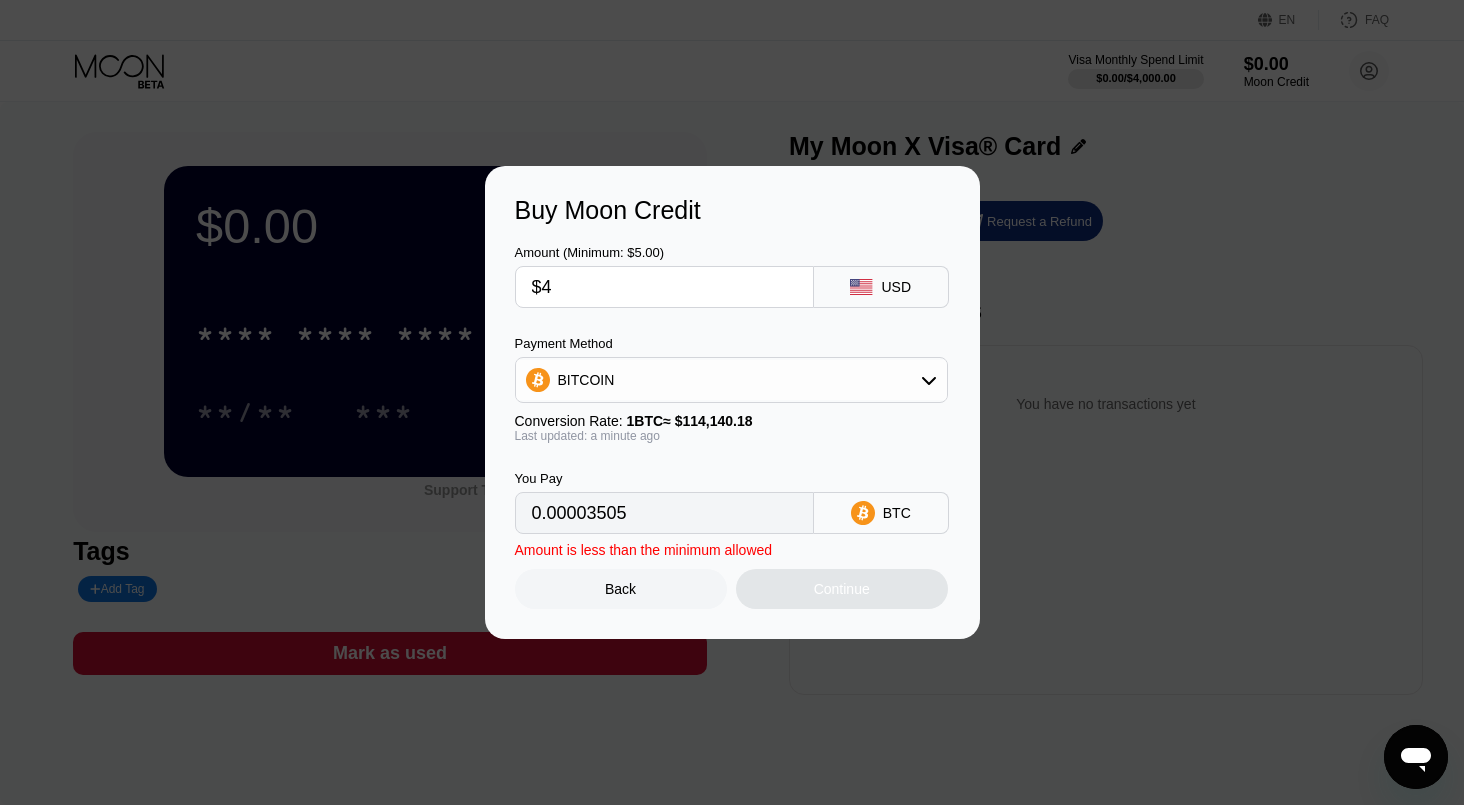 type on "$45" 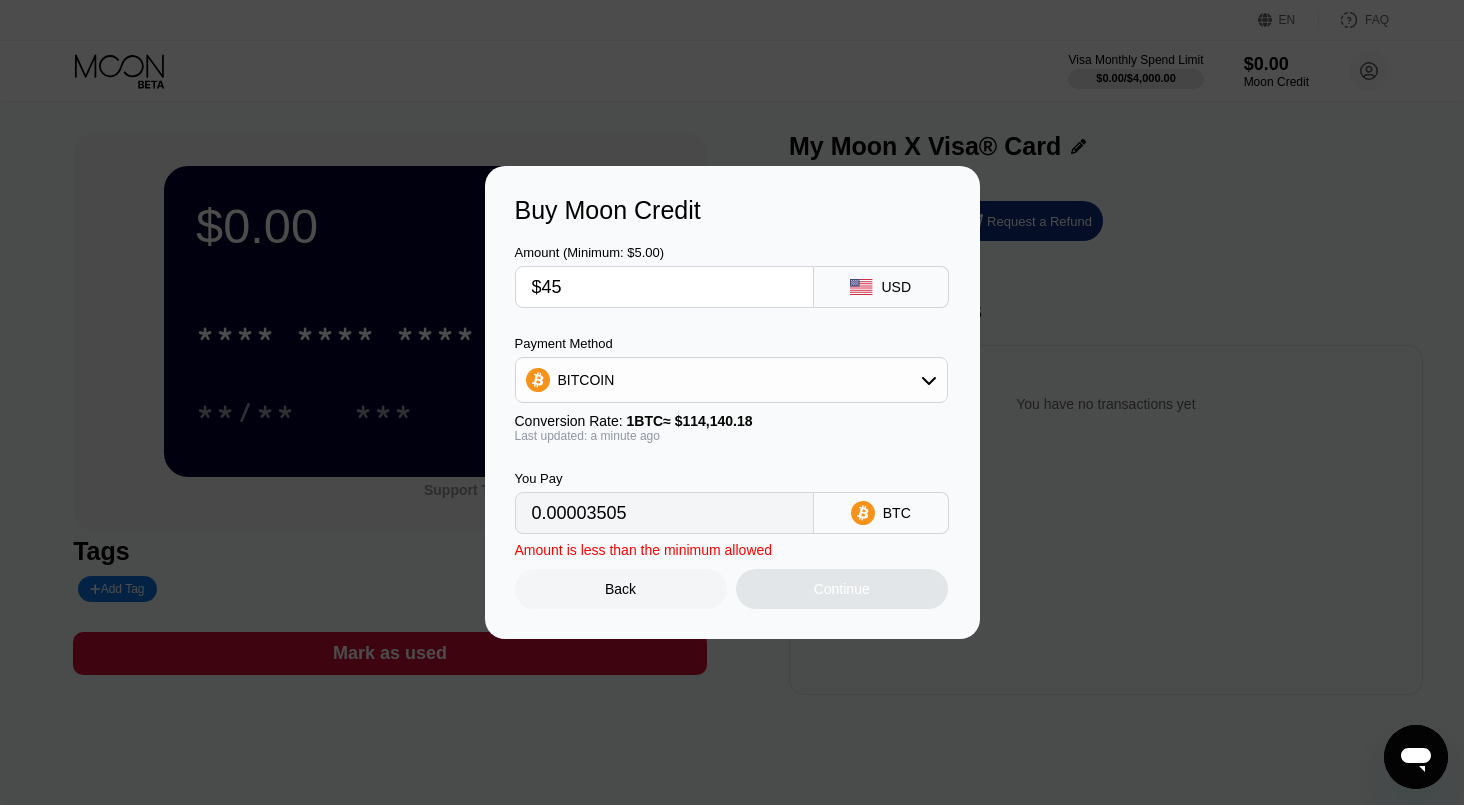 type on "0.00039426" 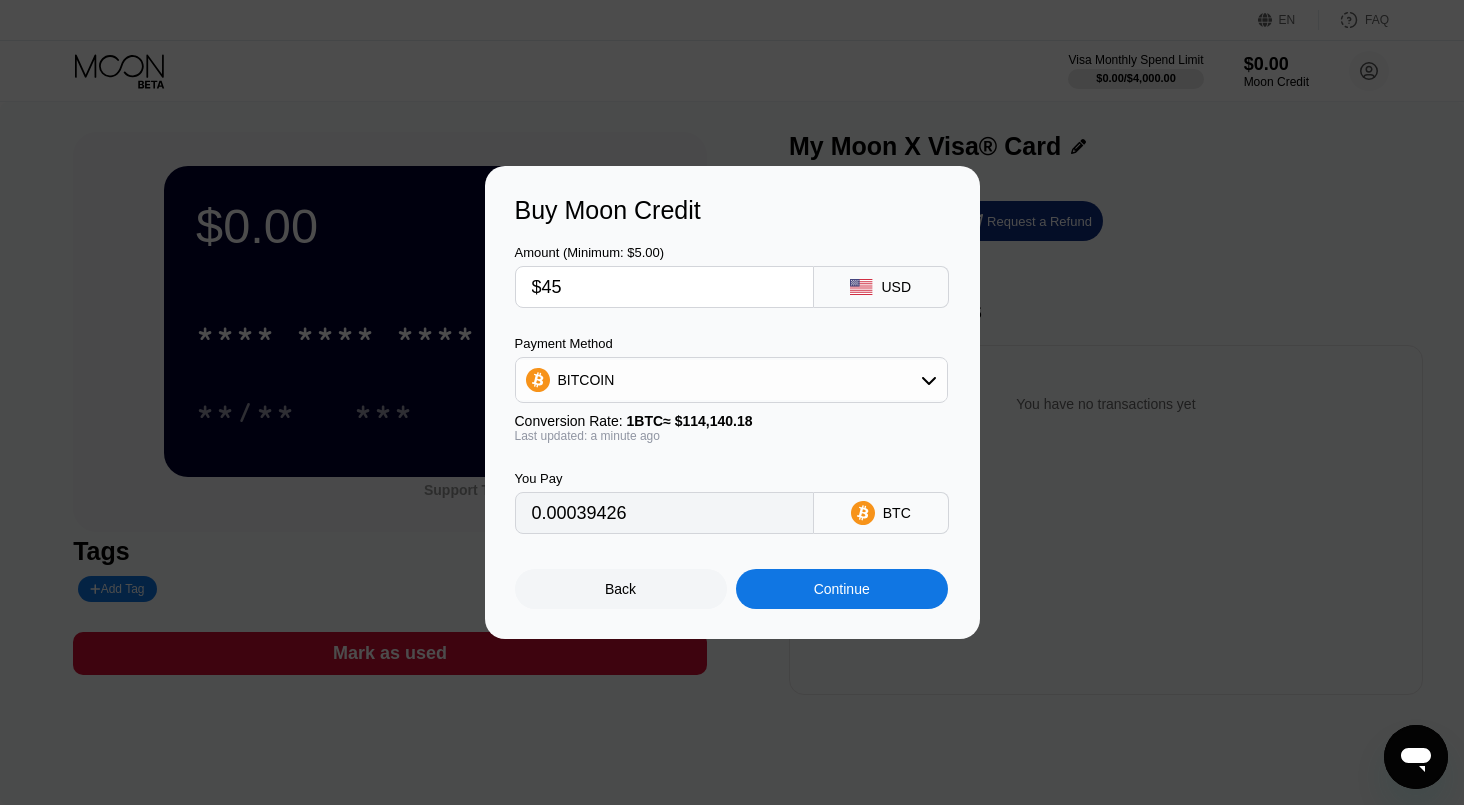 type on "$45" 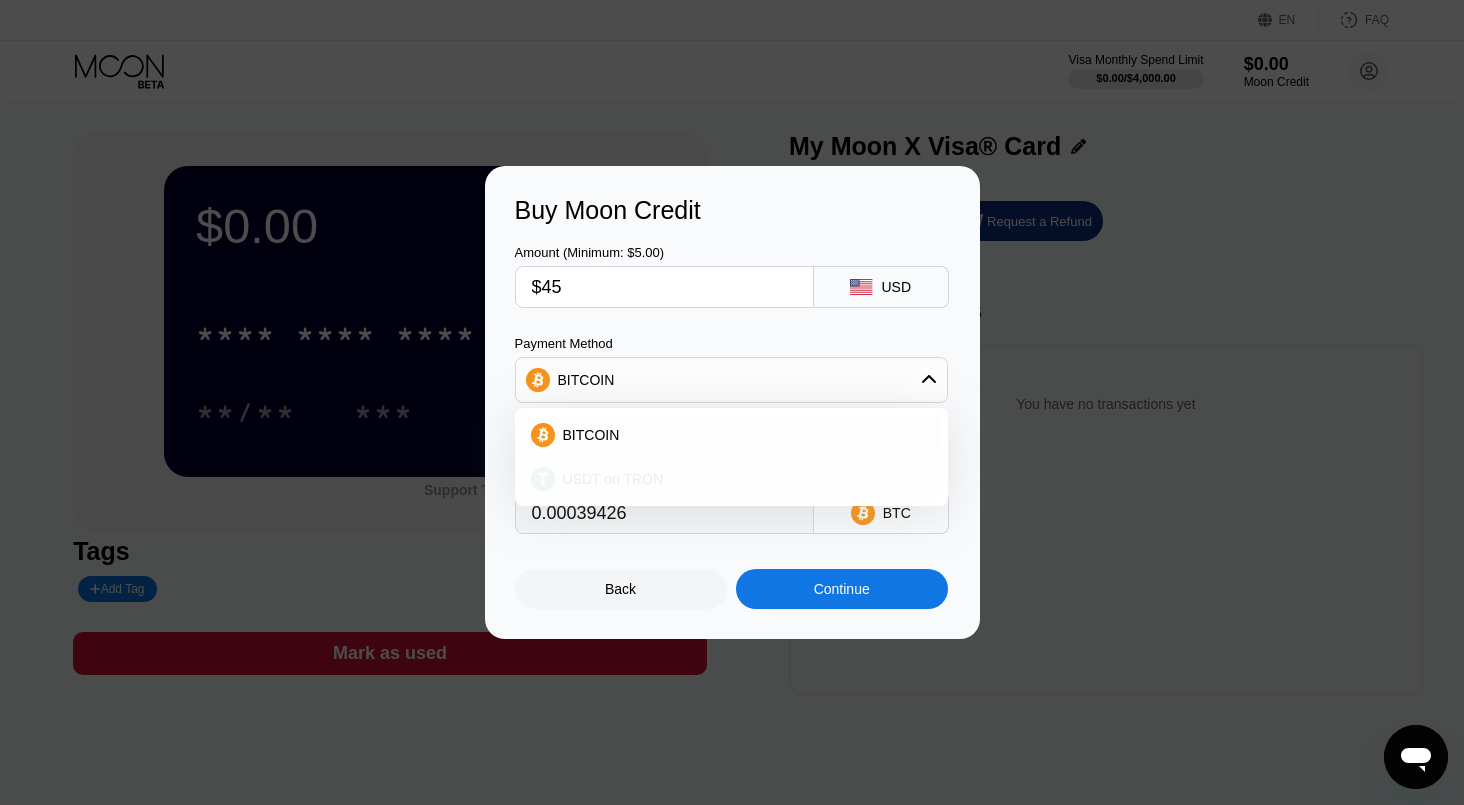 click on "USDT on TRON" at bounding box center [613, 479] 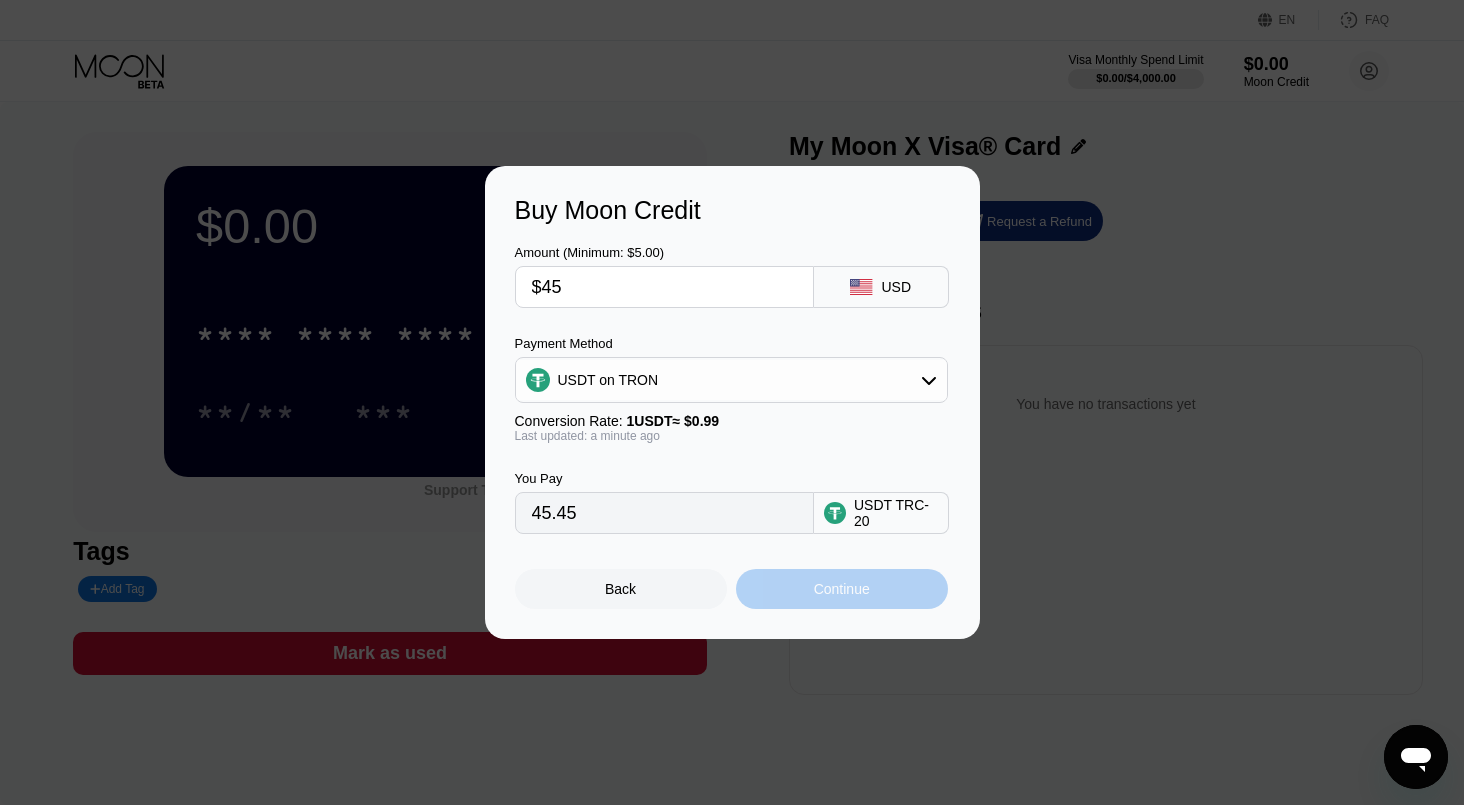 click on "Continue" at bounding box center (842, 589) 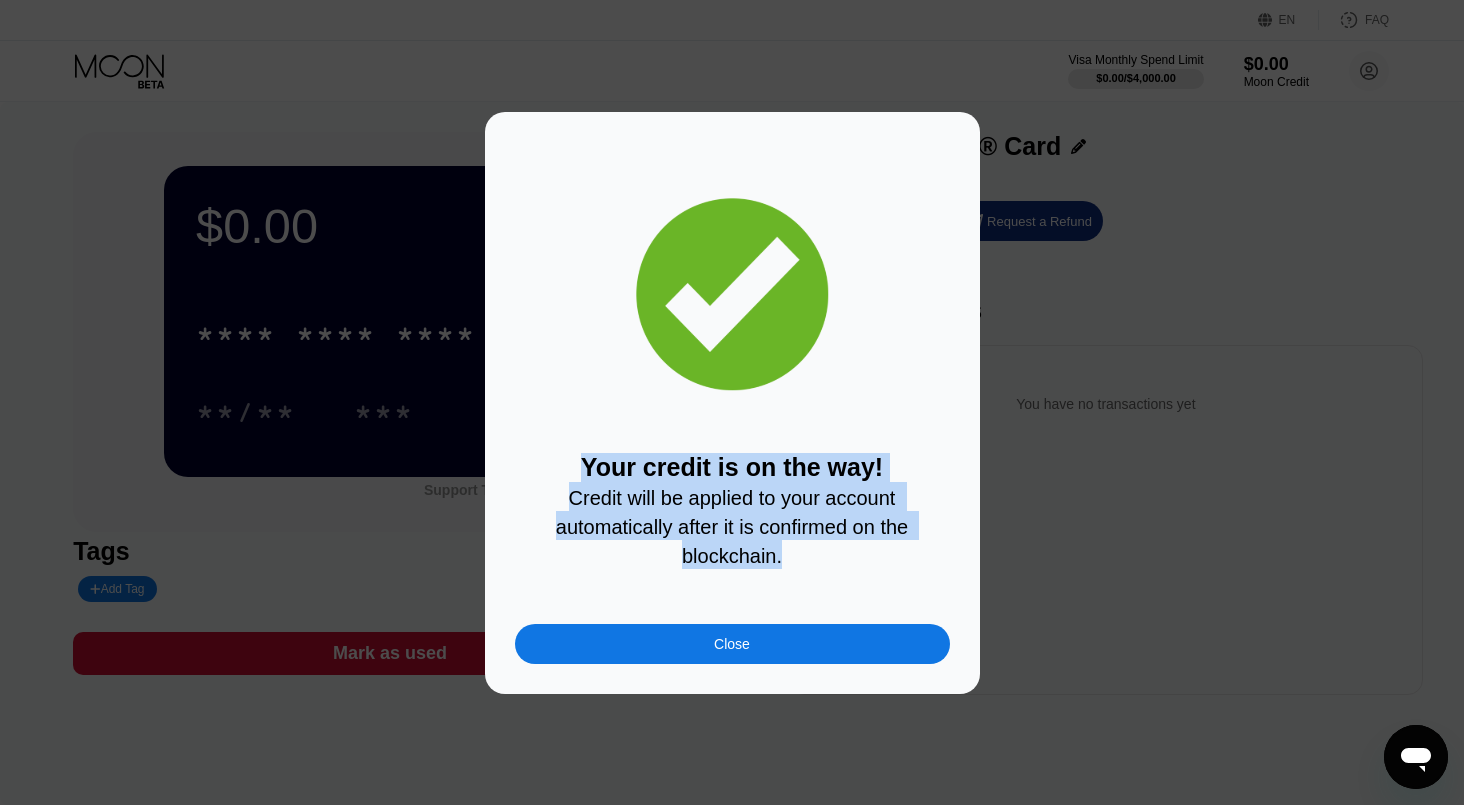 drag, startPoint x: 587, startPoint y: 460, endPoint x: 803, endPoint y: 553, distance: 235.17015 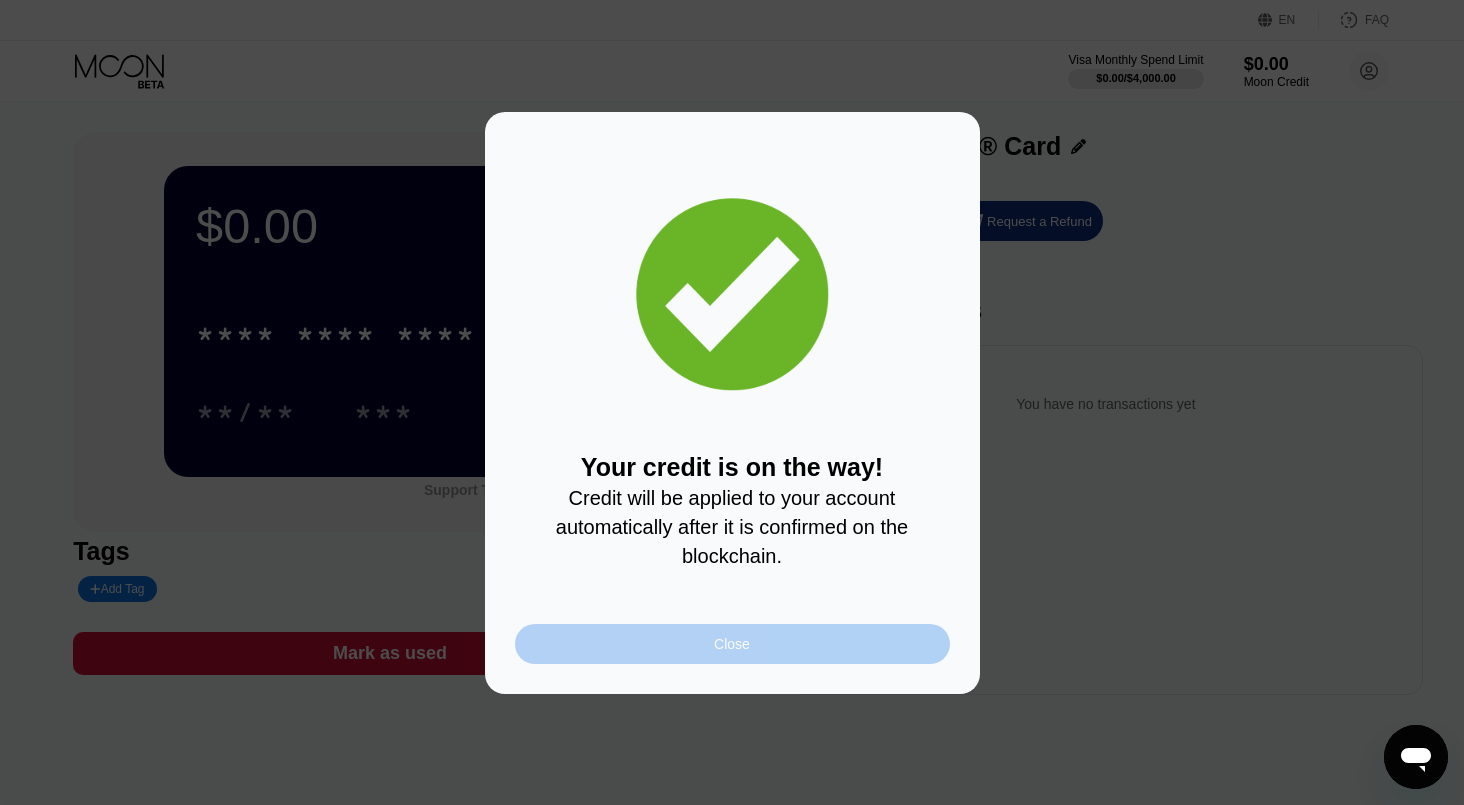 click on "Close" at bounding box center (732, 644) 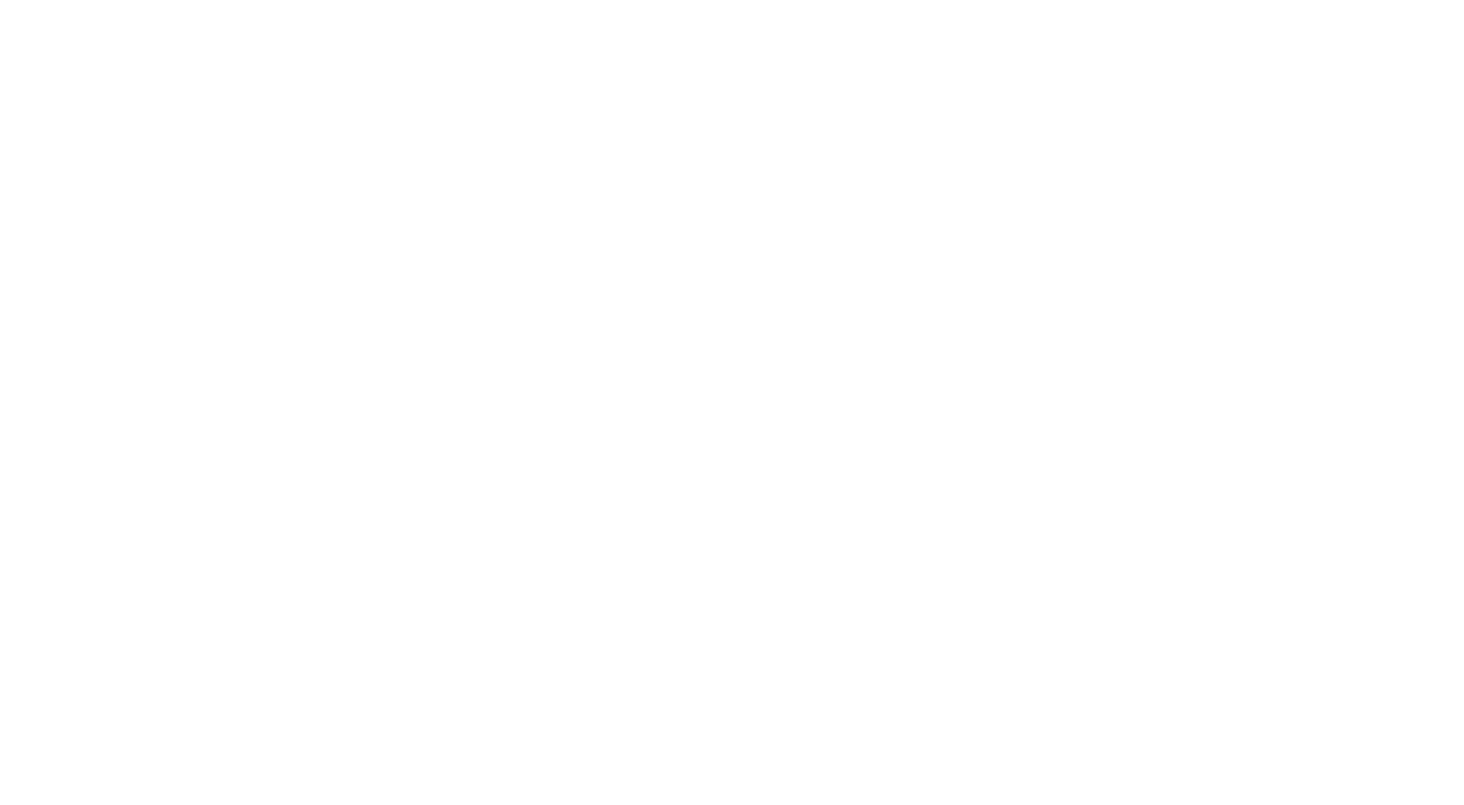 scroll, scrollTop: 0, scrollLeft: 0, axis: both 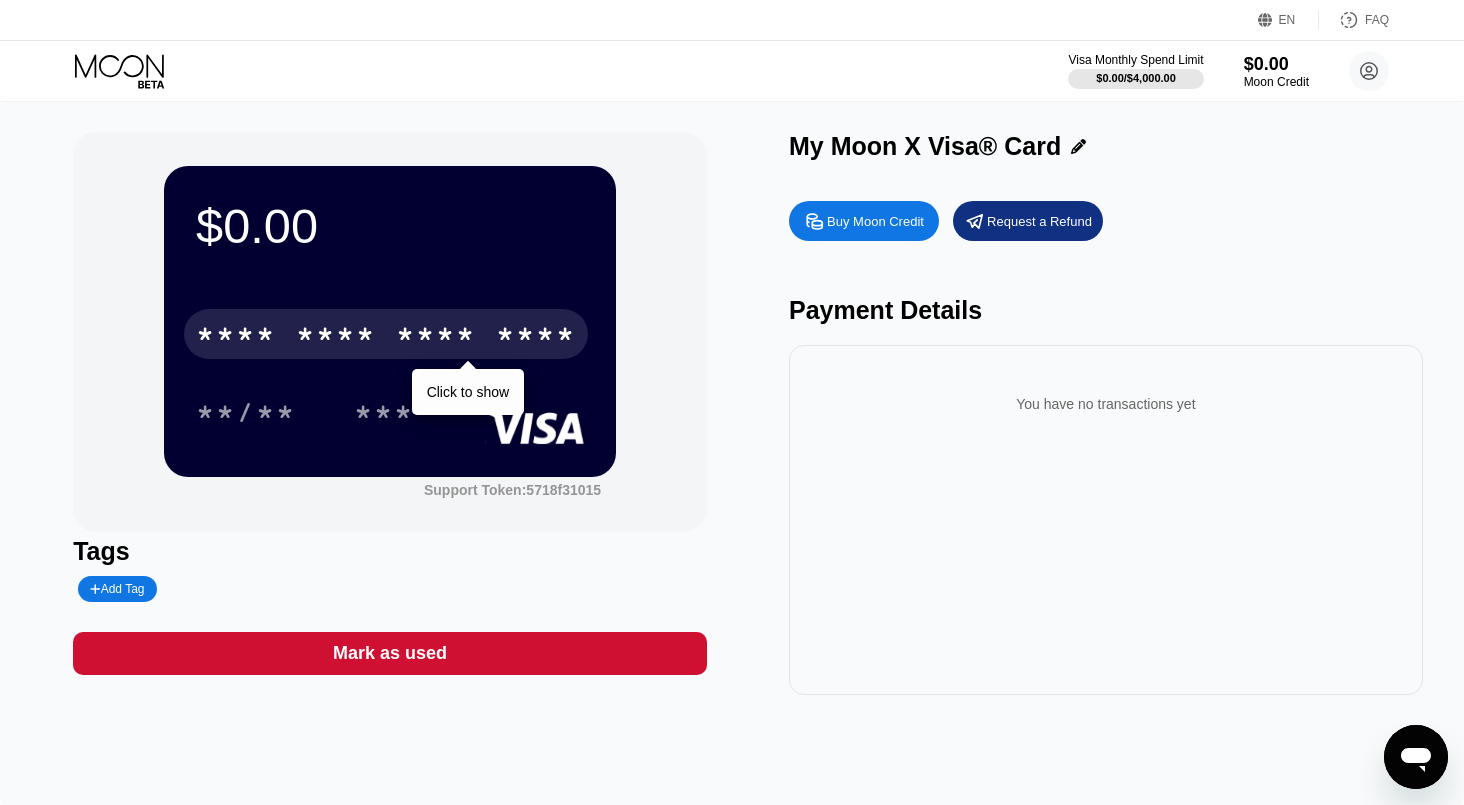 click on "* * * * * * * * * * * * ****" at bounding box center [386, 334] 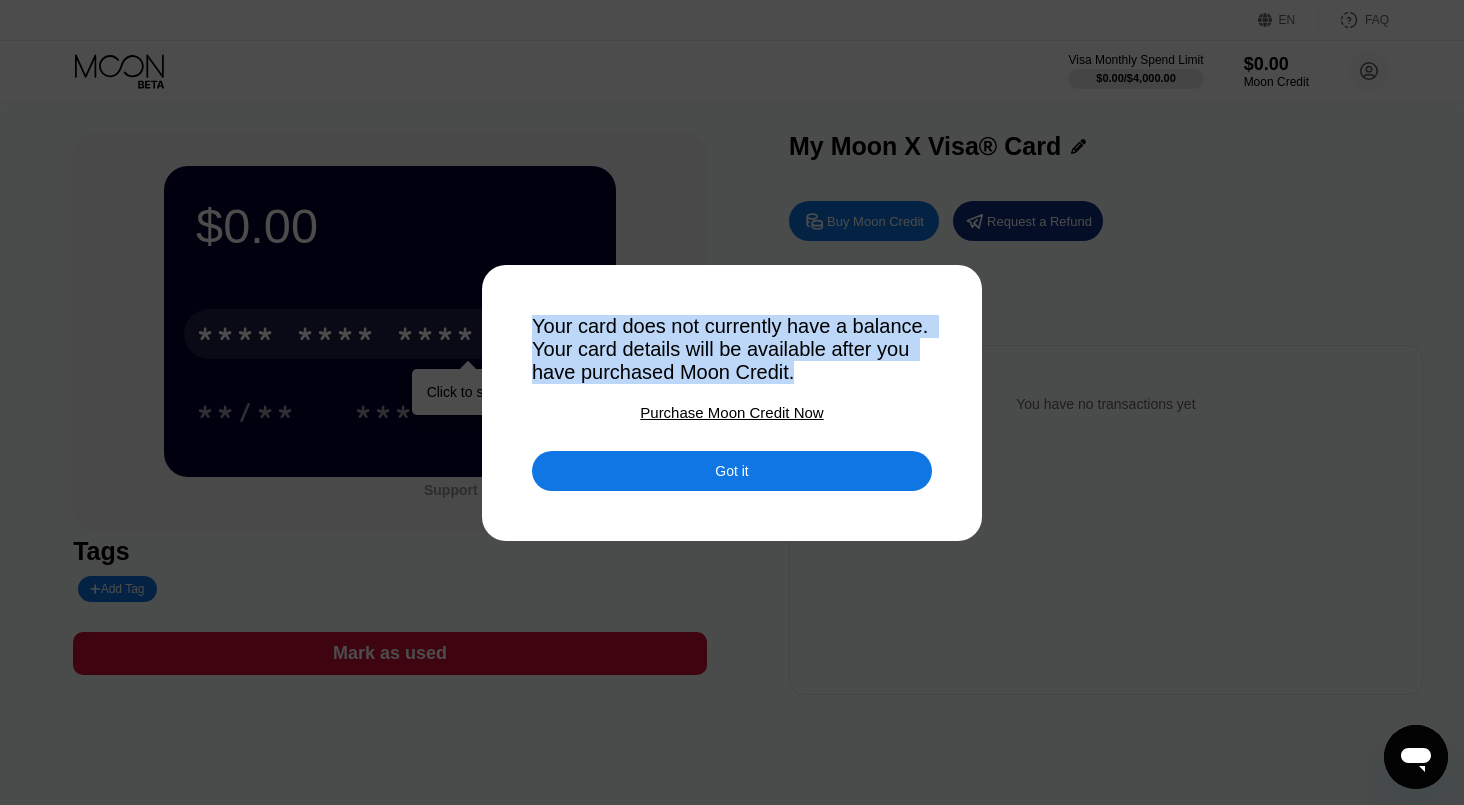 drag, startPoint x: 522, startPoint y: 318, endPoint x: 829, endPoint y: 371, distance: 311.54132 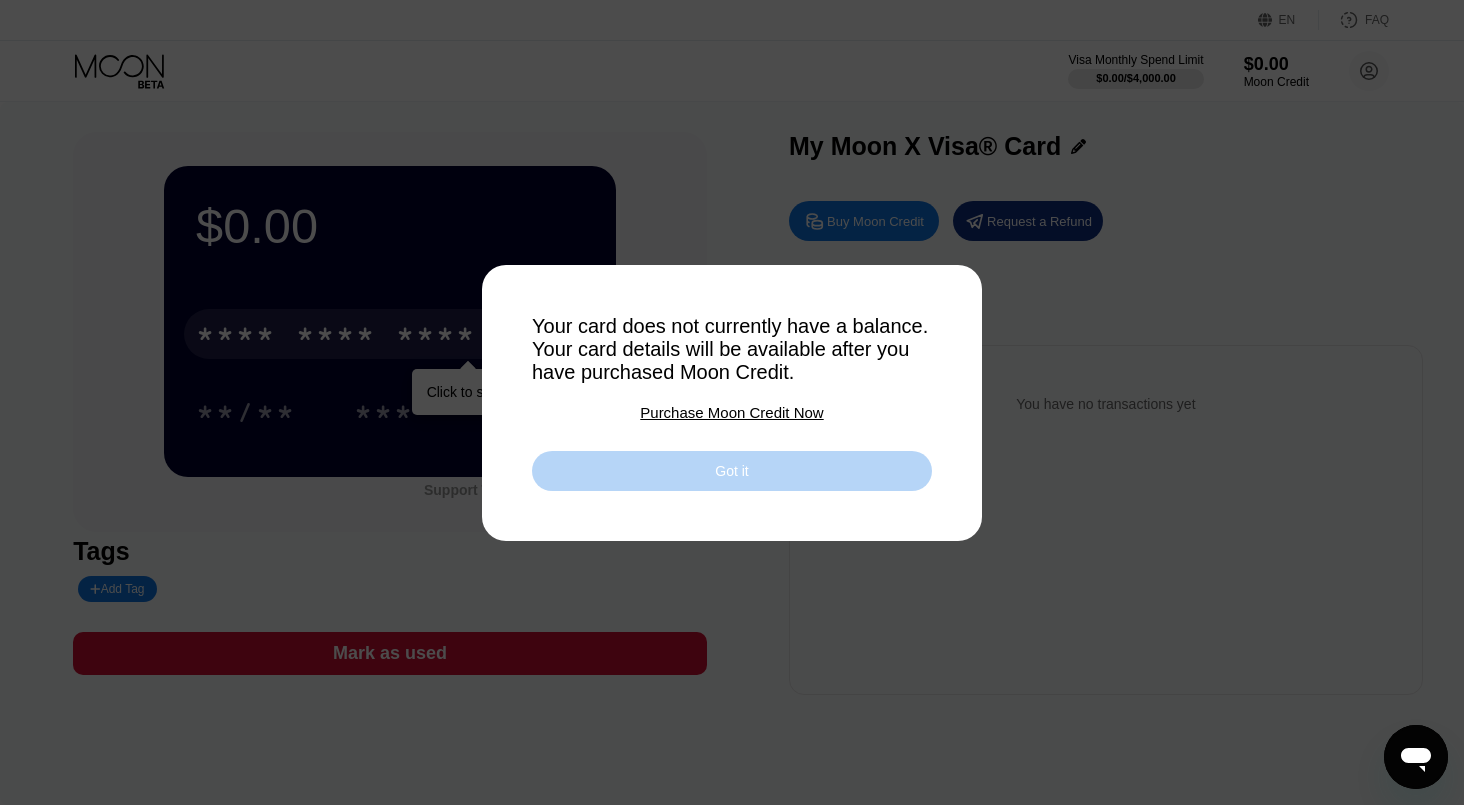 click on "Got it" at bounding box center [732, 471] 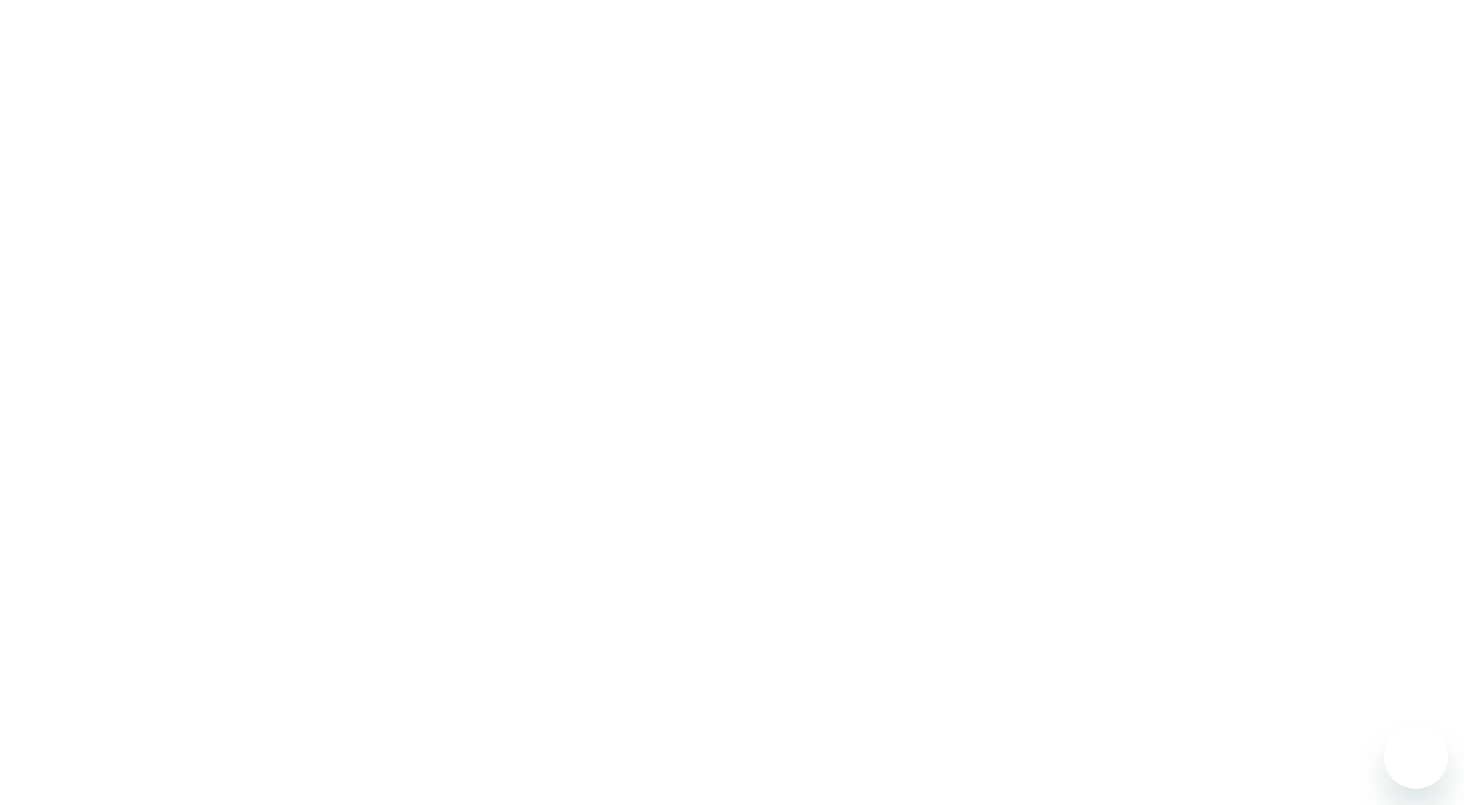 scroll, scrollTop: 0, scrollLeft: 0, axis: both 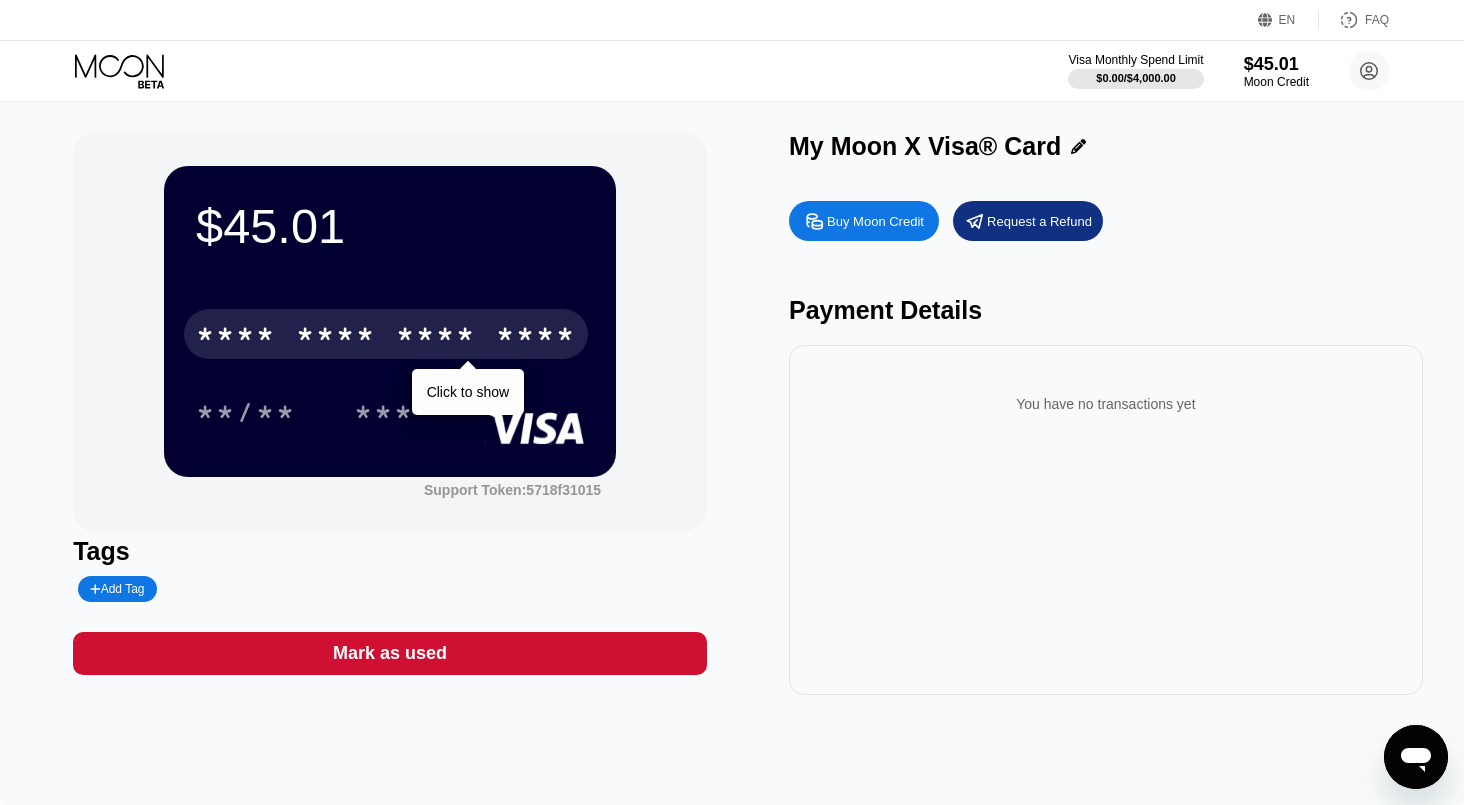 click on "* * * *" at bounding box center [436, 337] 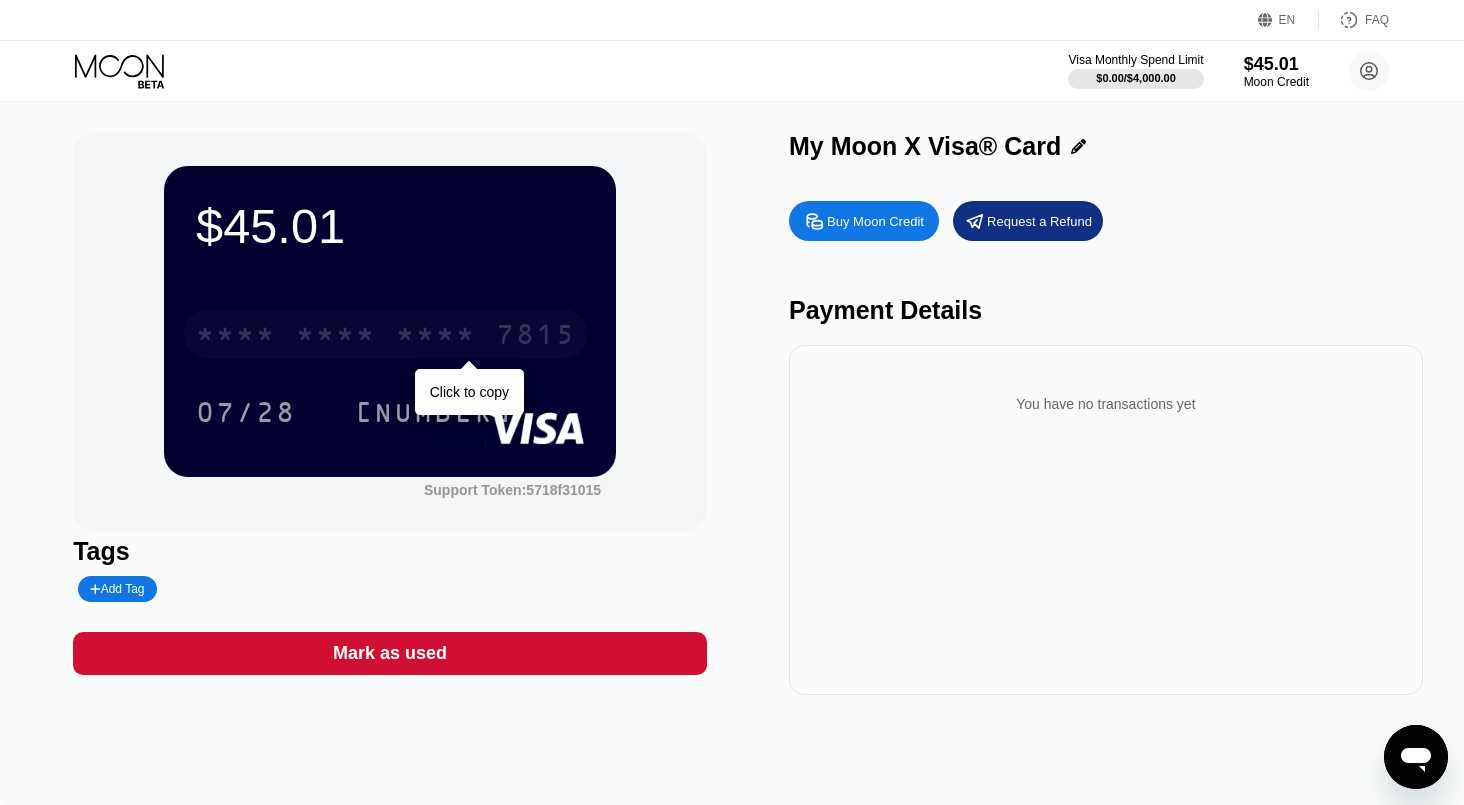 click on "* * * * * * * * * * * * [LAST_FOUR]" at bounding box center (386, 334) 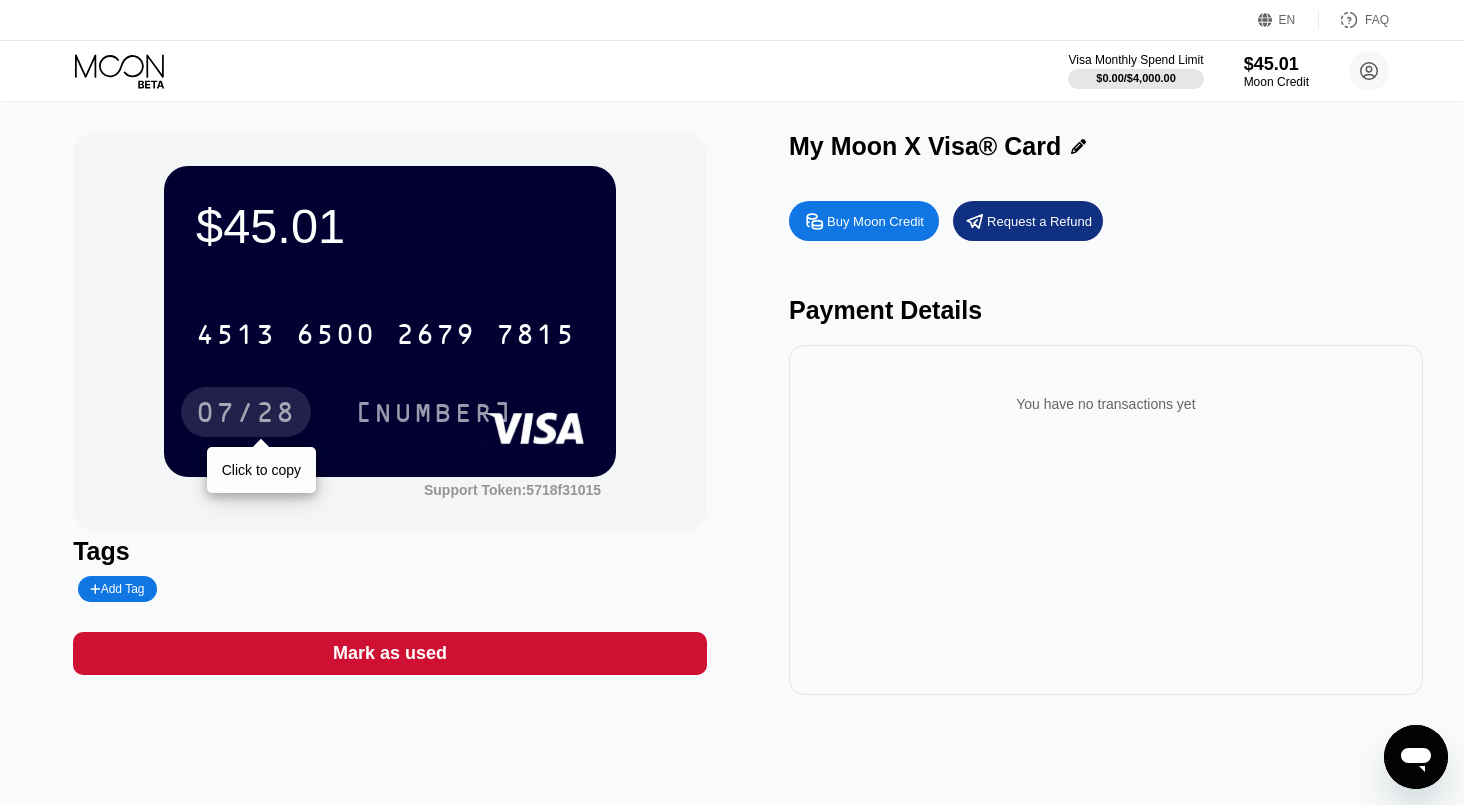 click on "07/28" at bounding box center [246, 415] 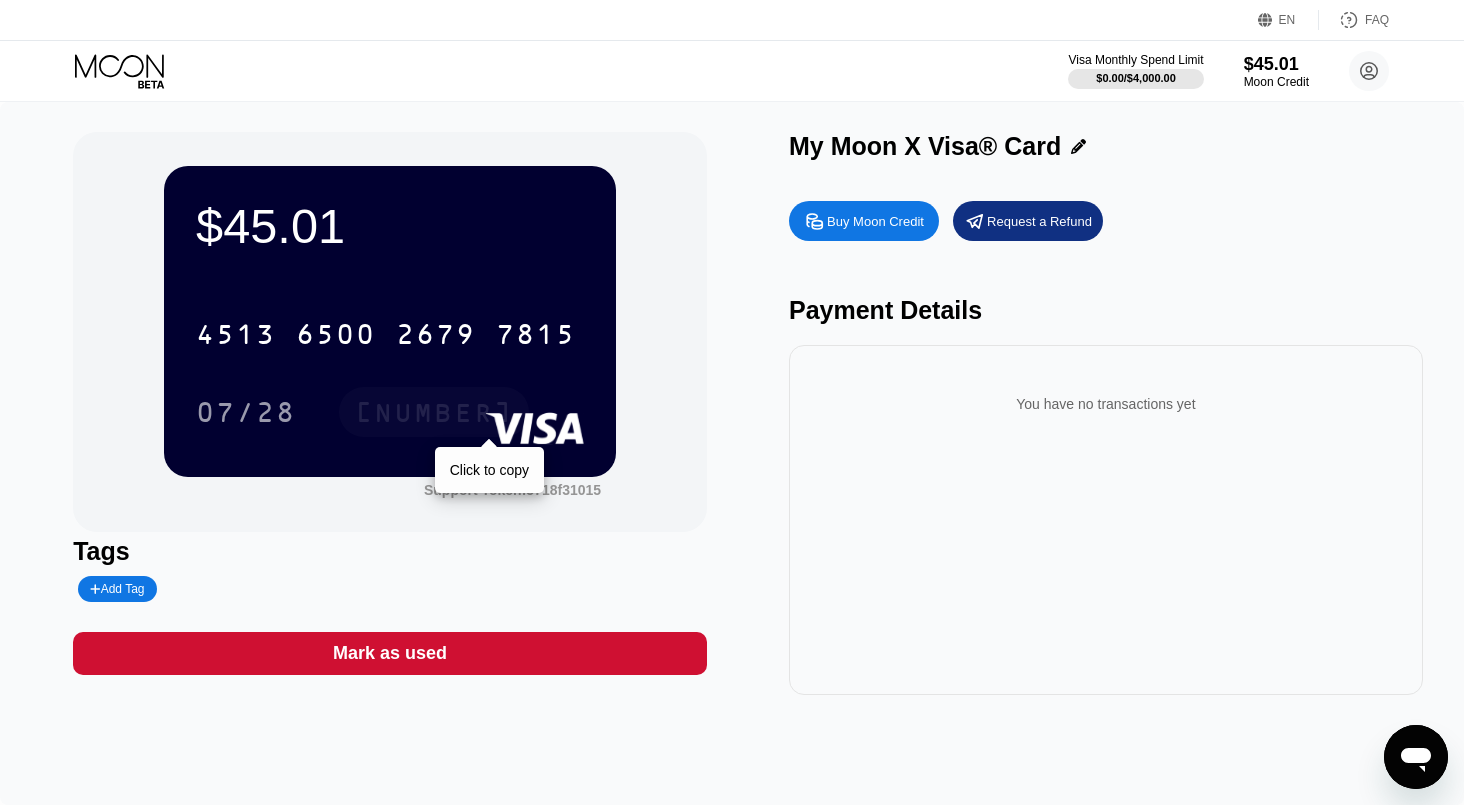 click on "655" at bounding box center (434, 415) 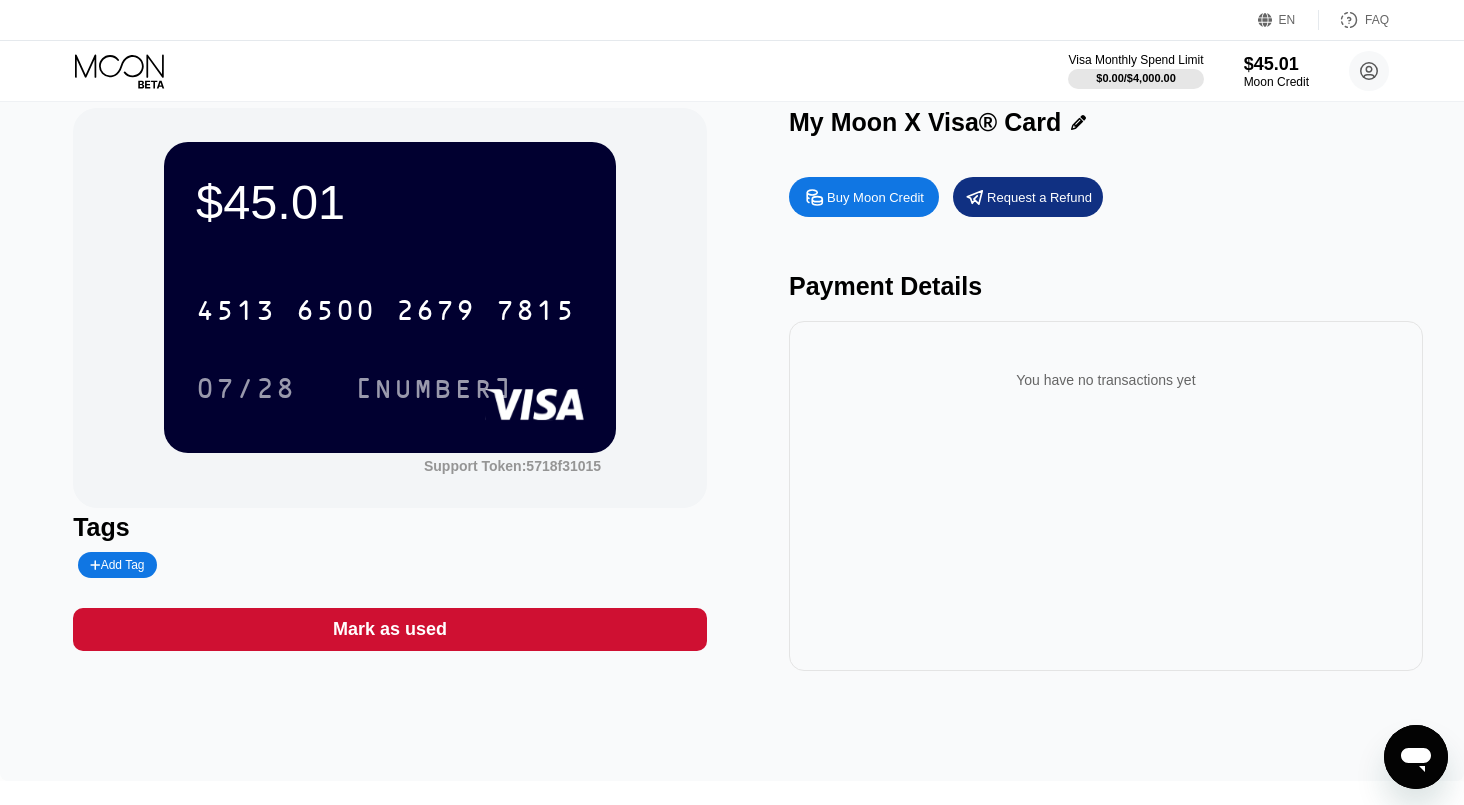 scroll, scrollTop: 0, scrollLeft: 0, axis: both 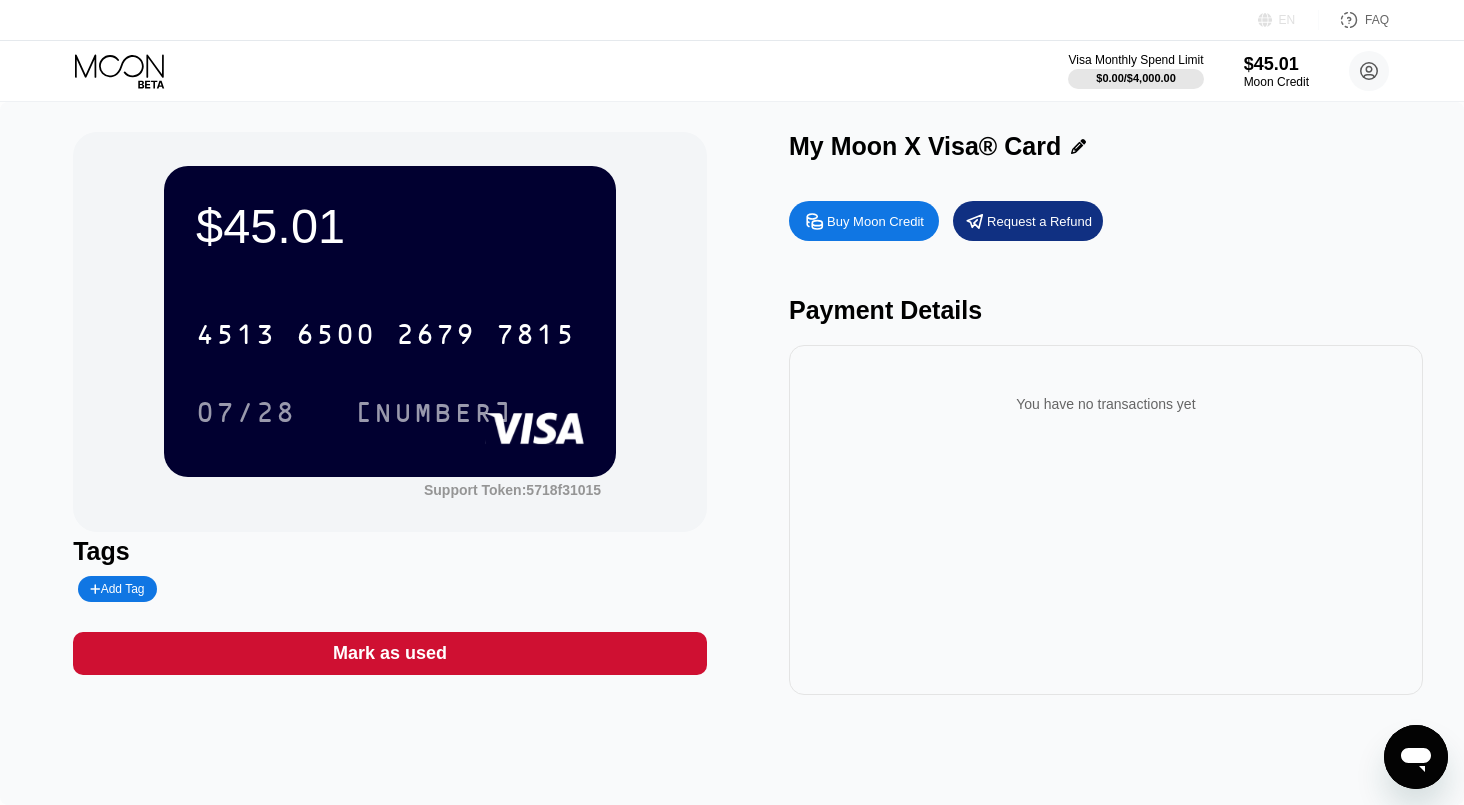 click on "EN" at bounding box center (1288, 20) 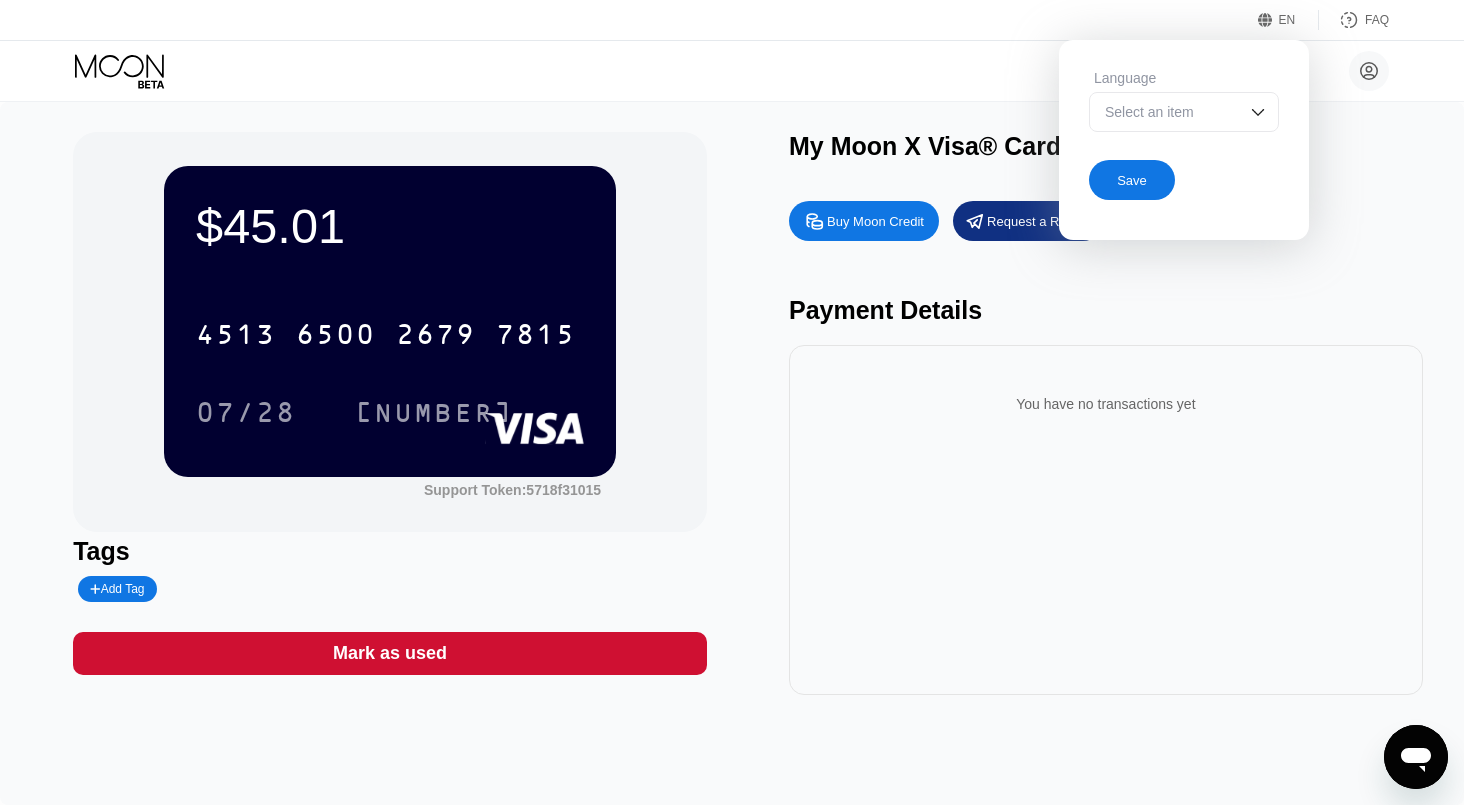 click on "Language Select an item" at bounding box center [1184, 111] 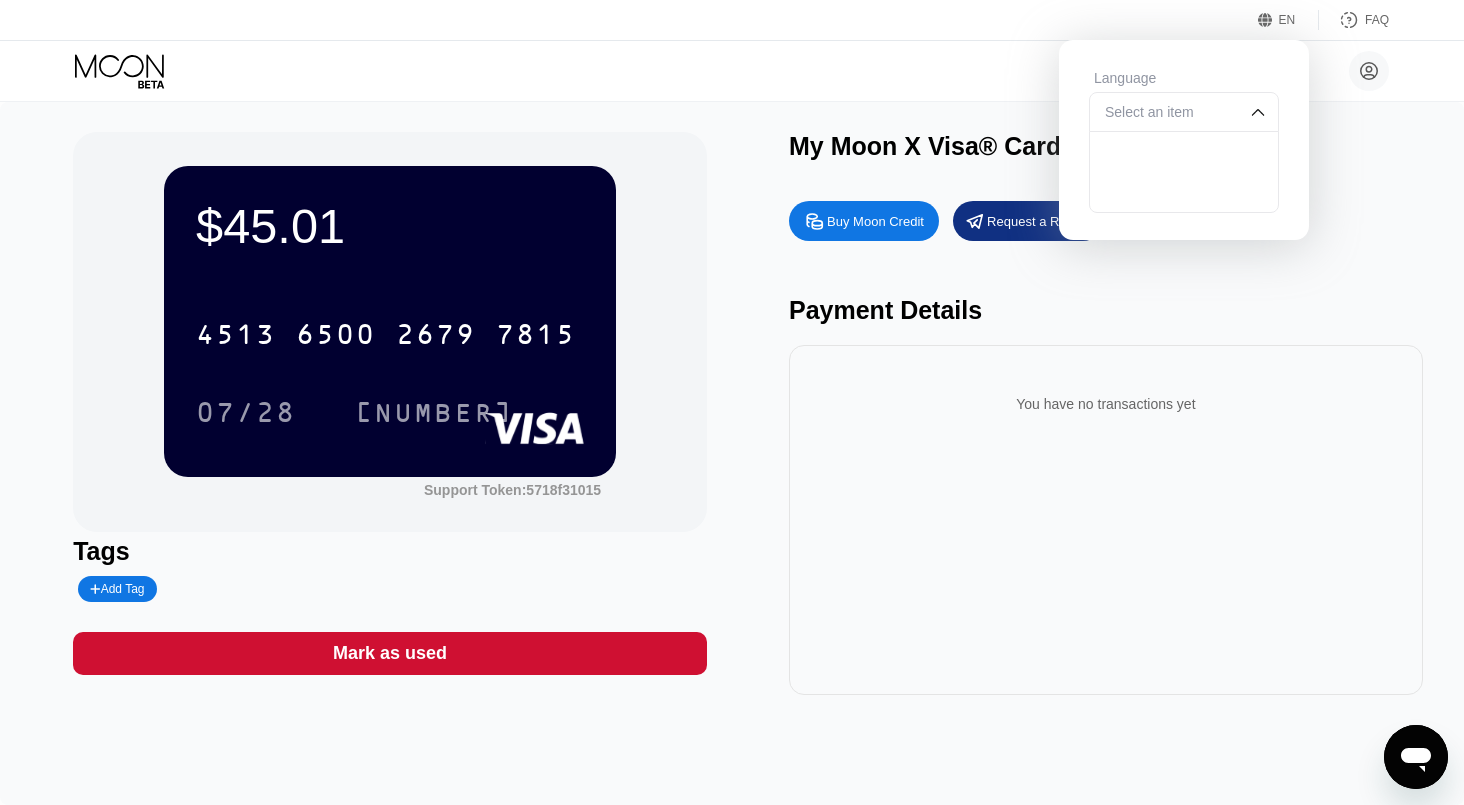 click at bounding box center [1258, 112] 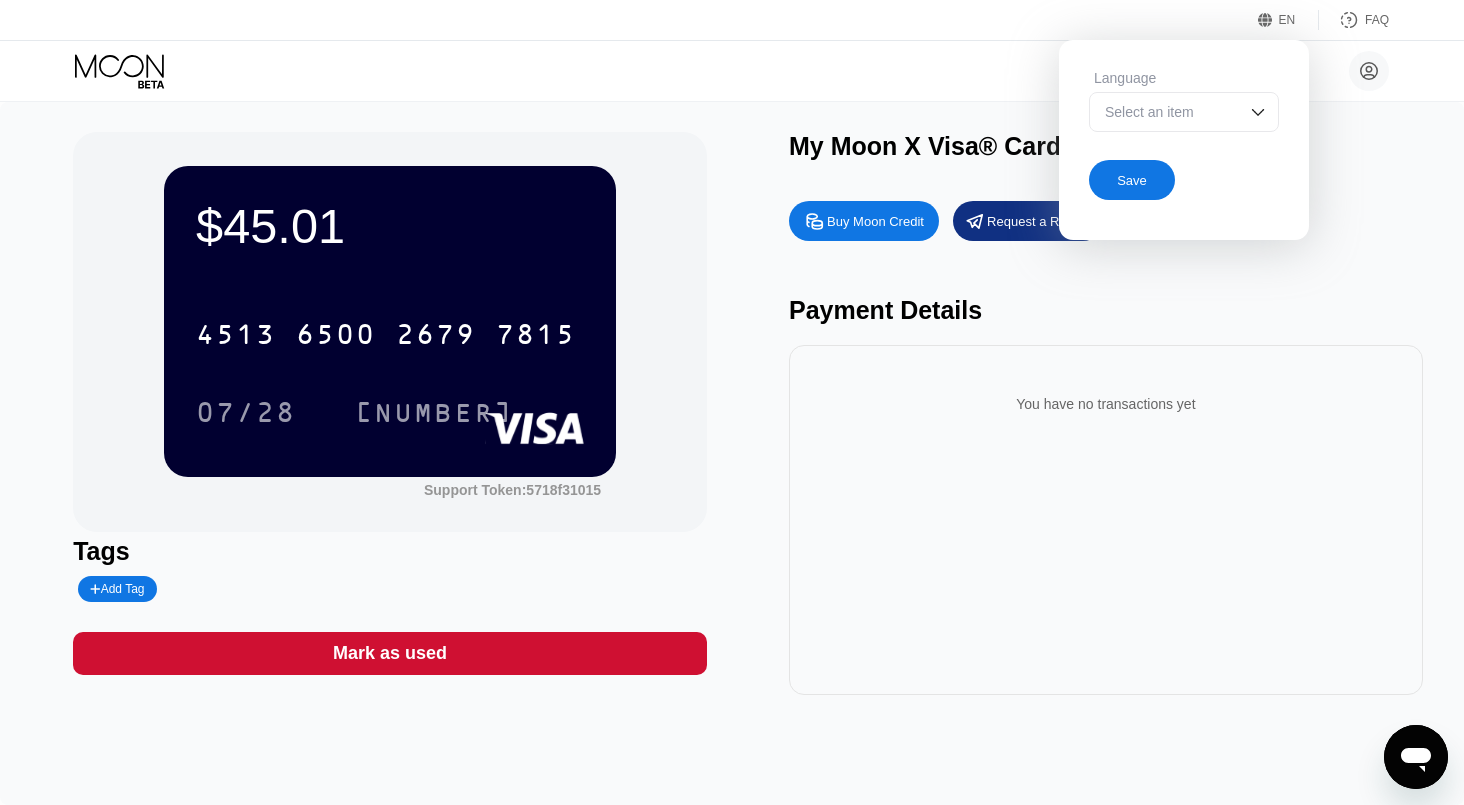 click at bounding box center (1258, 112) 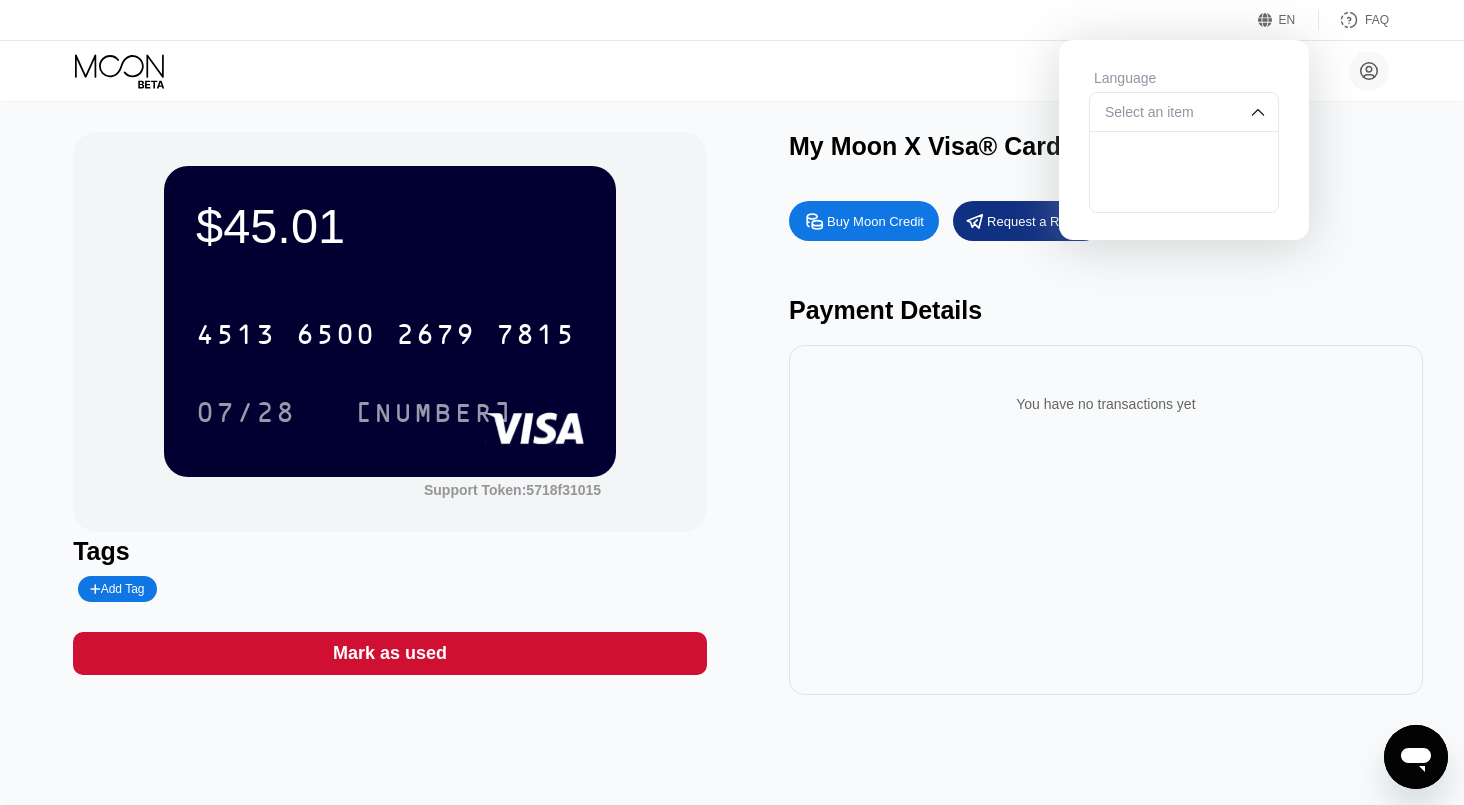 click at bounding box center [1184, 192] 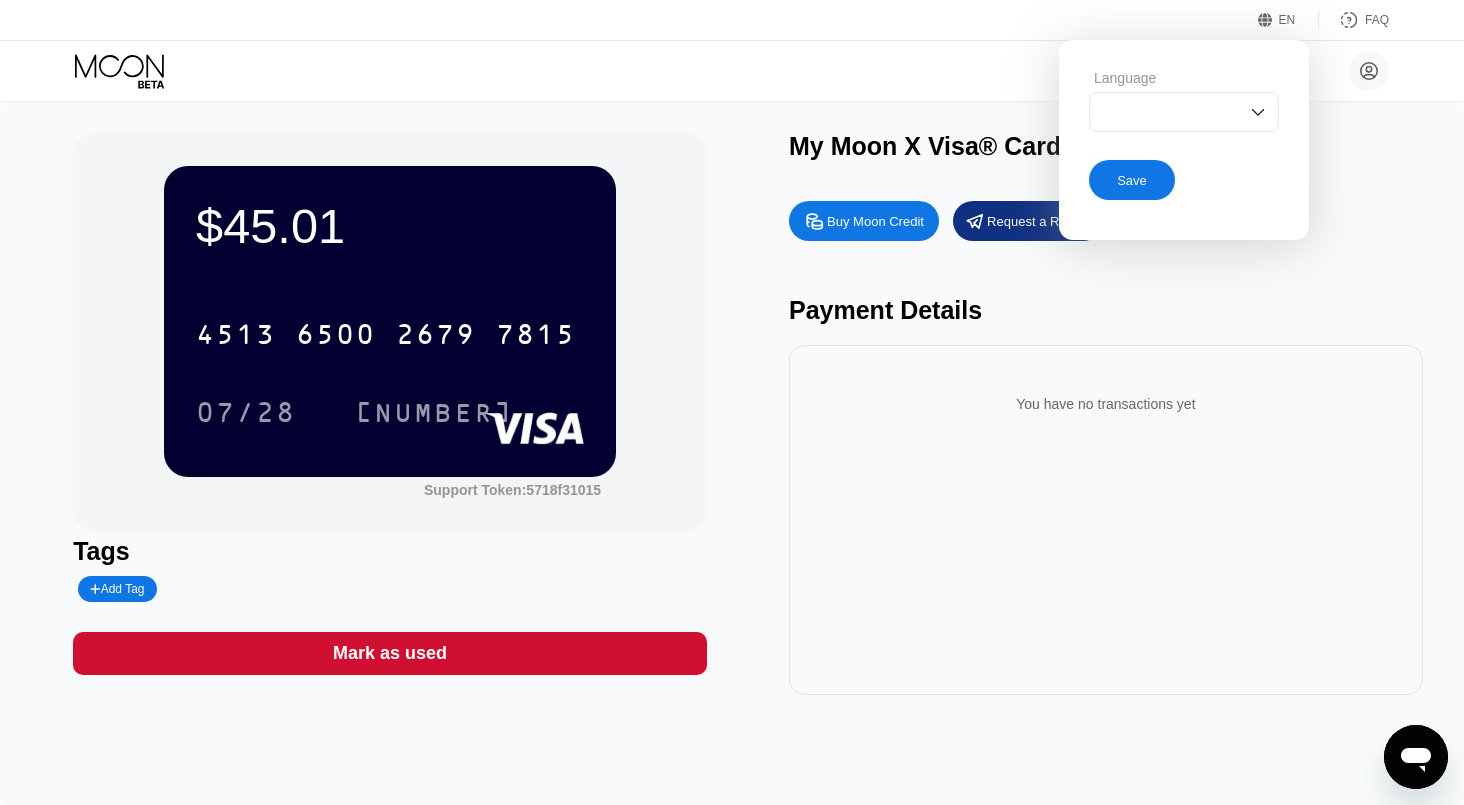 click on "$45.01 4513 6500 2679 7815 07/28 655 Support Token:  5718f31015 Tags  Add Tag Mark as used My Moon X Visa® Card Buy Moon Credit Request a Refund Payment Details You have no transactions yet" at bounding box center (732, 453) 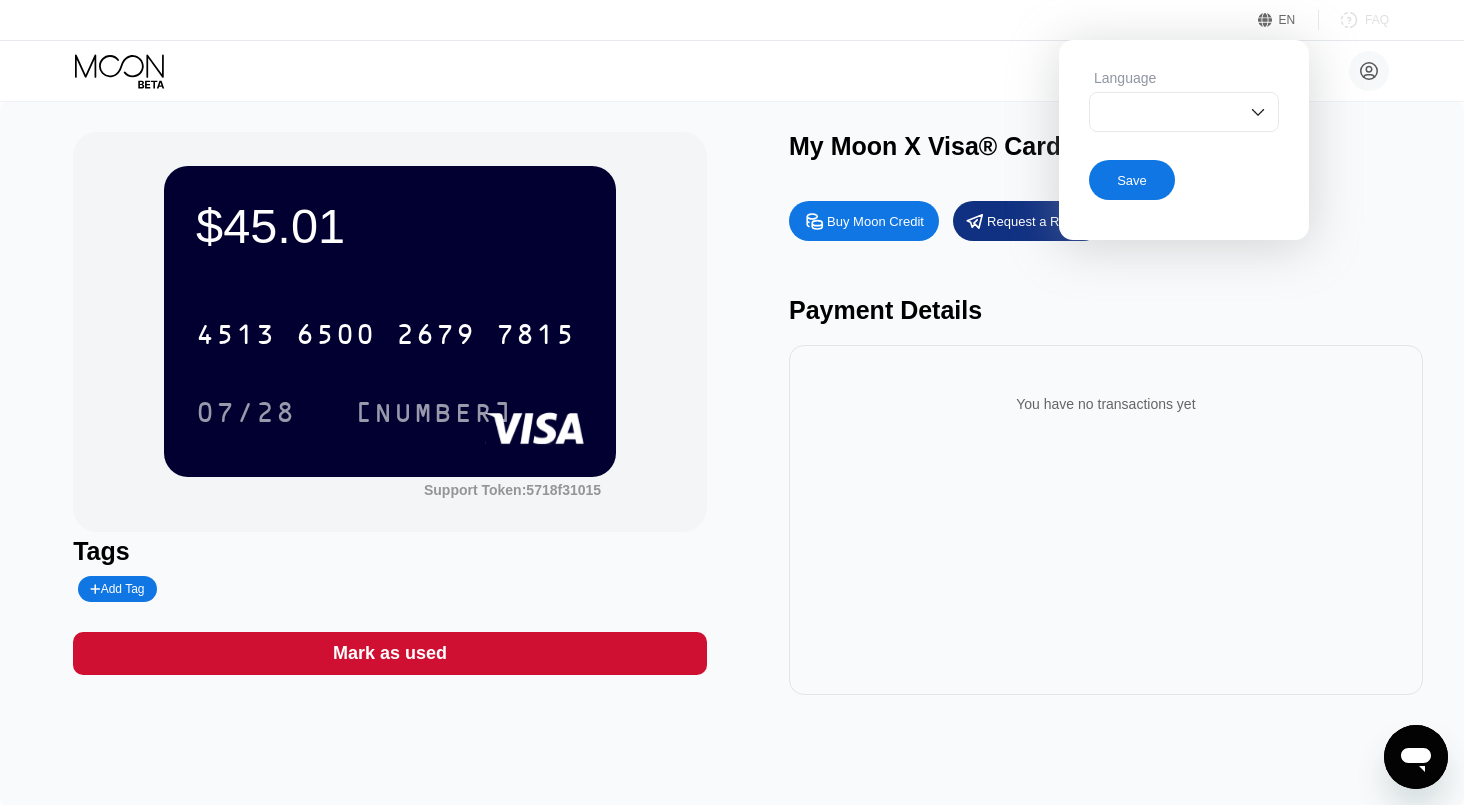 click on "FAQ" at bounding box center [1377, 20] 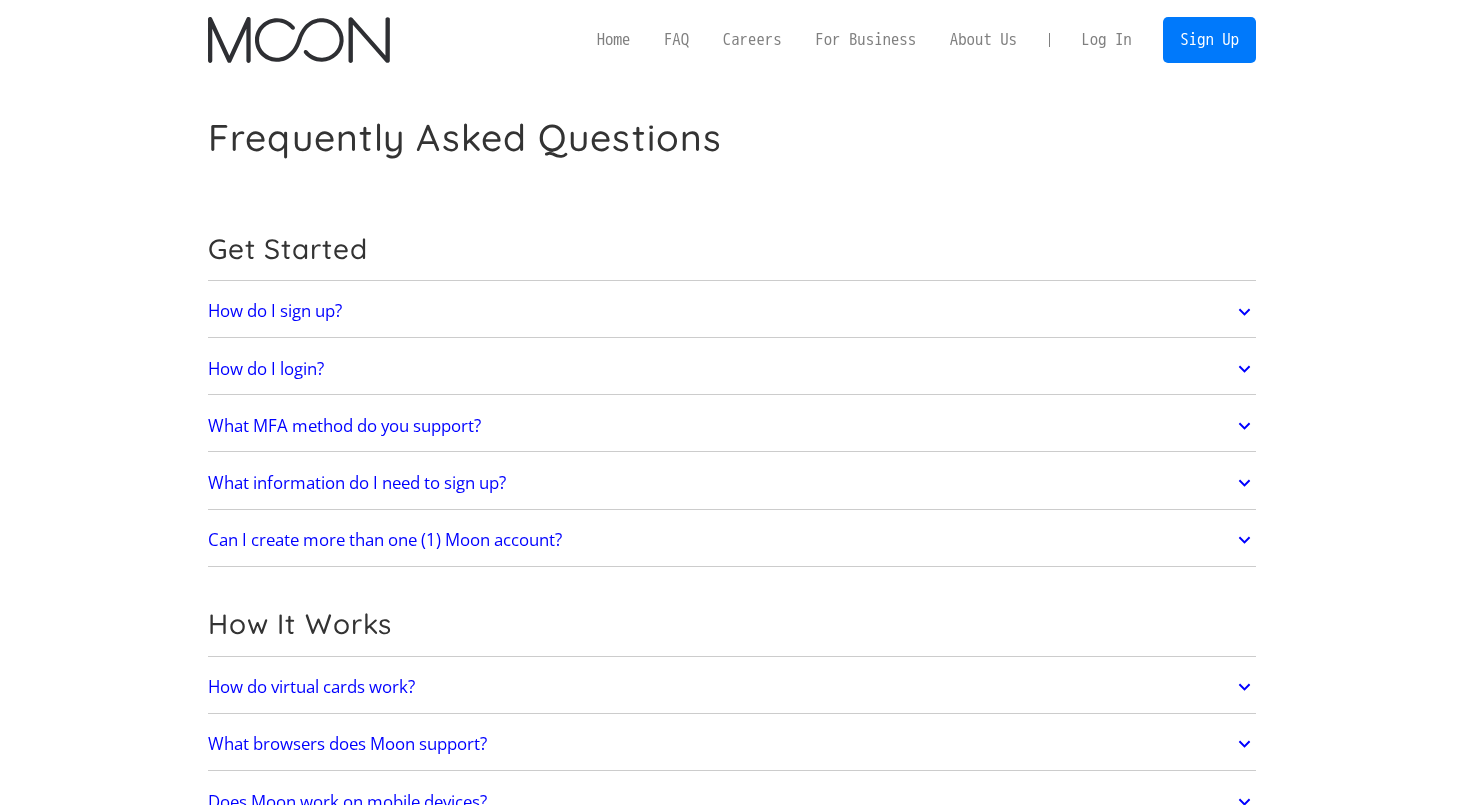 scroll, scrollTop: 0, scrollLeft: 0, axis: both 